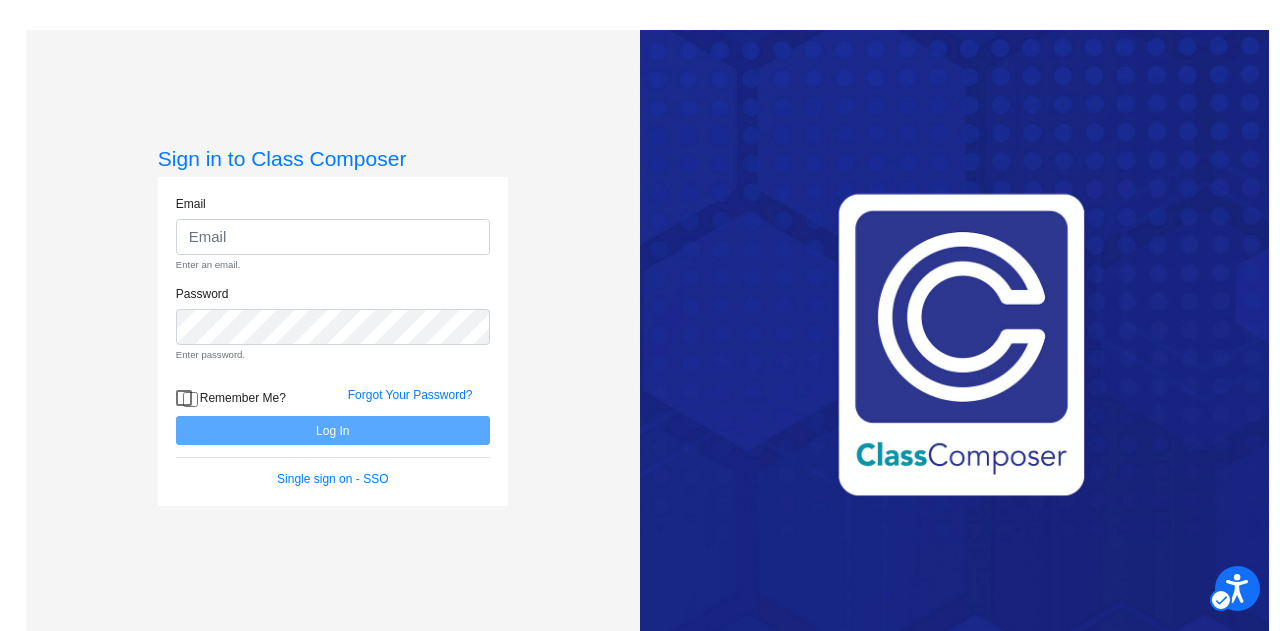 scroll, scrollTop: 0, scrollLeft: 0, axis: both 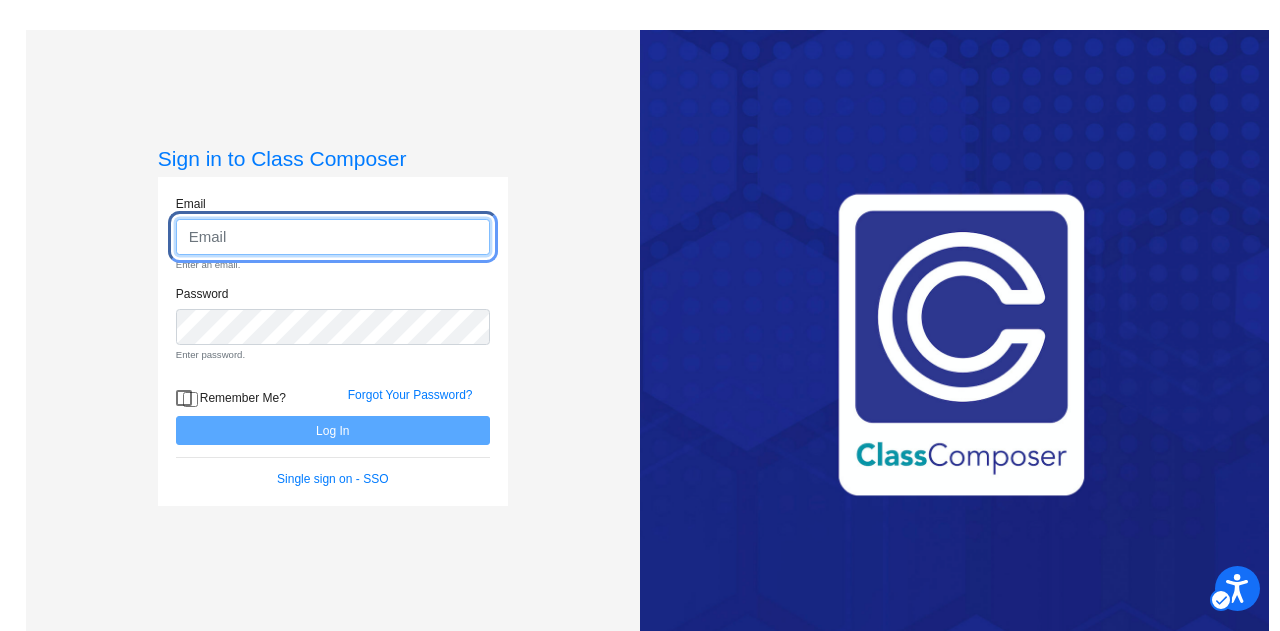 click on "Email" at bounding box center [333, 237] 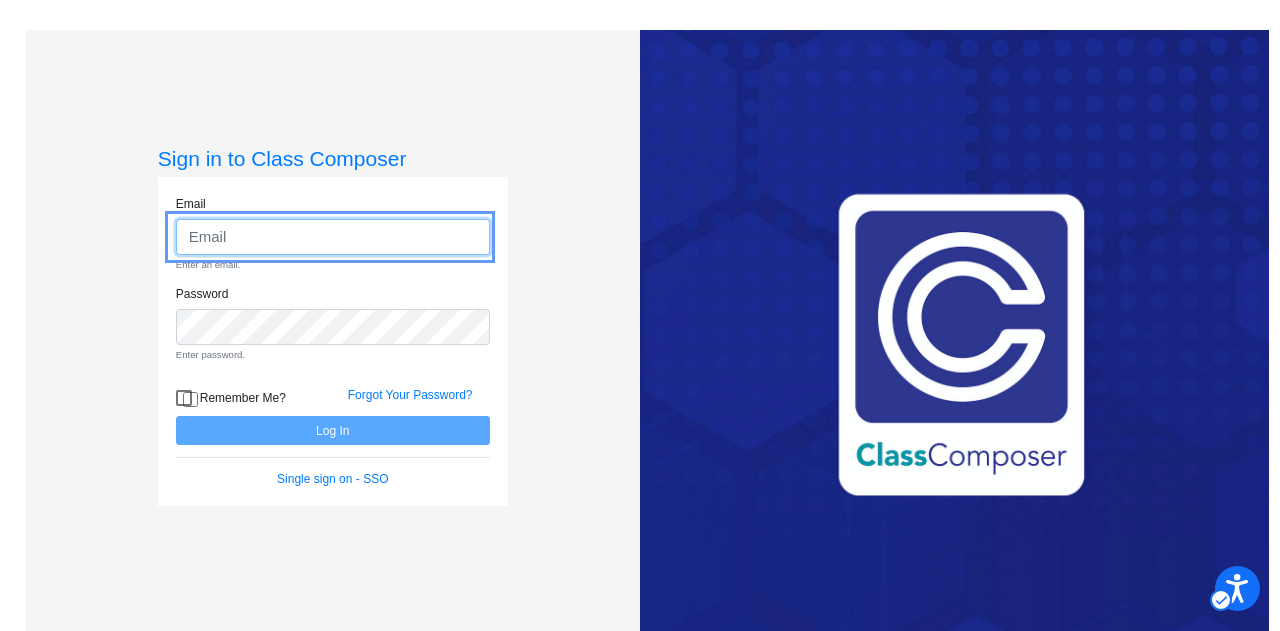 type on "swells@forsyth.k12.ga.us" 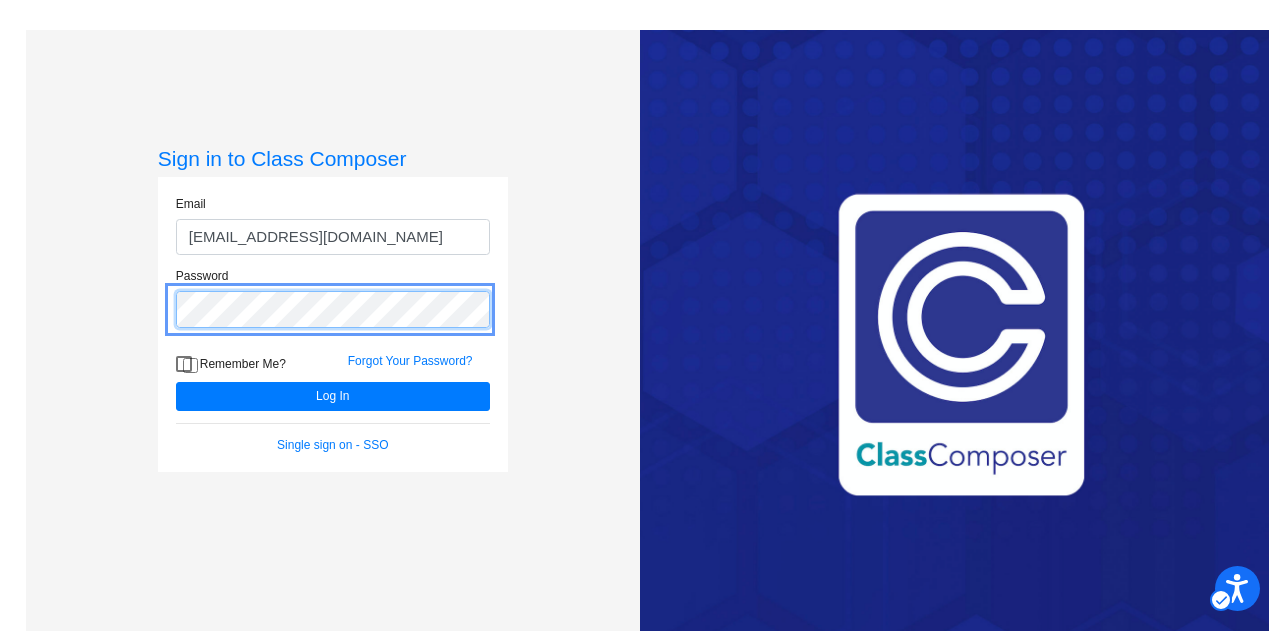 click on "Log In" 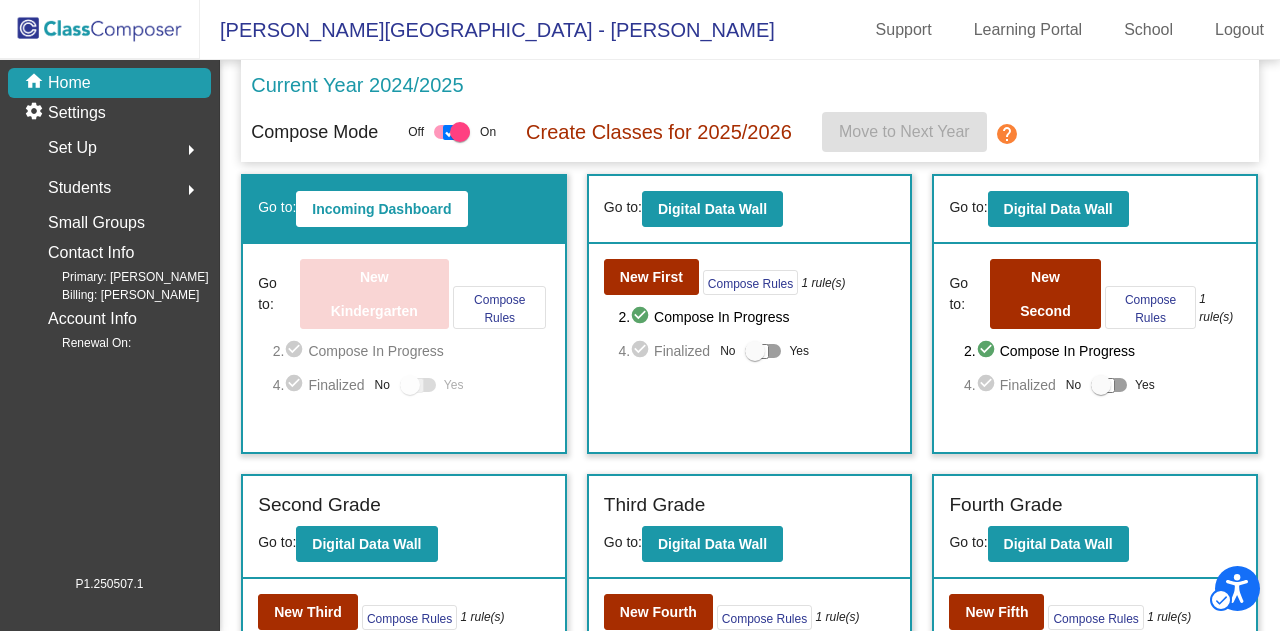 scroll, scrollTop: 212, scrollLeft: 0, axis: vertical 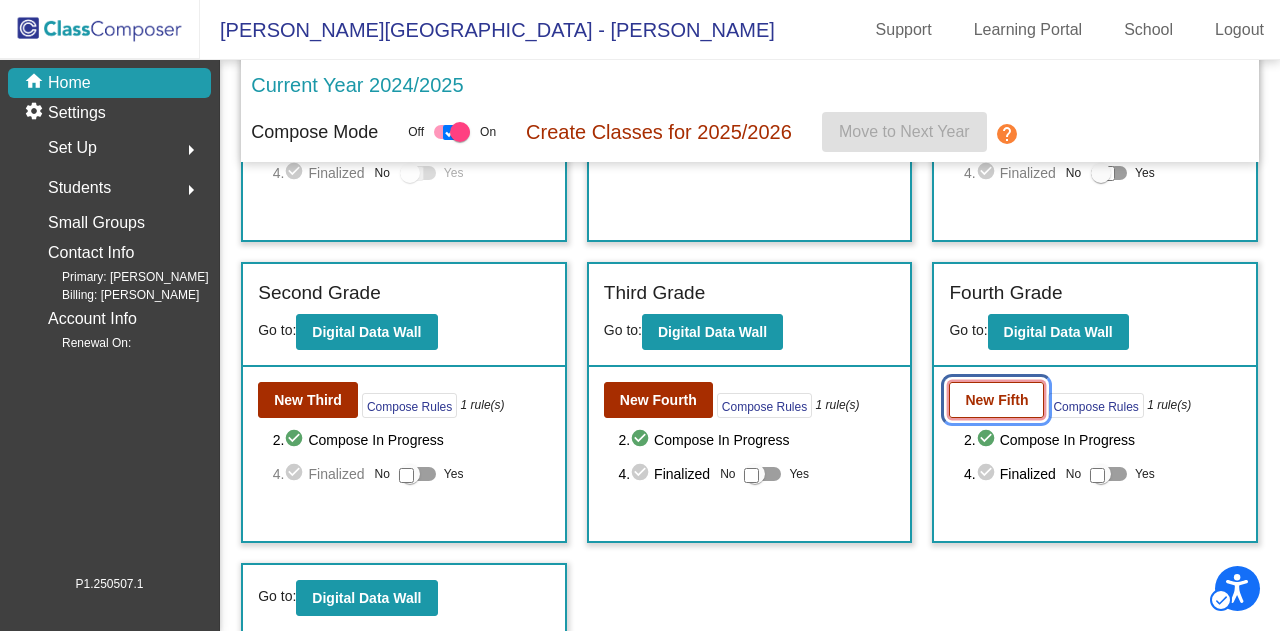 click on "New Fifth" 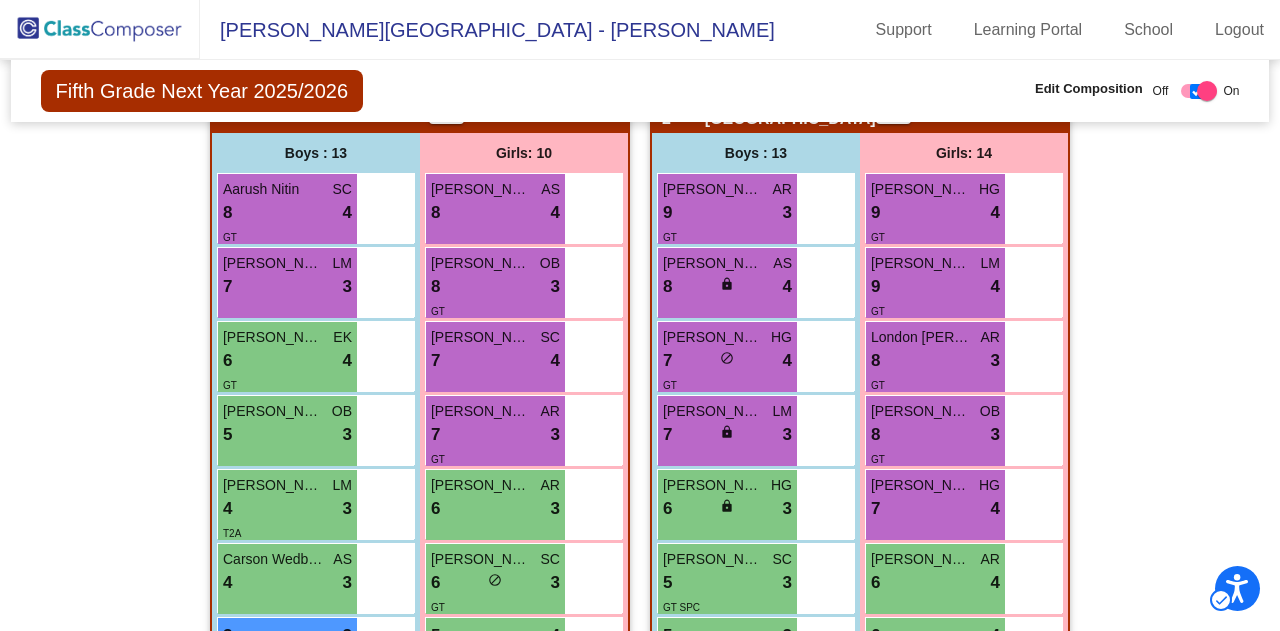 scroll, scrollTop: 1777, scrollLeft: 0, axis: vertical 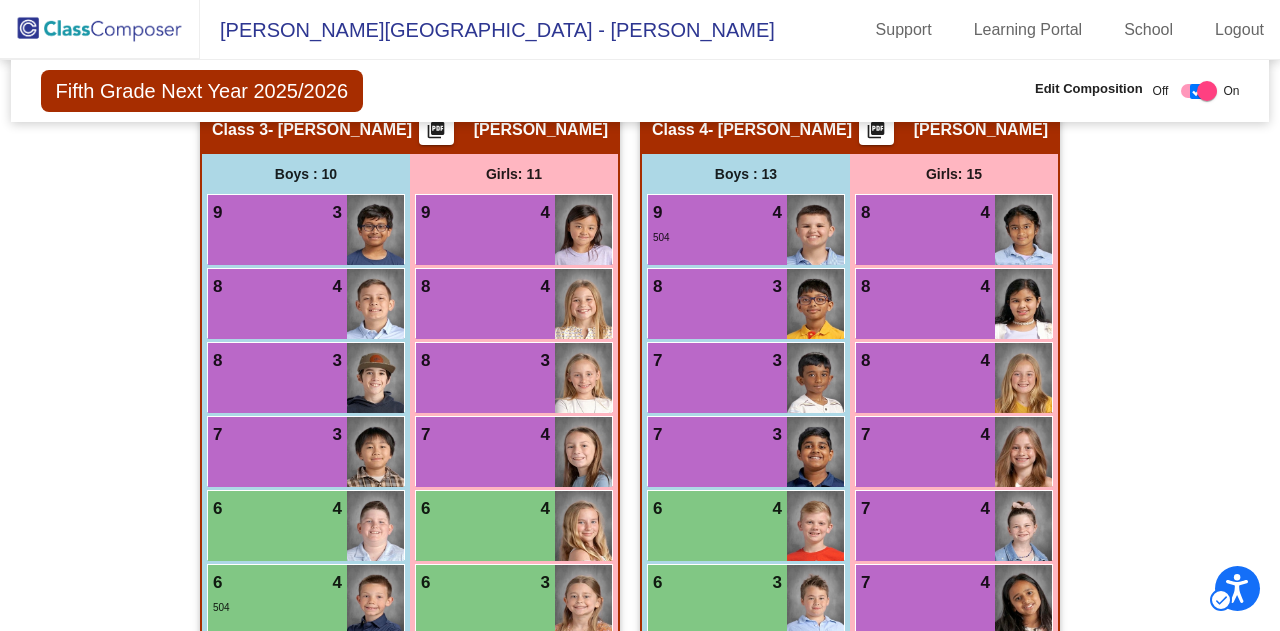 click on "Hallway   - Hallway Class  picture_as_pdf  Add Student  First Name Last Name Student Id  (Recommended)   Boy   Girl   [DEMOGRAPHIC_DATA] Add Close  Boys : 1  [PERSON_NAME] lock do_not_disturb_alt Girls: 0   No Students   Class 1   - Brown  picture_as_pdf [PERSON_NAME]  Add Student  First Name Last Name Student Id  (Recommended)   Boy   Girl   [DEMOGRAPHIC_DATA] Add Close  Boys : 13  Aarush Nitin SC 8 lock do_not_disturb_alt 4 GT [PERSON_NAME] Krishna LM 7 lock do_not_disturb_alt 3 [PERSON_NAME] EK 6 lock do_not_disturb_alt 4 [PERSON_NAME] [PERSON_NAME] 5 lock do_not_disturb_alt 3 [PERSON_NAME] [PERSON_NAME] 4 lock do_not_disturb_alt 3 T2A Carson Wedbush AS 4 lock do_not_disturb_alt 3 [PERSON_NAME] SC 3 lock do_not_disturb_alt 3 [PERSON_NAME] AR 3 lock do_not_disturb_alt 3 ELL [PERSON_NAME] SC 4 lock do_not_disturb_alt 2 [PERSON_NAME] EK 4 lock do_not_disturb_alt 2 T2B [PERSON_NAME] OB 3 lock do_not_disturb_alt 2 504 [PERSON_NAME] OB 5 lock do_not_disturb_alt 1 504 [PERSON_NAME] LM 4 lock do_not_disturb_alt 1 T2B Girls: 10 [PERSON_NAME] AS 8 lock" 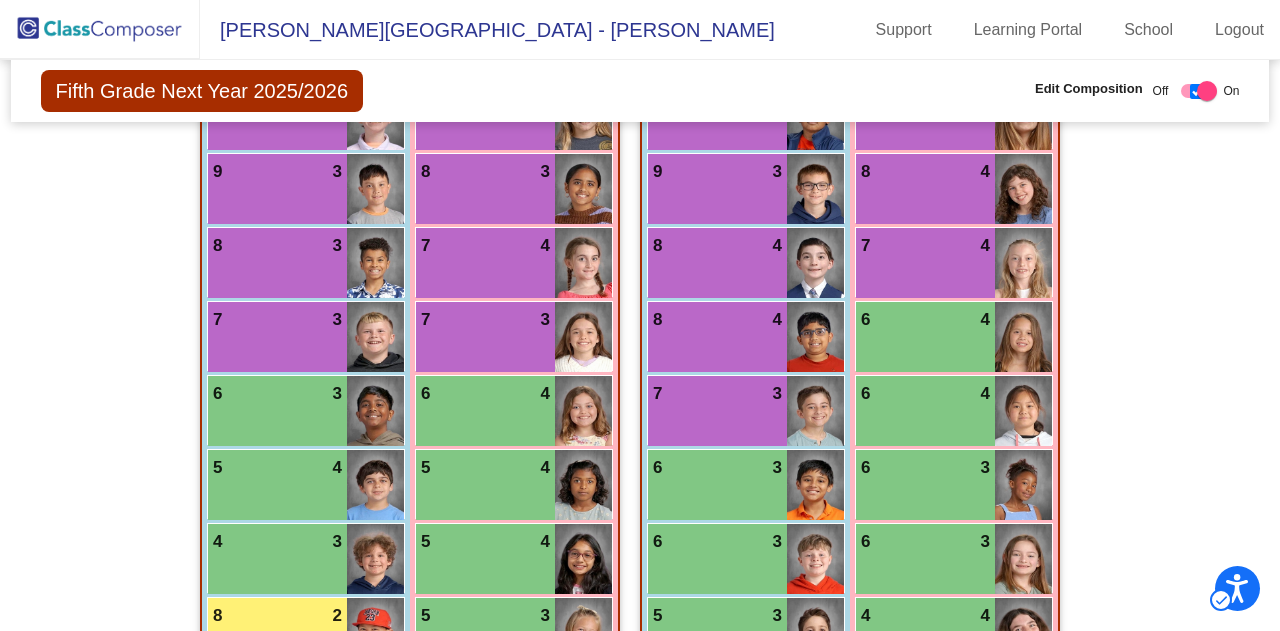 scroll, scrollTop: 3202, scrollLeft: 0, axis: vertical 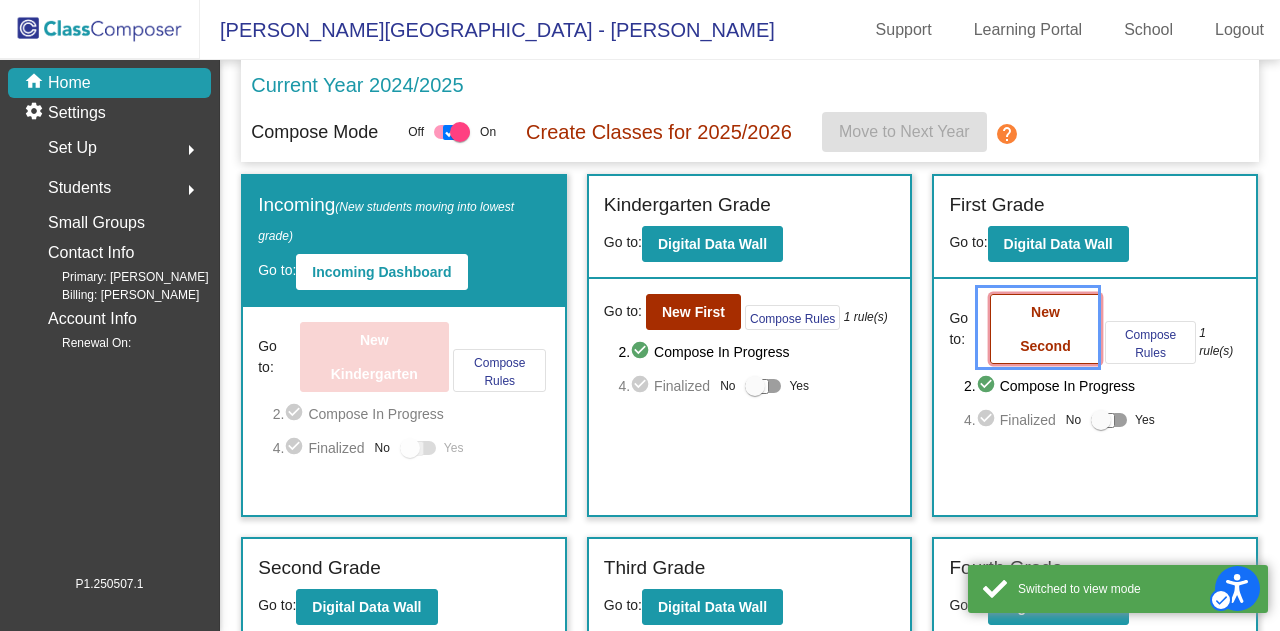 click on "New Second" 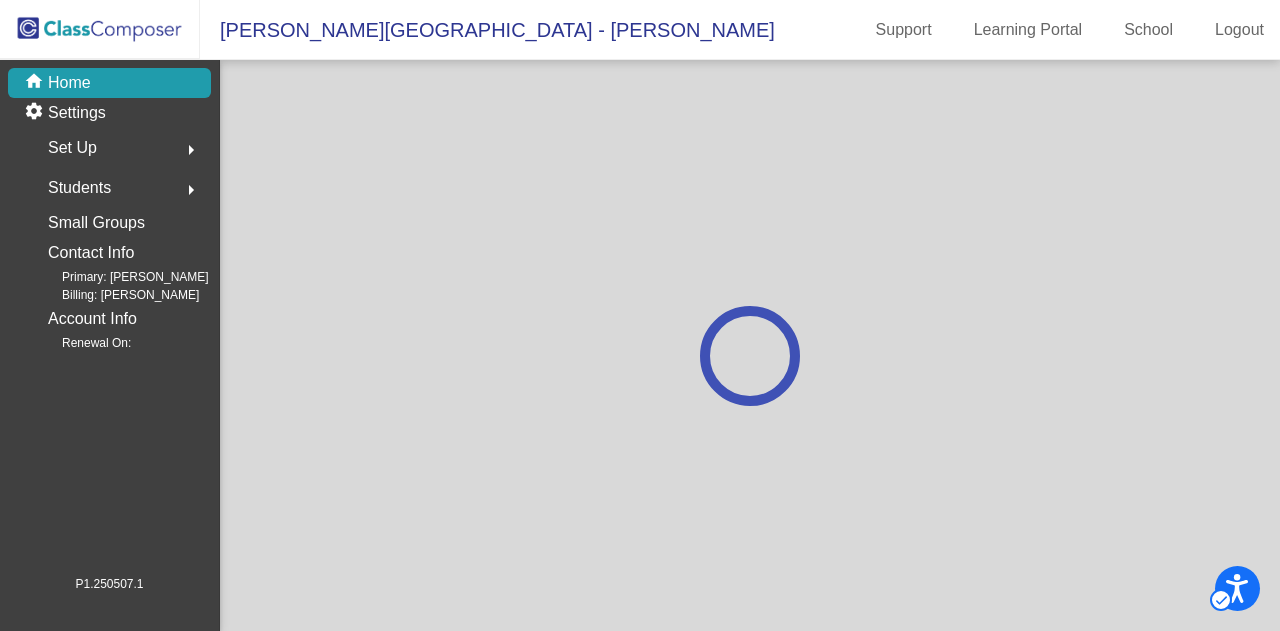 scroll, scrollTop: 0, scrollLeft: 0, axis: both 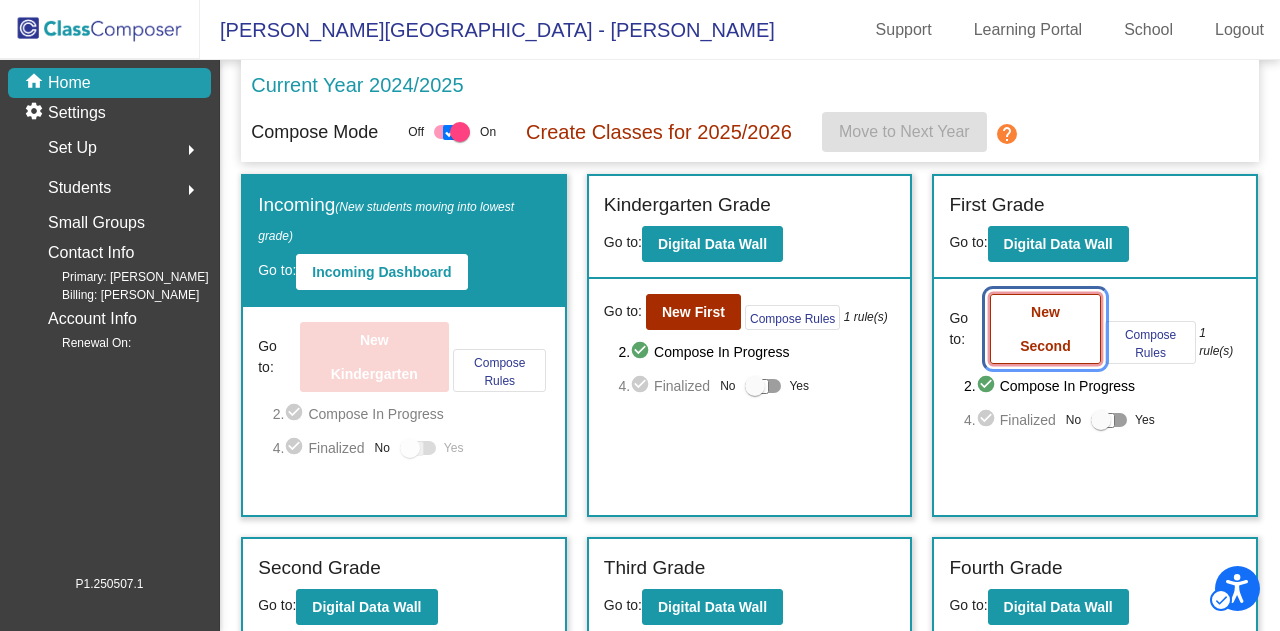 click on "New Second" 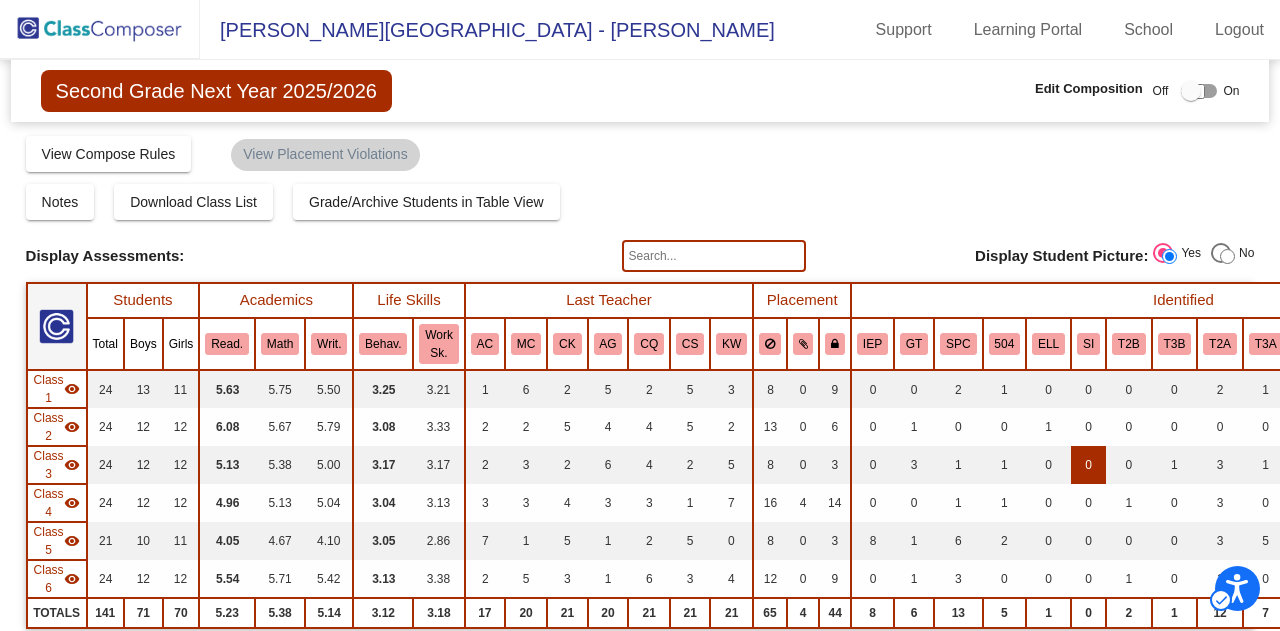 scroll, scrollTop: 384, scrollLeft: 0, axis: vertical 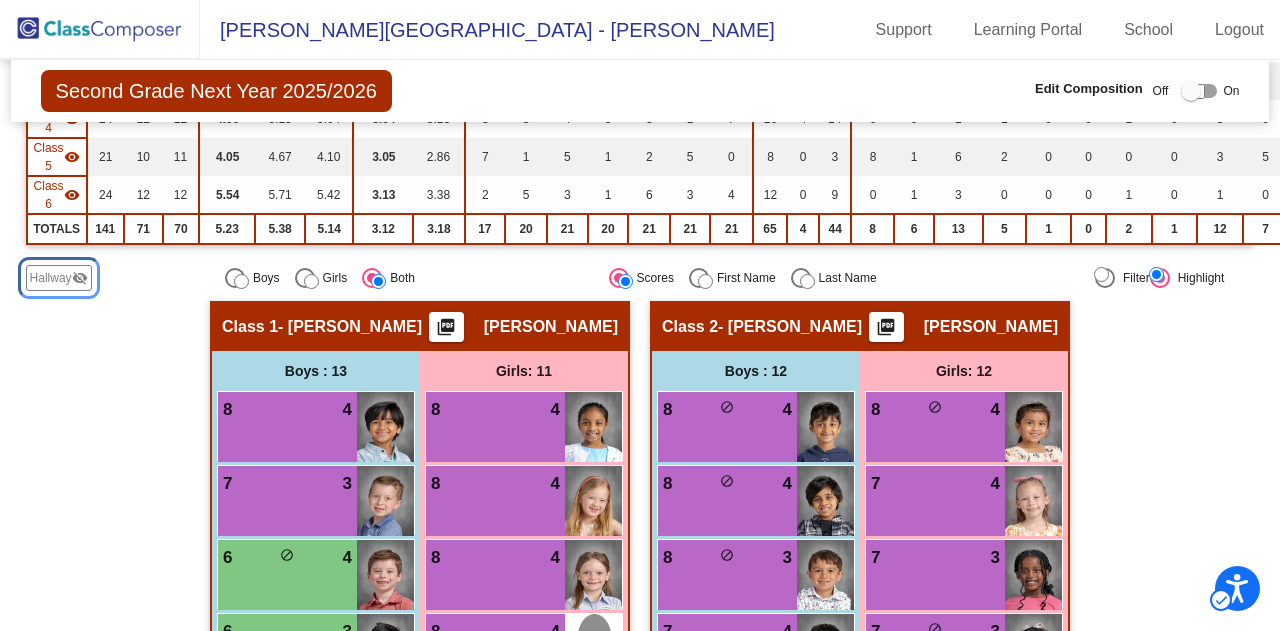 click on "visibility_off" 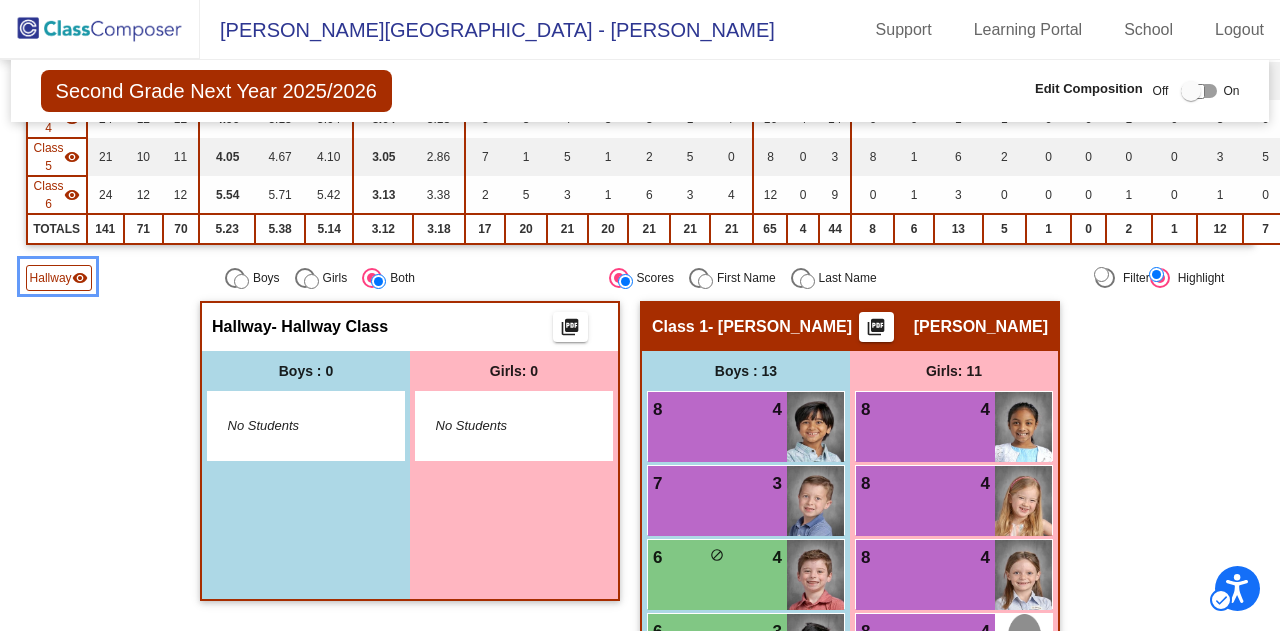 click on "visibility" 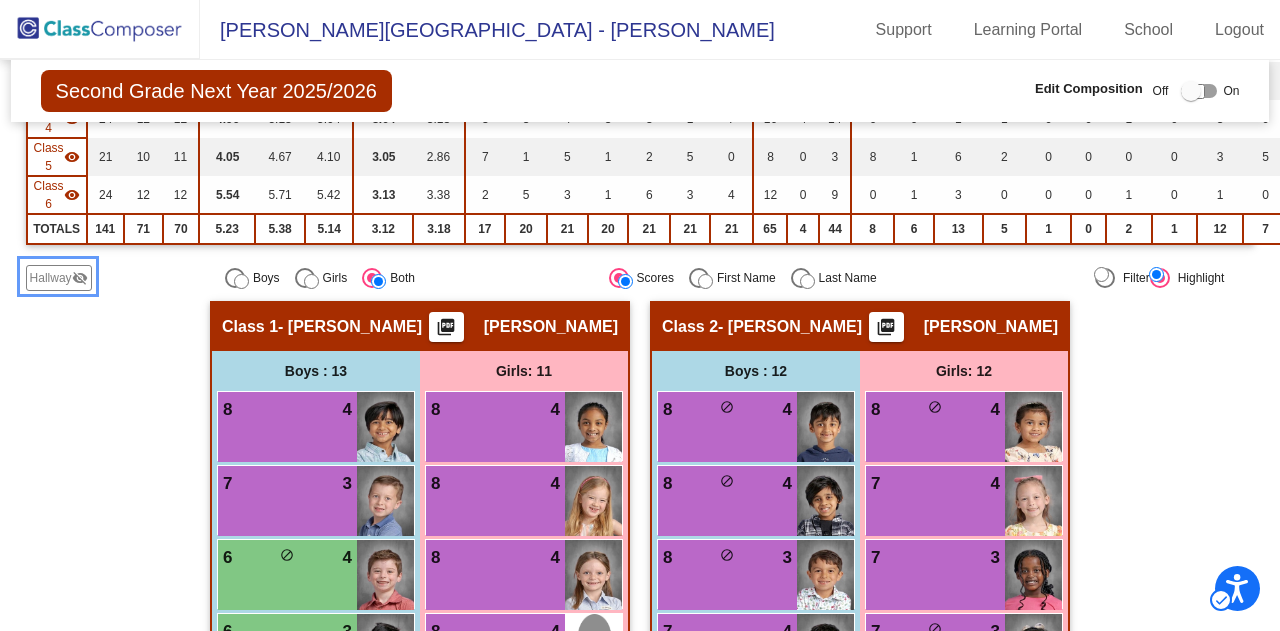 click on "visibility_off" 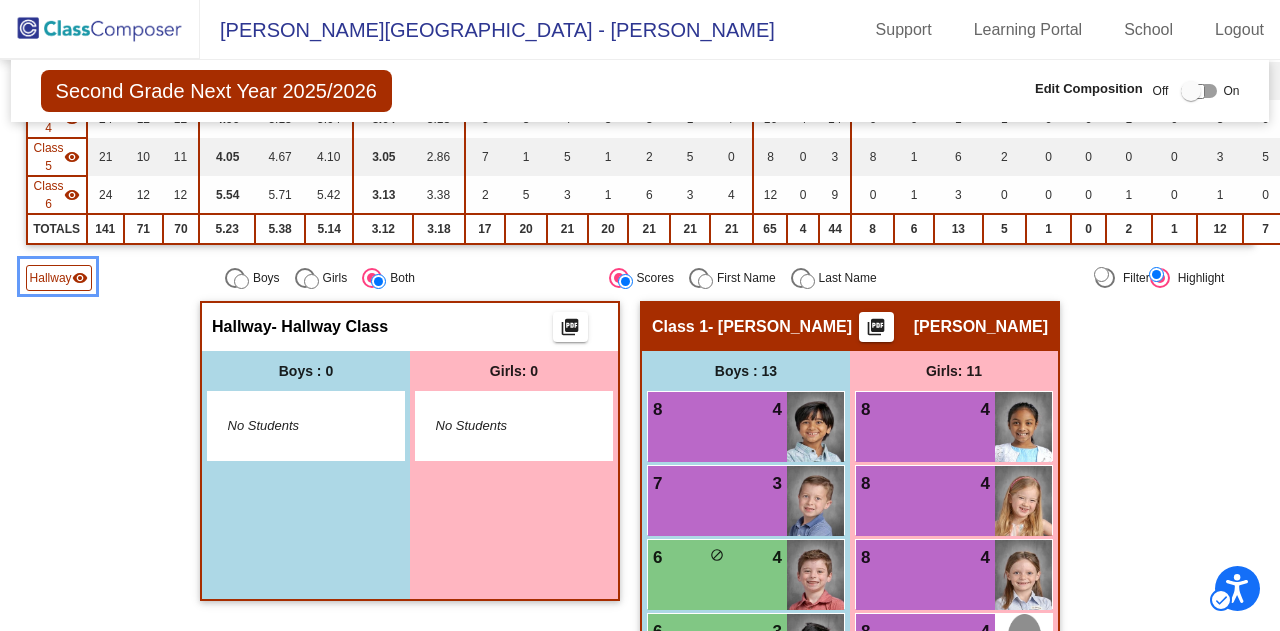 click on "visibility" 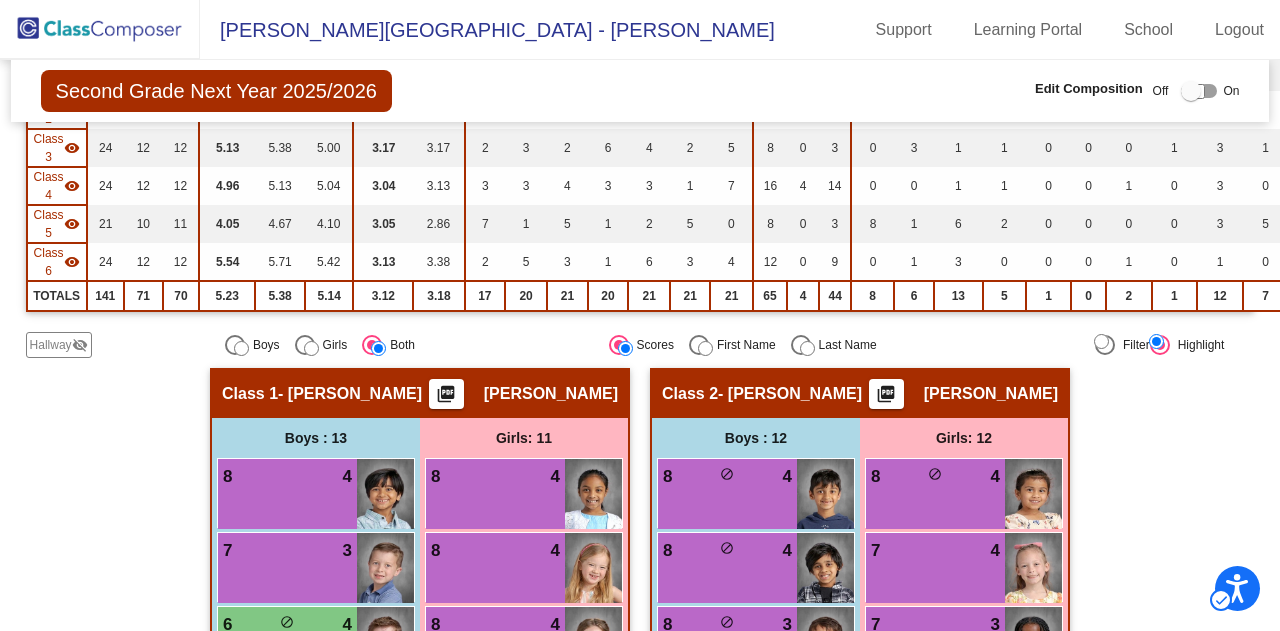 scroll, scrollTop: 0, scrollLeft: 0, axis: both 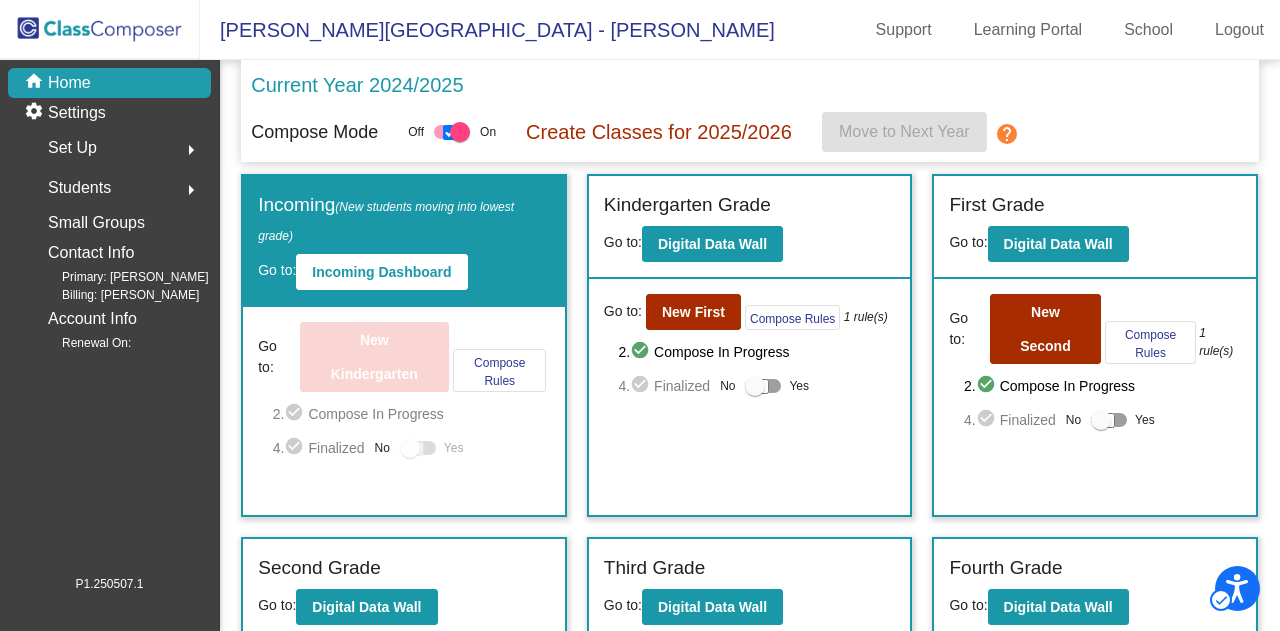 click on "Set Up  arrow_right" 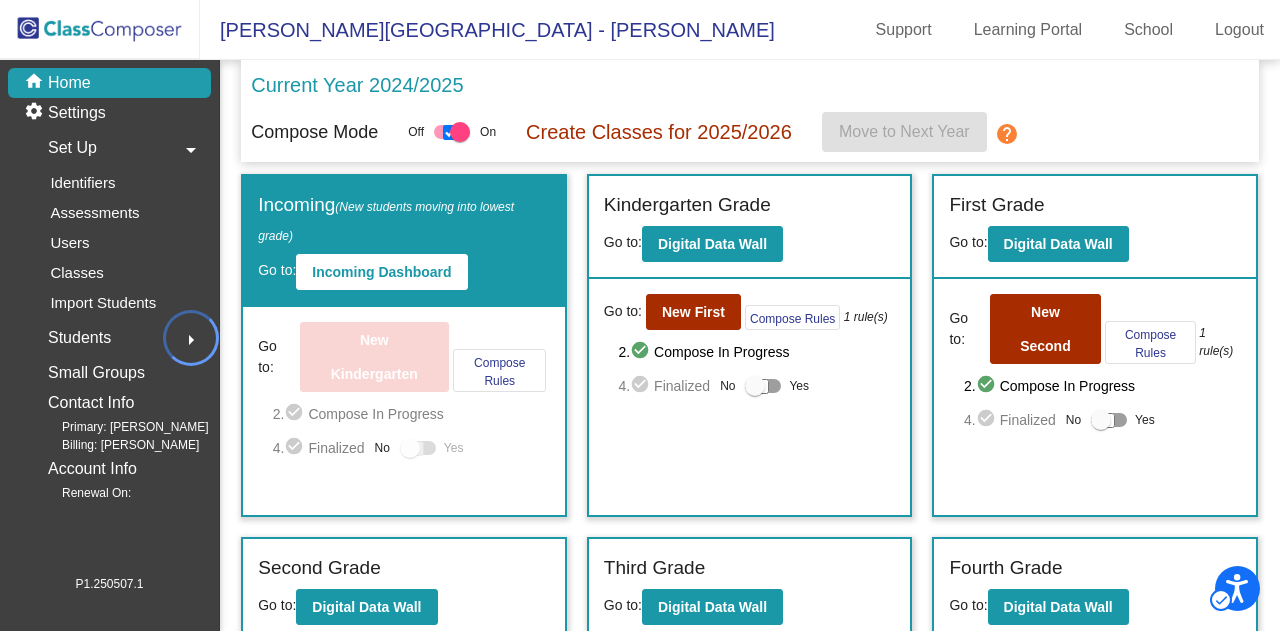 click on "arrow_right" 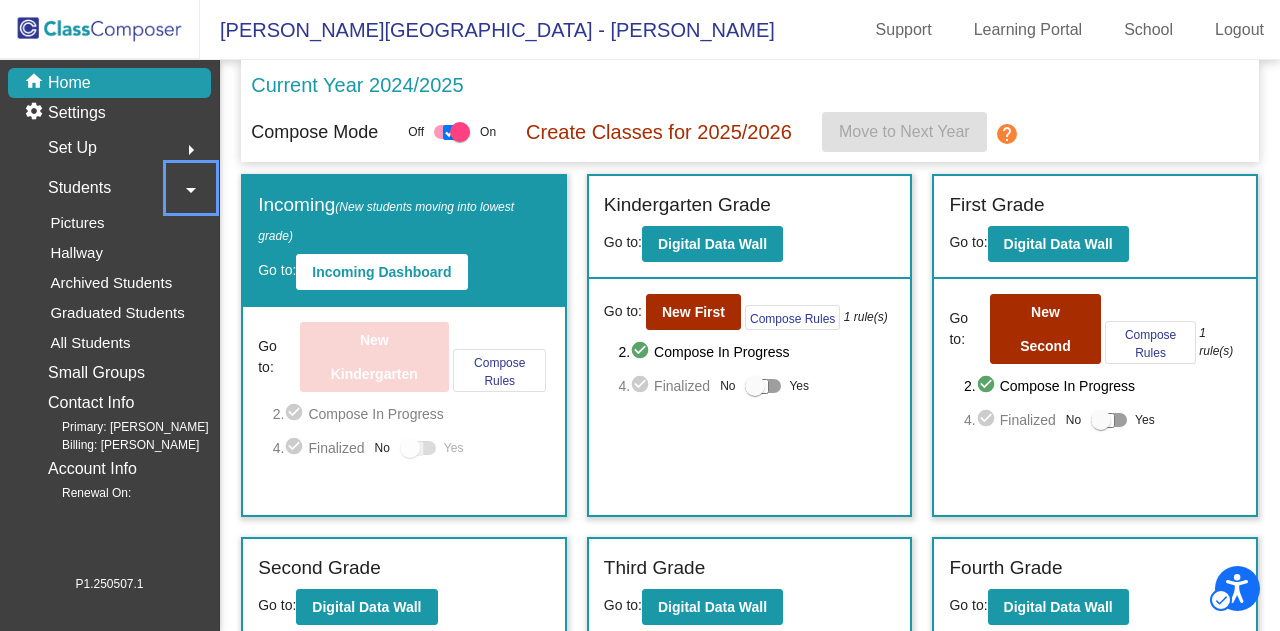 click on "arrow_drop_down" 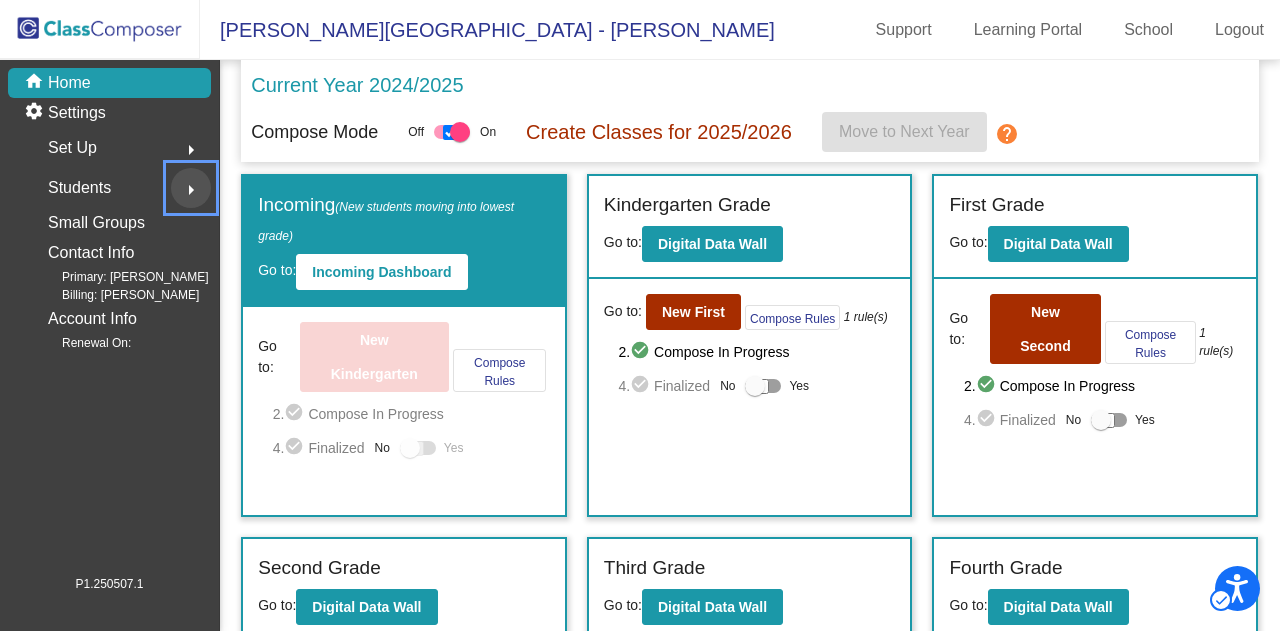 click on "arrow_right" 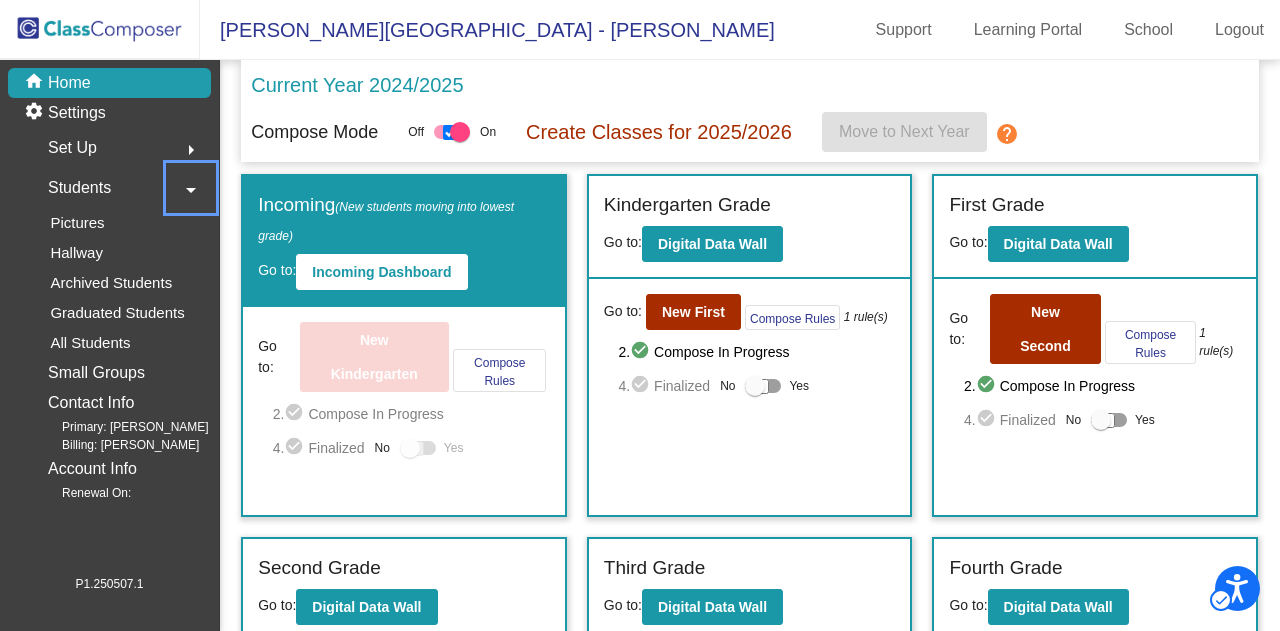 click on "Current Year 2024/2025" 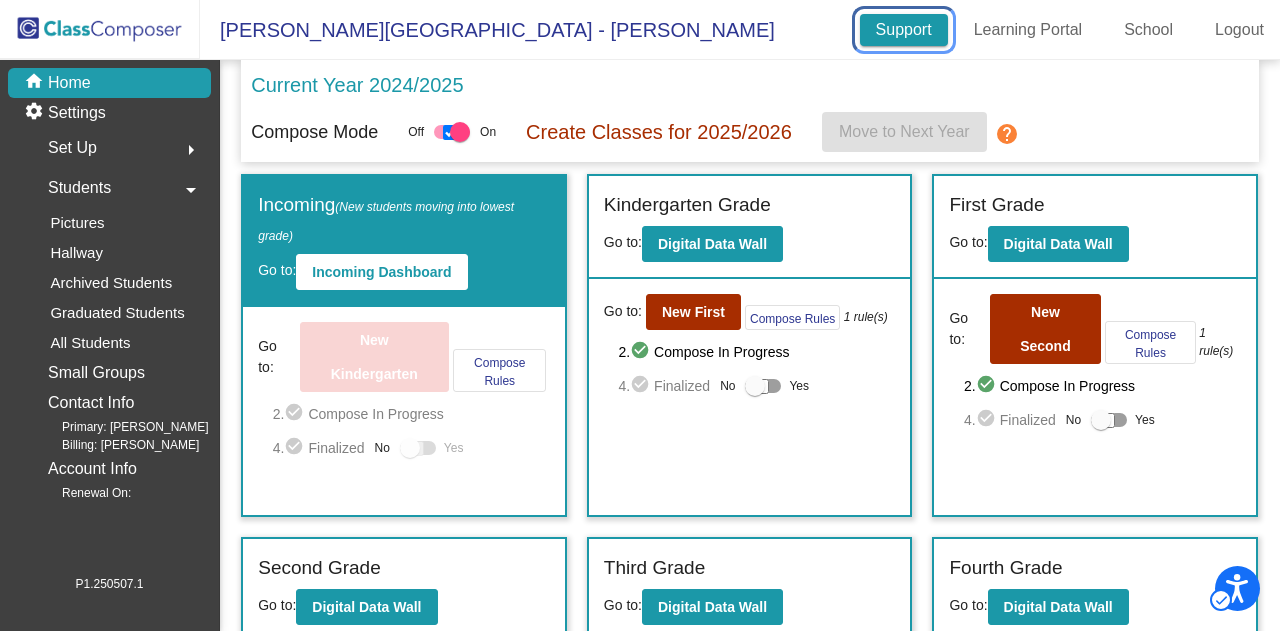 click on "Support  | New Window" 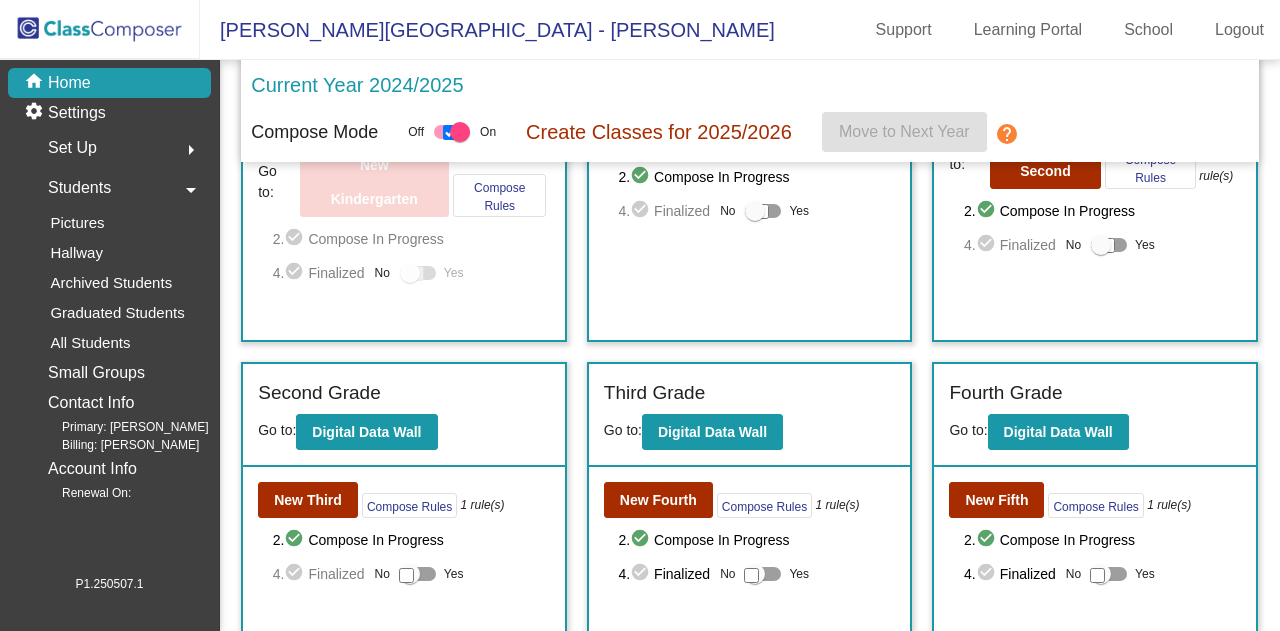 scroll, scrollTop: 275, scrollLeft: 0, axis: vertical 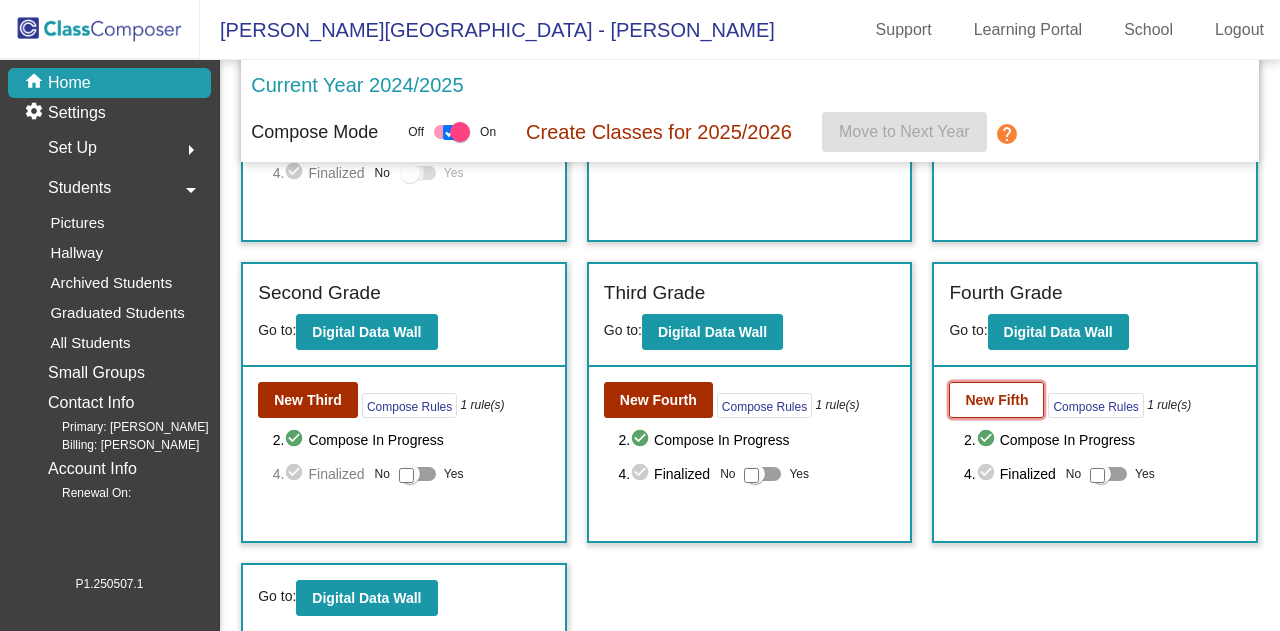 click on "New Fifth" 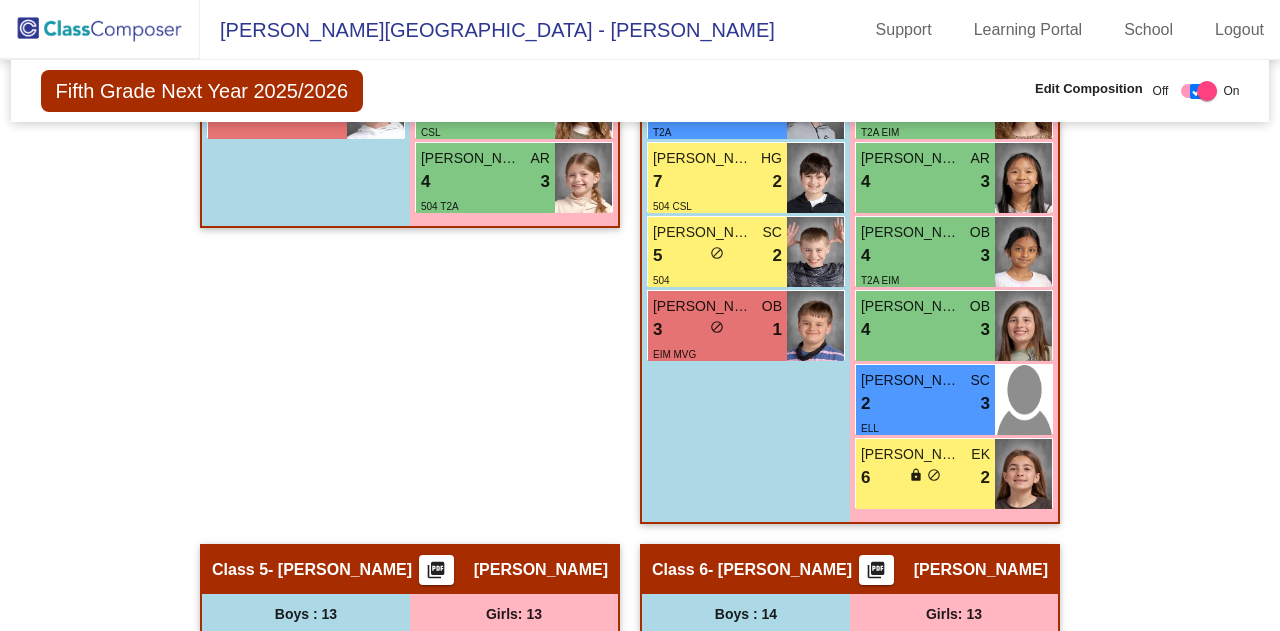 scroll, scrollTop: 2568, scrollLeft: 0, axis: vertical 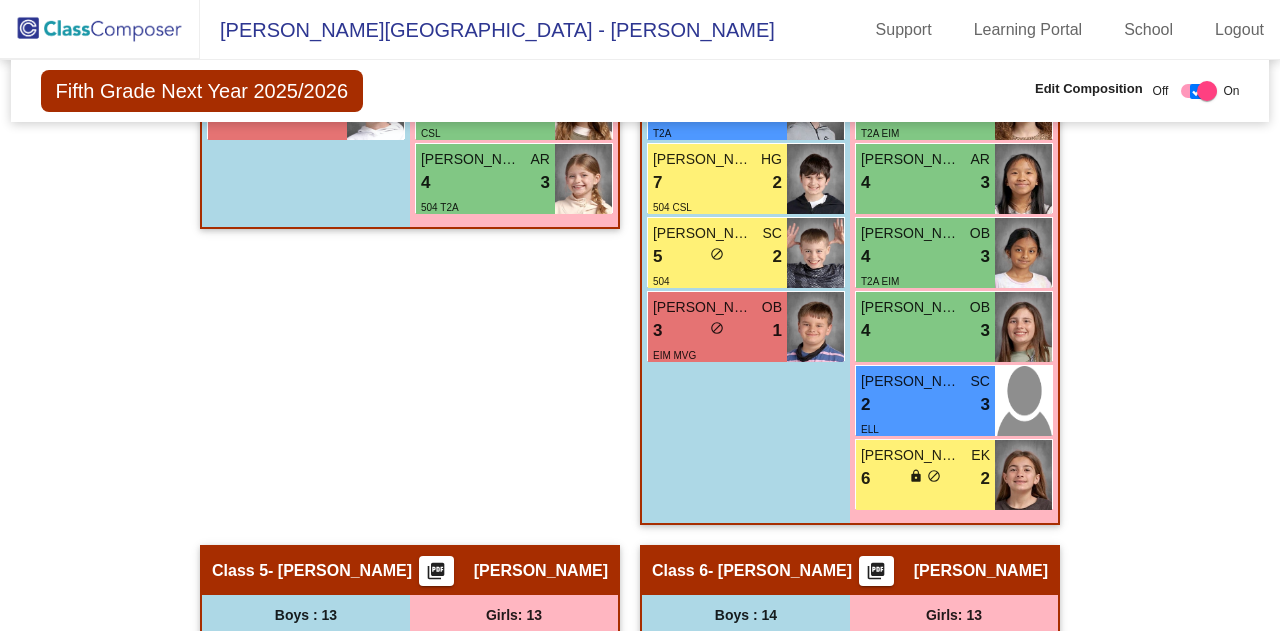 click on "Class 3   - Gasaway  picture_as_pdf Shannon Gasaway  Add Student  First Name Last Name Student Id  (Recommended)   Boy   Girl   Non Binary Add Close  Boys : 10  Mauktik Chapparapu AR 9 lock do_not_disturb_alt 3 GT Zachary Riddle LM 8 lock do_not_disturb_alt 4 GT Collier Sellers AR 8 lock do_not_disturb_alt 3 GT 504 CSL Makito Kojima LM 7 lock do_not_disturb_alt 3 Henry Hull HG 6 lock do_not_disturb_alt 4 Burke Grissom HG 6 lock do_not_disturb_alt 4 504 Yurgen Sanchez Jimenez EK 3 lock do_not_disturb_alt 4 ELL T3A EIR EIM Jackson Cooper AS 7 lock do_not_disturb_alt 2 MVG William Dodd EK 4 lock do_not_disturb_alt 2 SPC RN Brody Martinelli AS 3 lock do_not_disturb_alt 1 Girls: 11 Kaitlyn Vu LM 9 lock do_not_disturb_alt 4 GT Caroline Sell AS 8 lock do_not_disturb_alt 4 Harper Schafer OB 8 lock do_not_disturb_alt 3 GT Elsie Nersesian HG 7 lock do_not_disturb_alt 4 Aspen Hawkins HG 6 lock do_not_disturb_alt 4 Caroline Glass AR 6 lock do_not_disturb_alt 3 SPC T2A EIM Bella Little OB 5 lock do_not_disturb_alt 3 OB" 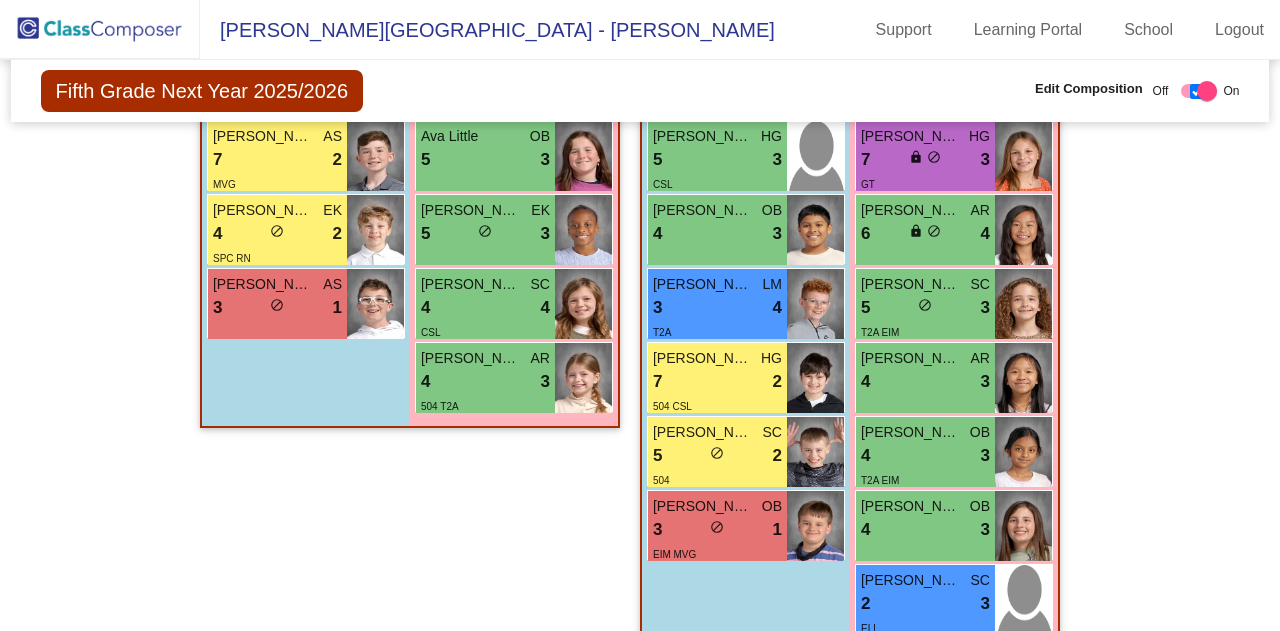 scroll, scrollTop: 2441, scrollLeft: 0, axis: vertical 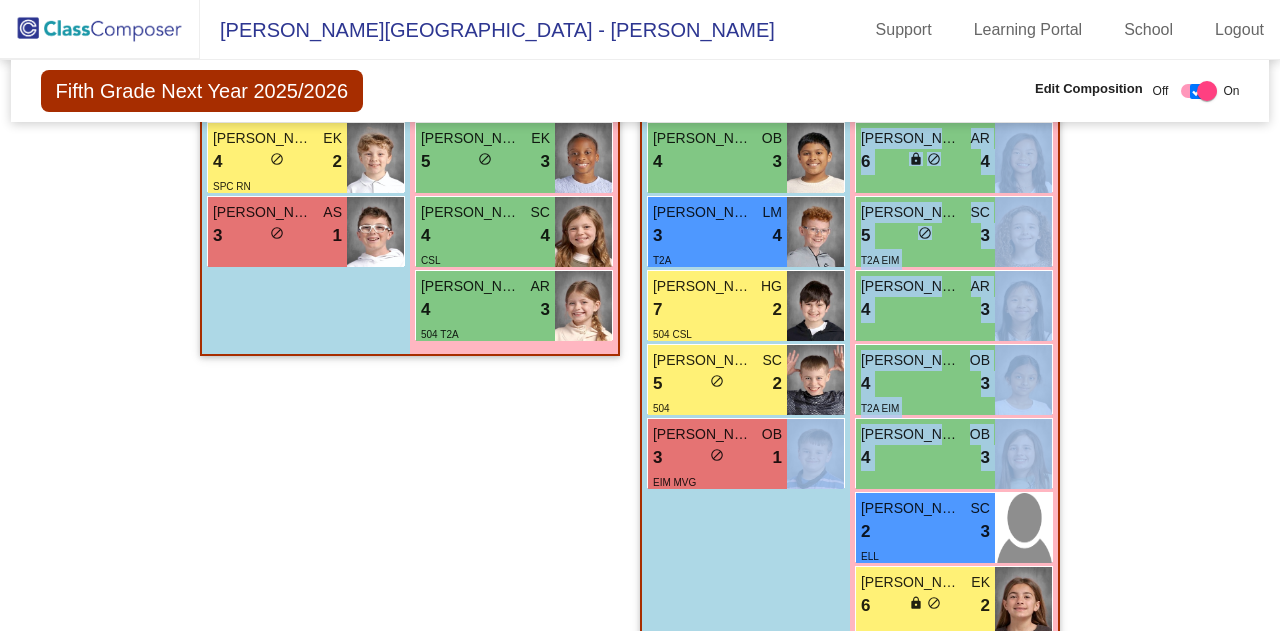 drag, startPoint x: 912, startPoint y: 444, endPoint x: 755, endPoint y: 599, distance: 220.62184 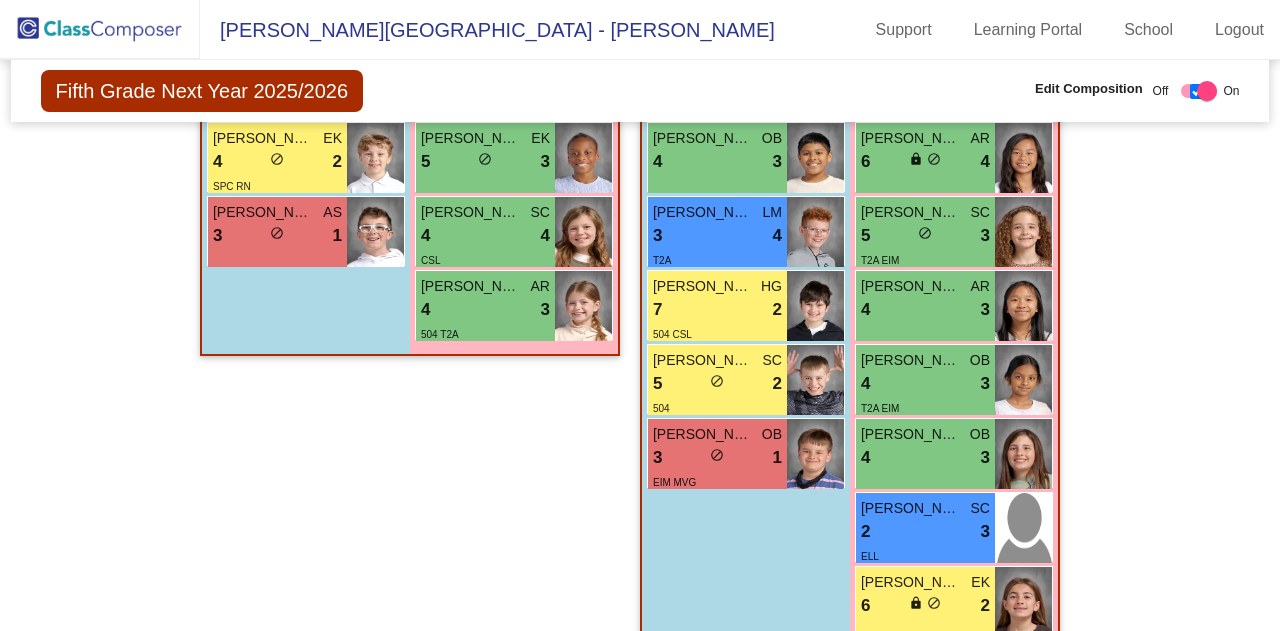 click on "Hallway   - Hallway Class  picture_as_pdf  Add Student  First Name Last Name Student Id  (Recommended)   Boy   Girl   [DEMOGRAPHIC_DATA] Add Close  Boys : 1  [PERSON_NAME] lock do_not_disturb_alt Girls: 0   No Students   Class 1   - Brown  picture_as_pdf [PERSON_NAME]  Add Student  First Name Last Name Student Id  (Recommended)   Boy   Girl   [DEMOGRAPHIC_DATA] Add Close  Boys : 13  Aarush Nitin SC 8 lock do_not_disturb_alt 4 GT [PERSON_NAME] Krishna LM 7 lock do_not_disturb_alt 3 [PERSON_NAME] EK 6 lock do_not_disturb_alt 4 [PERSON_NAME] [PERSON_NAME] 5 lock do_not_disturb_alt 3 [PERSON_NAME] [PERSON_NAME] 4 lock do_not_disturb_alt 3 T2A Carson Wedbush AS 4 lock do_not_disturb_alt 3 [PERSON_NAME] SC 3 lock do_not_disturb_alt 3 [PERSON_NAME] AR 3 lock do_not_disturb_alt 3 ELL [PERSON_NAME] SC 4 lock do_not_disturb_alt 2 [PERSON_NAME] EK 4 lock do_not_disturb_alt 2 T2B [PERSON_NAME] OB 3 lock do_not_disturb_alt 2 504 [PERSON_NAME] OB 5 lock do_not_disturb_alt 1 504 [PERSON_NAME] LM 4 lock do_not_disturb_alt 1 T2B Girls: 10 [PERSON_NAME] AS 8 lock" 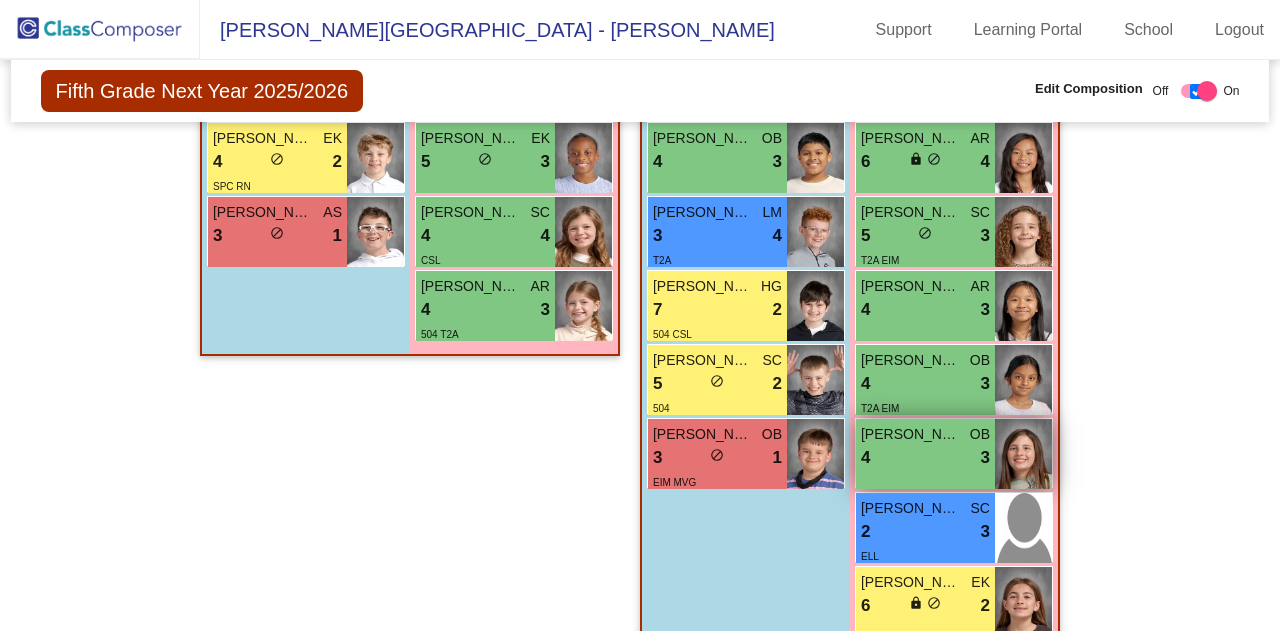 click on "4 lock do_not_disturb_alt 3" at bounding box center (925, 458) 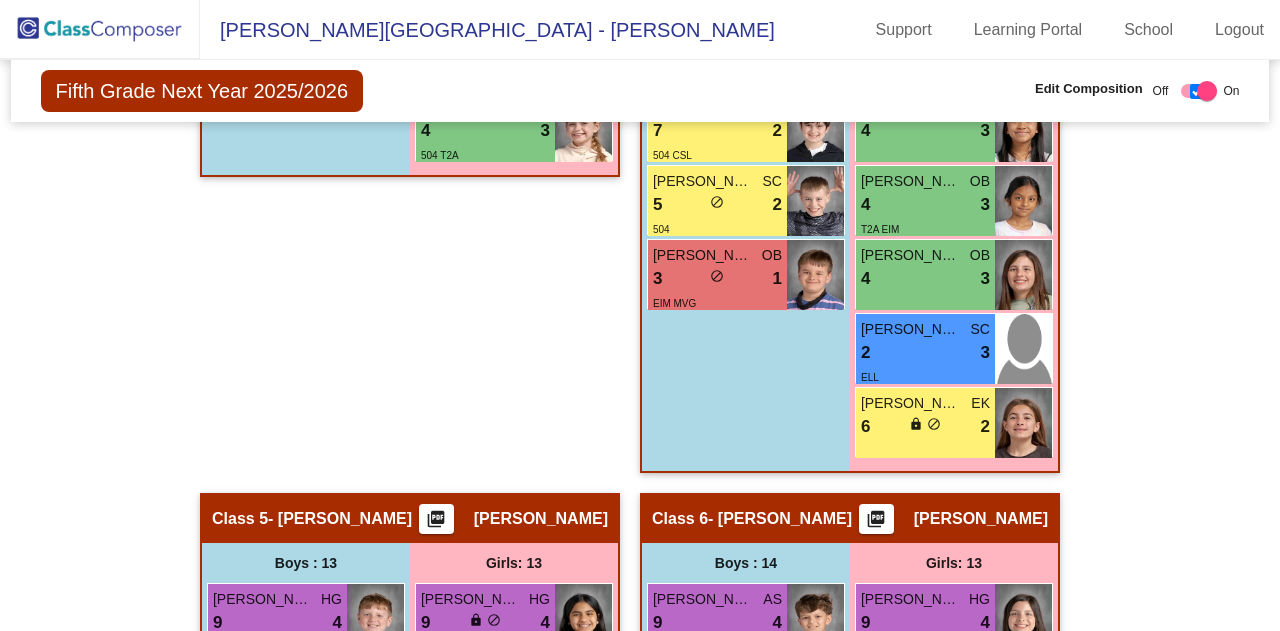 scroll, scrollTop: 2597, scrollLeft: 0, axis: vertical 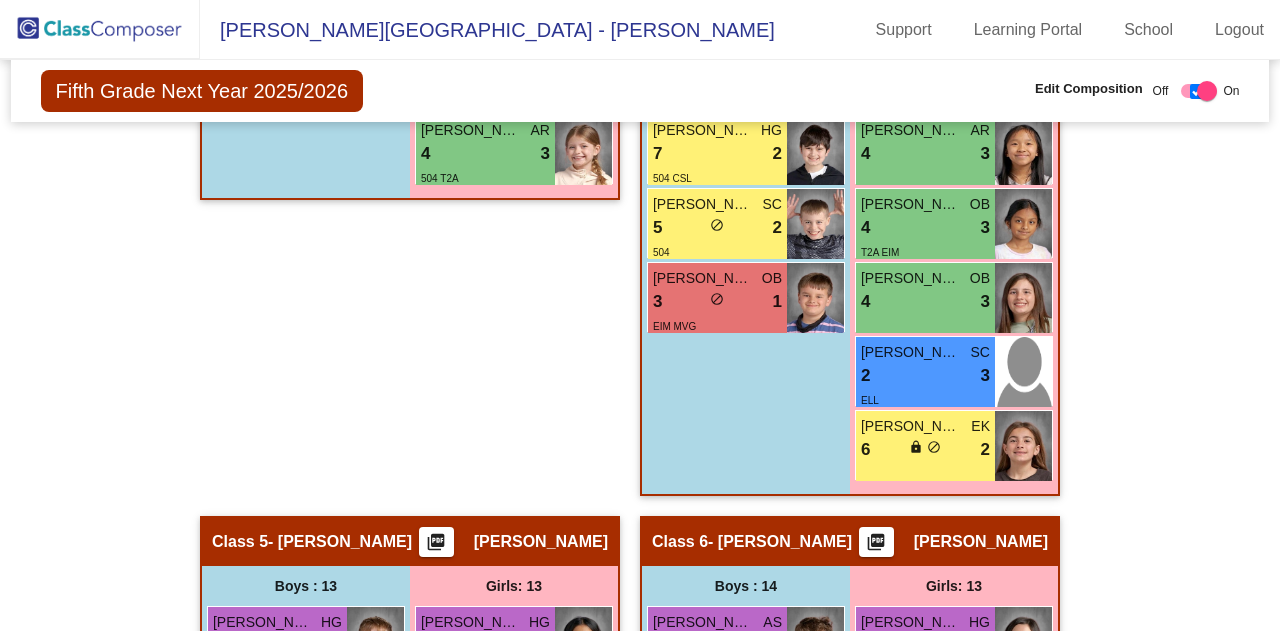 drag, startPoint x: 914, startPoint y: 303, endPoint x: 1141, endPoint y: 424, distance: 257.2353 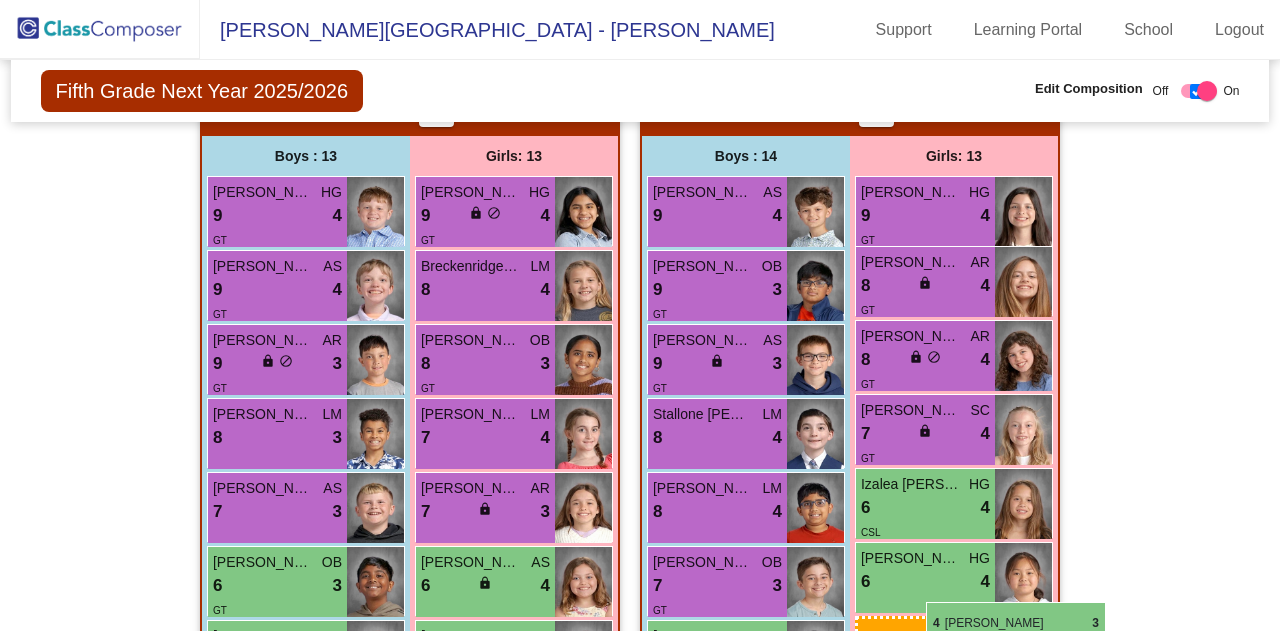 scroll, scrollTop: 2989, scrollLeft: 0, axis: vertical 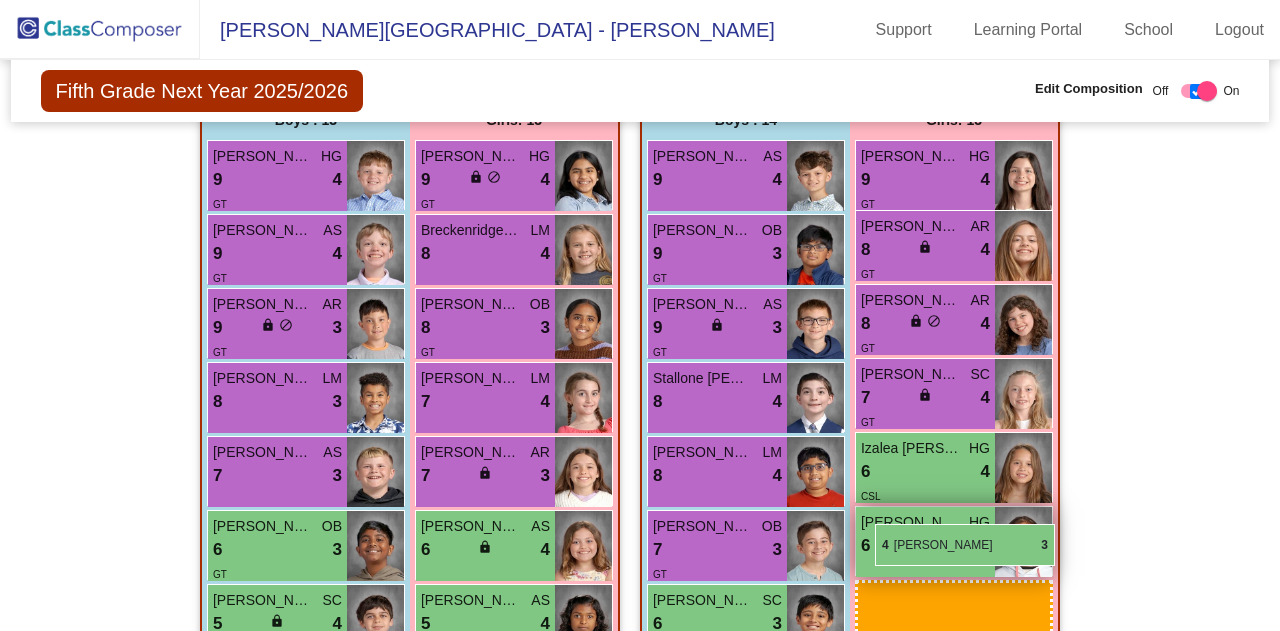 drag, startPoint x: 901, startPoint y: 313, endPoint x: 872, endPoint y: 517, distance: 206.05096 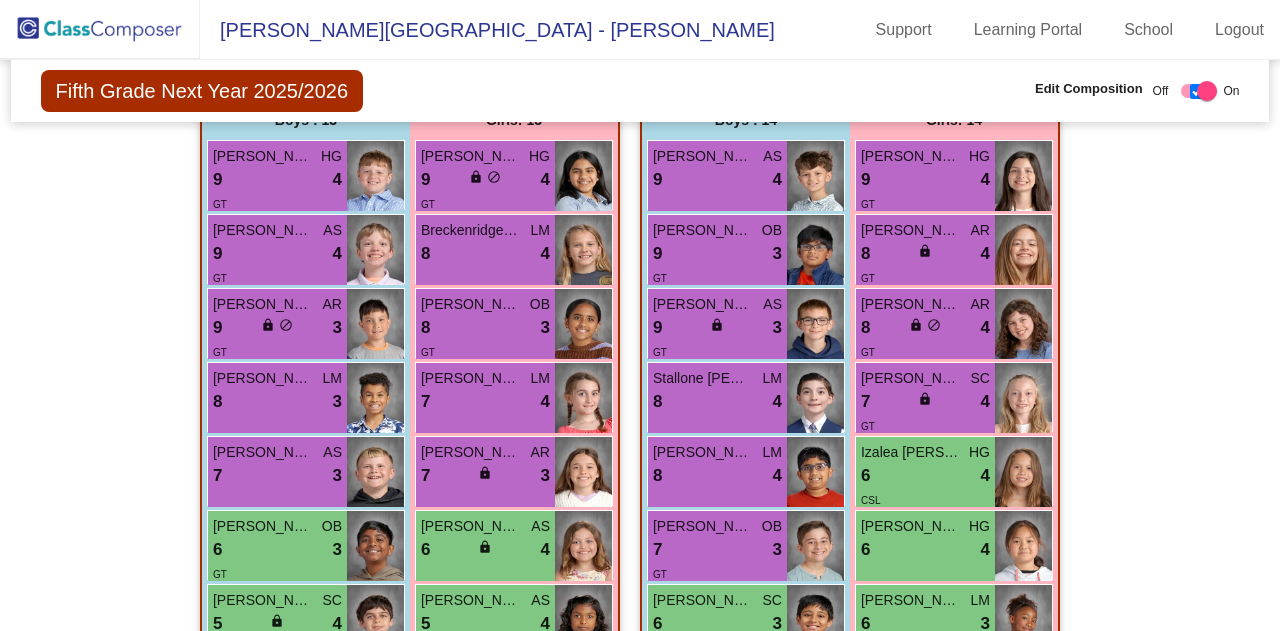 scroll, scrollTop: 3349, scrollLeft: 0, axis: vertical 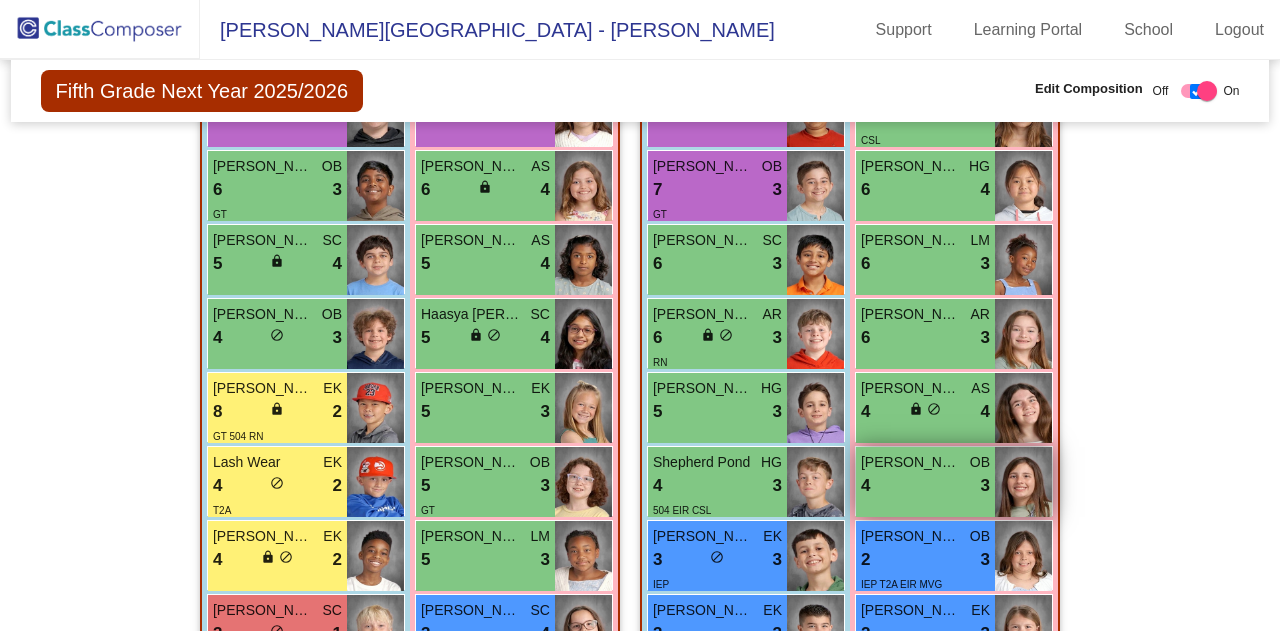 click on "Claire Schafer OB 4 lock do_not_disturb_alt 3" at bounding box center (925, 482) 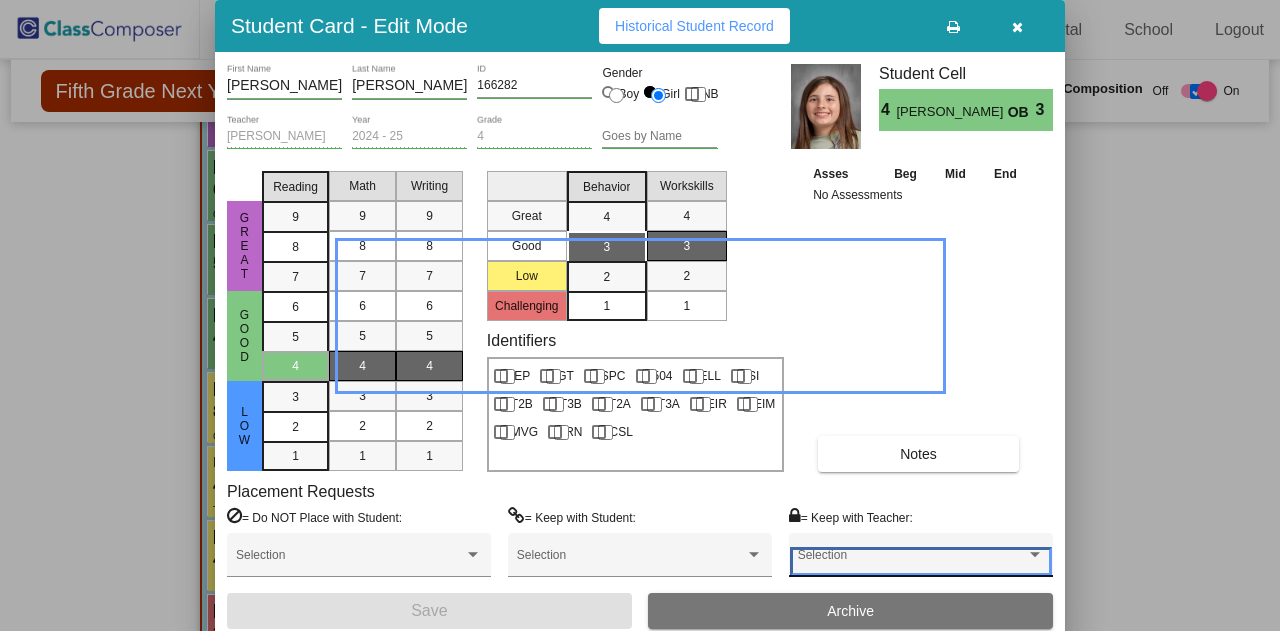 click at bounding box center (912, 562) 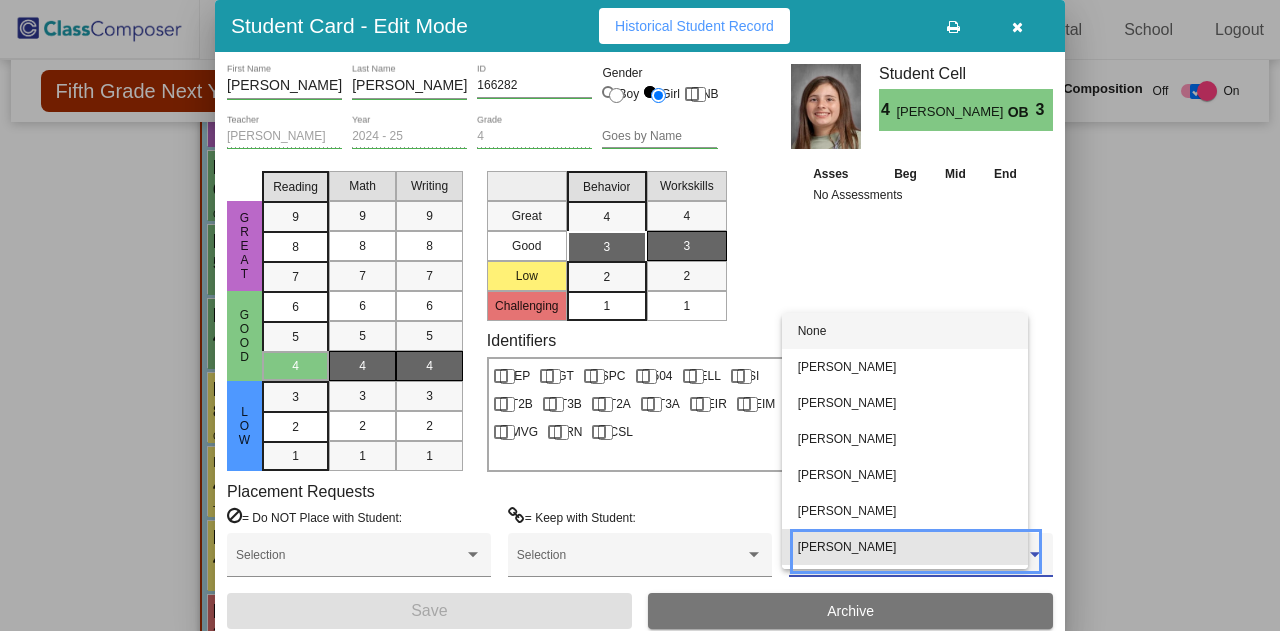 click on "[PERSON_NAME]" at bounding box center [905, 547] 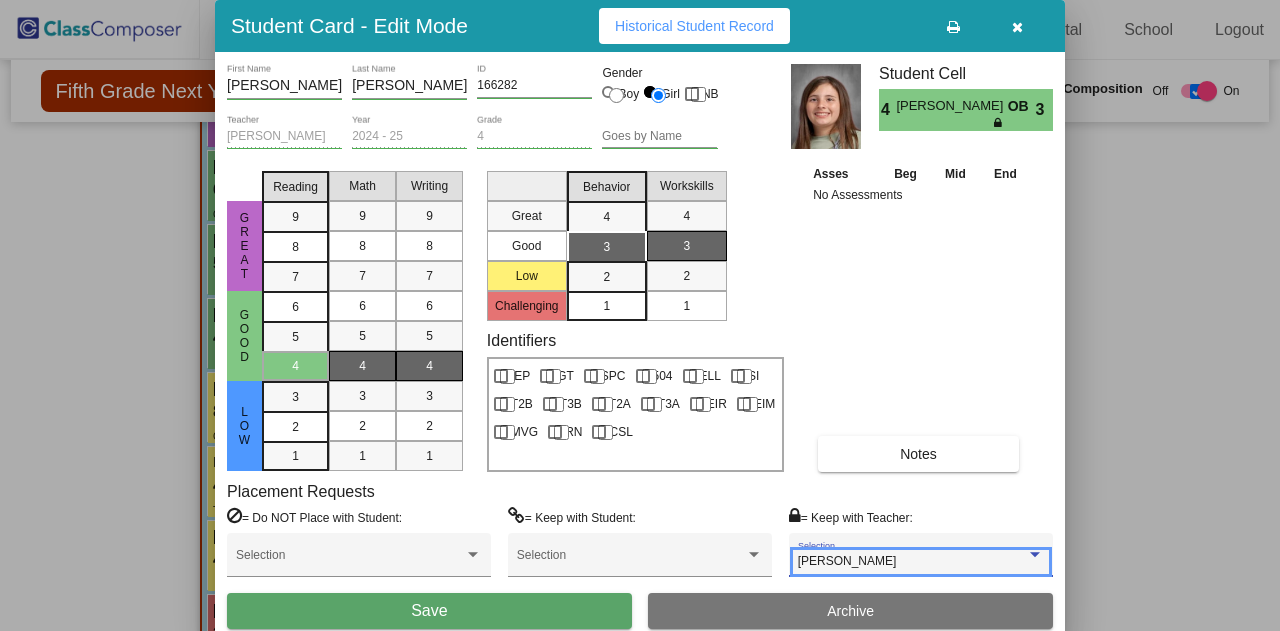 scroll, scrollTop: 32, scrollLeft: 0, axis: vertical 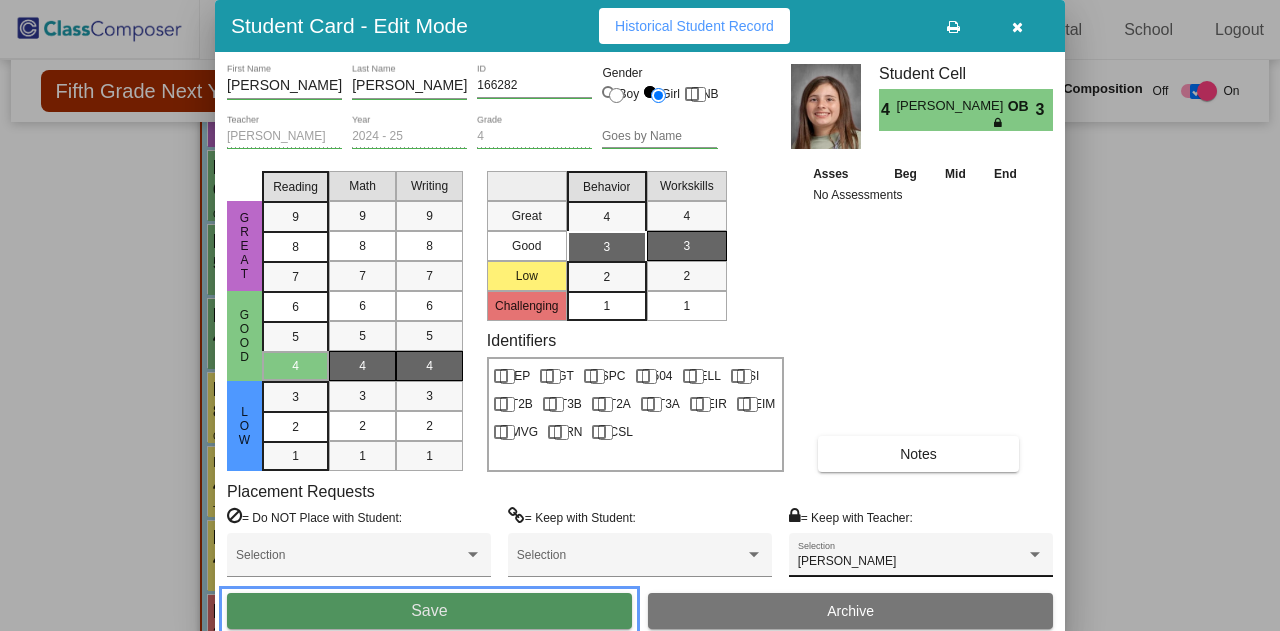click on "Save" at bounding box center (429, 611) 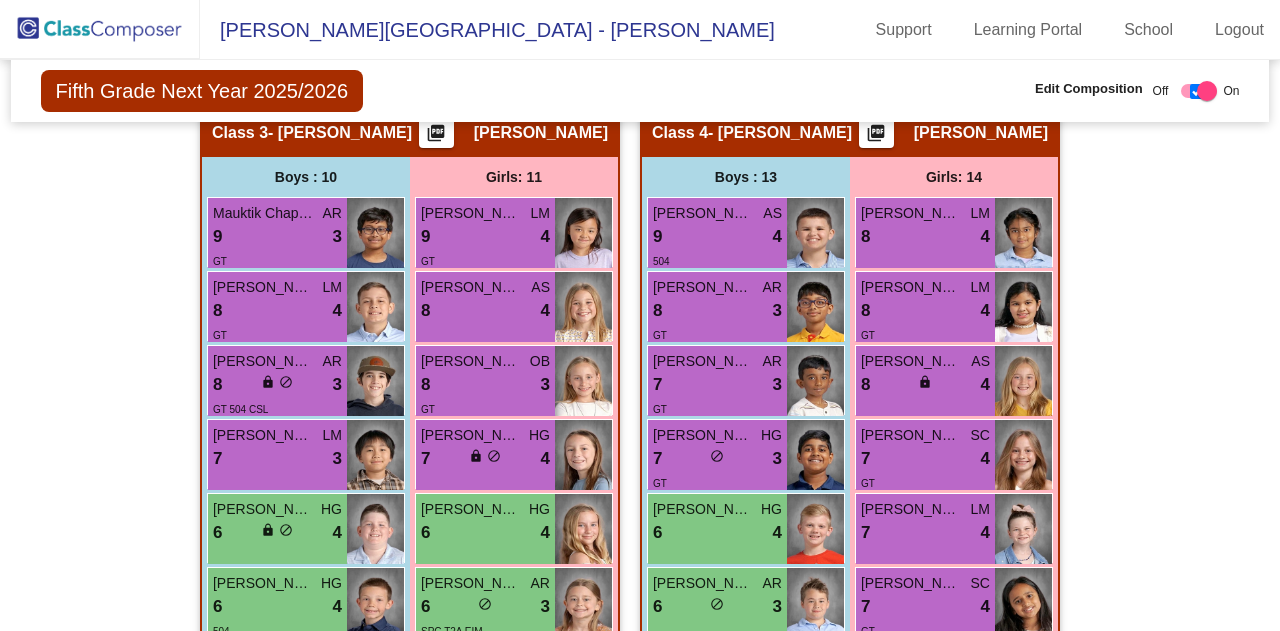 scroll, scrollTop: 1777, scrollLeft: 0, axis: vertical 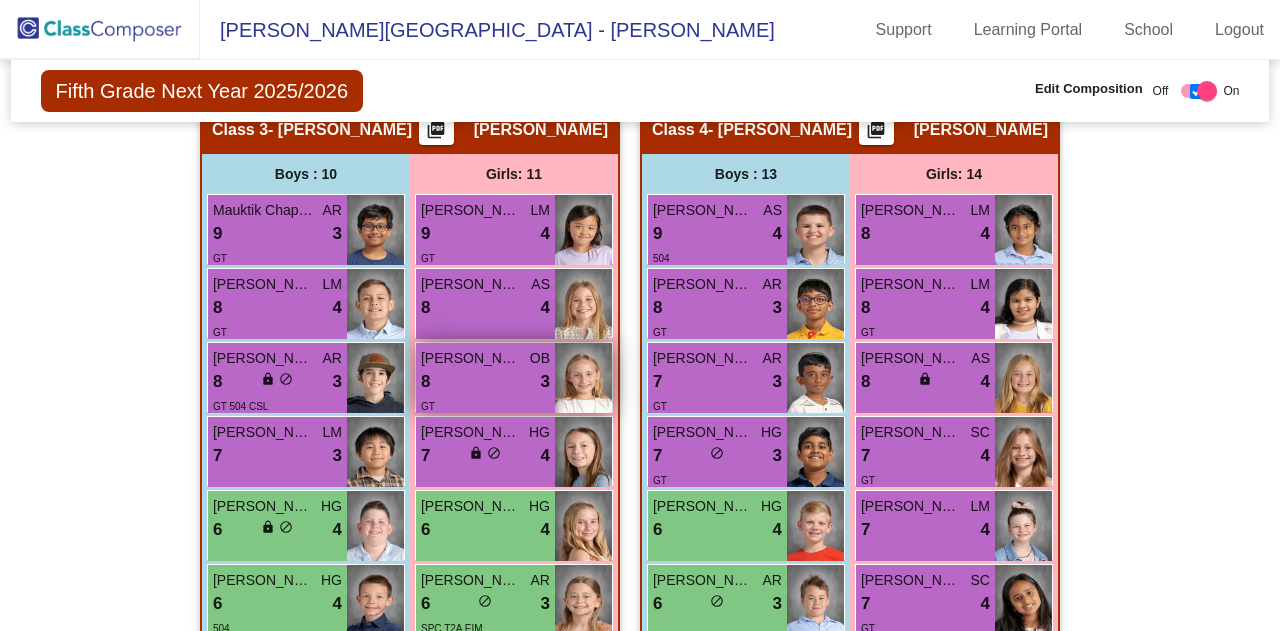 click on "8 lock do_not_disturb_alt 3" at bounding box center [485, 382] 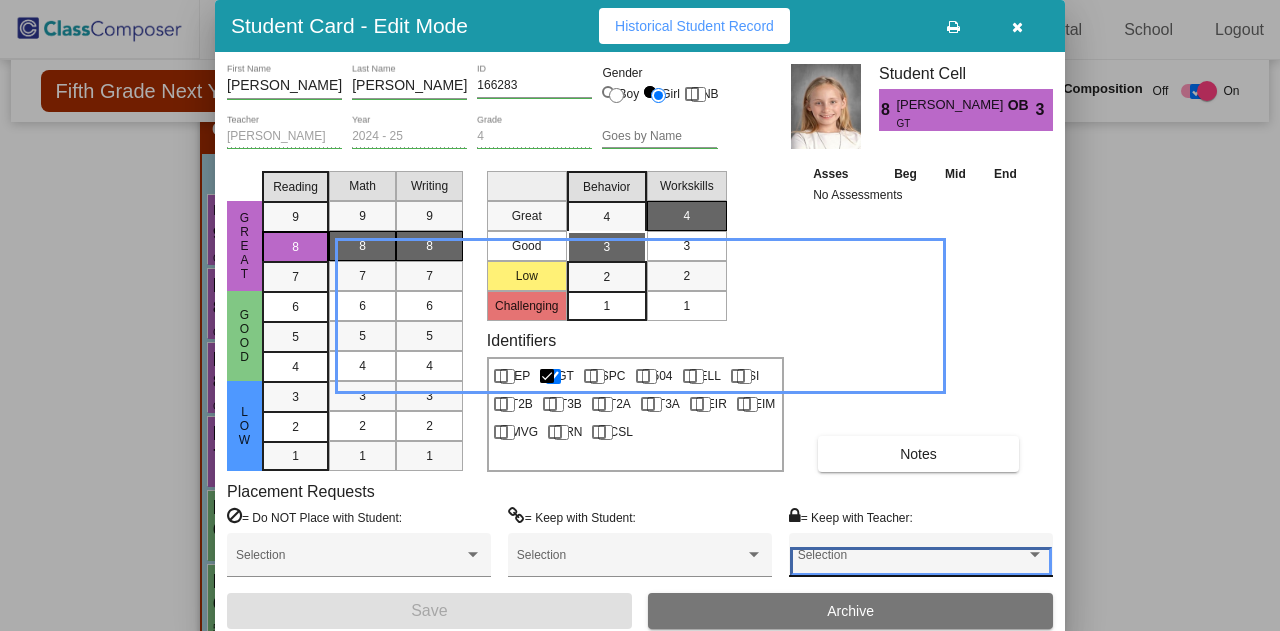 click at bounding box center (912, 562) 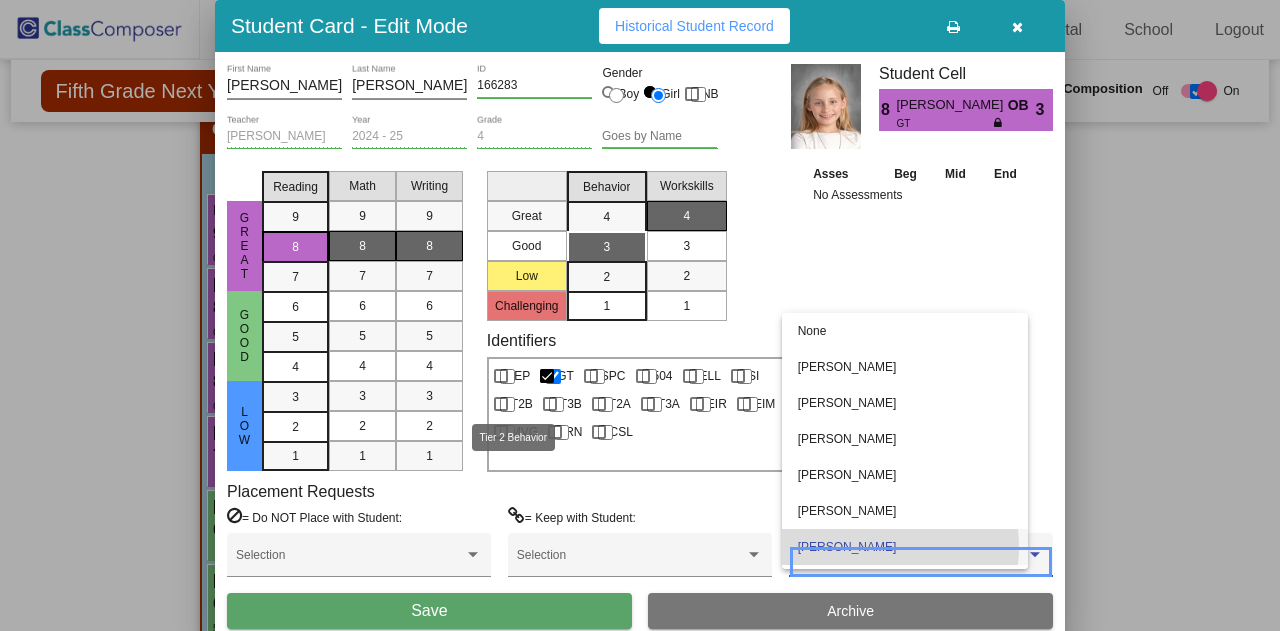 scroll, scrollTop: 0, scrollLeft: 0, axis: both 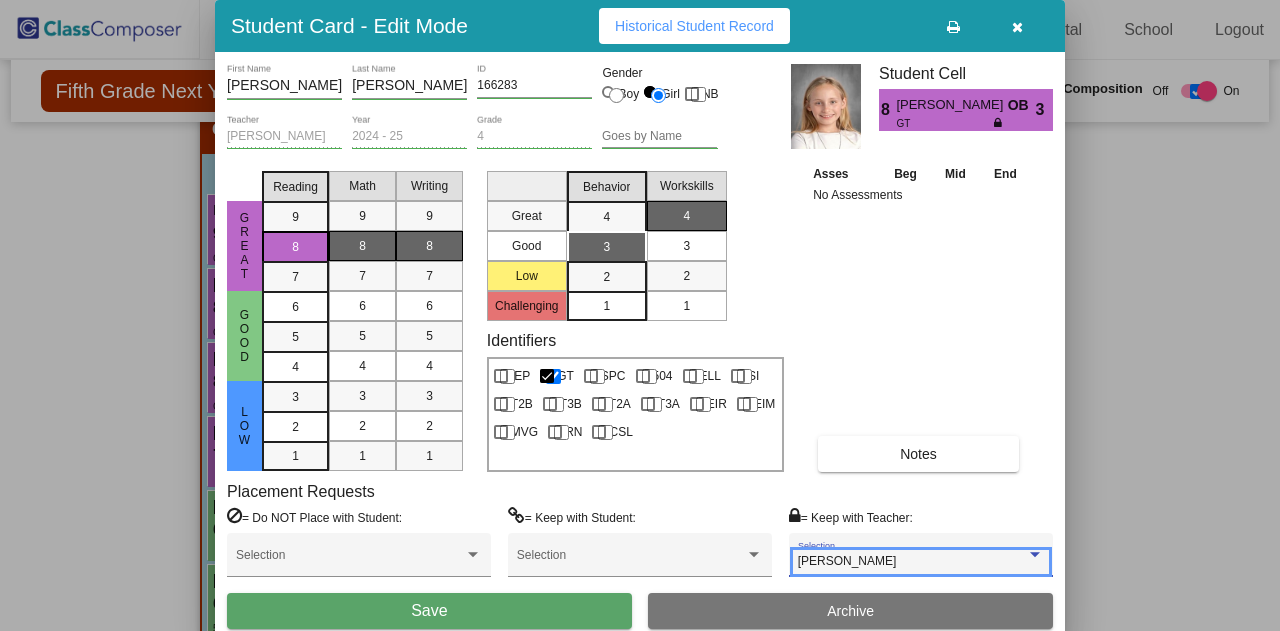 click on "[PERSON_NAME]" at bounding box center (912, 562) 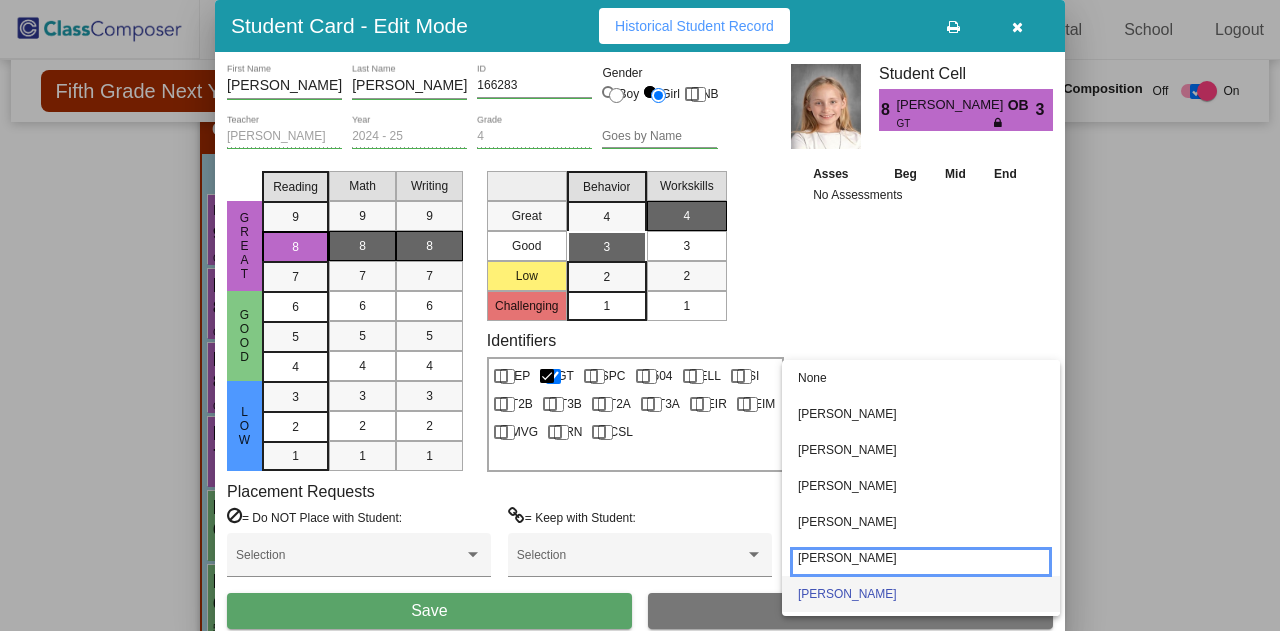 scroll, scrollTop: 32, scrollLeft: 0, axis: vertical 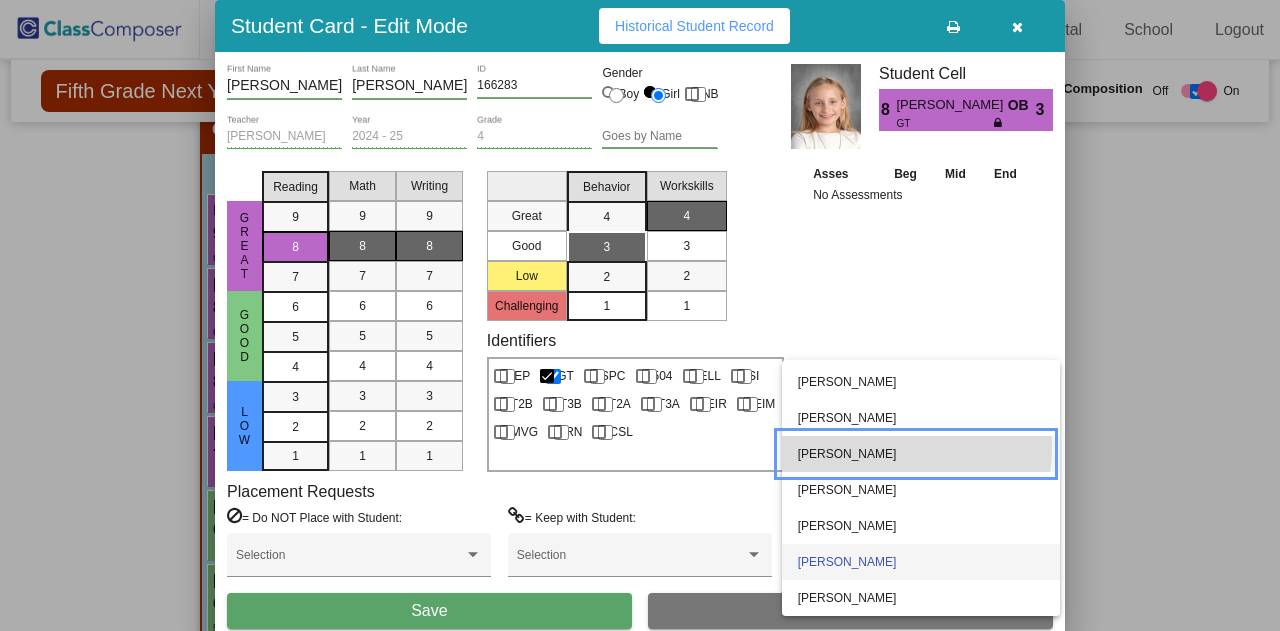 click on "[PERSON_NAME]" at bounding box center (921, 454) 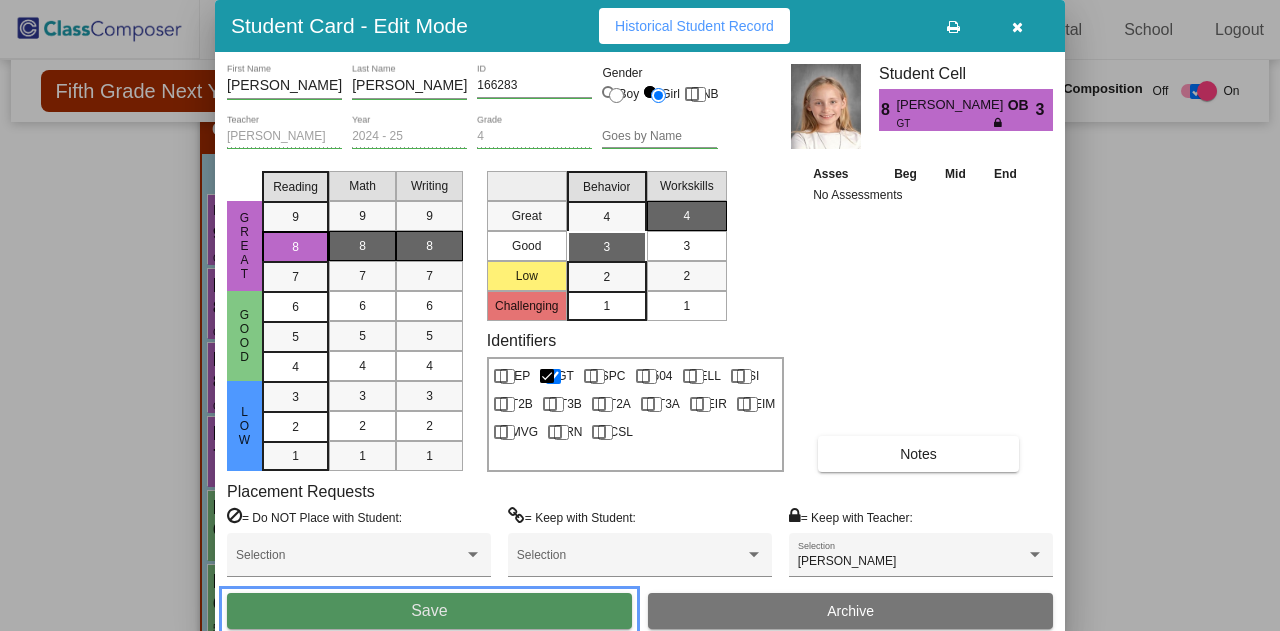 click on "Save" at bounding box center [429, 611] 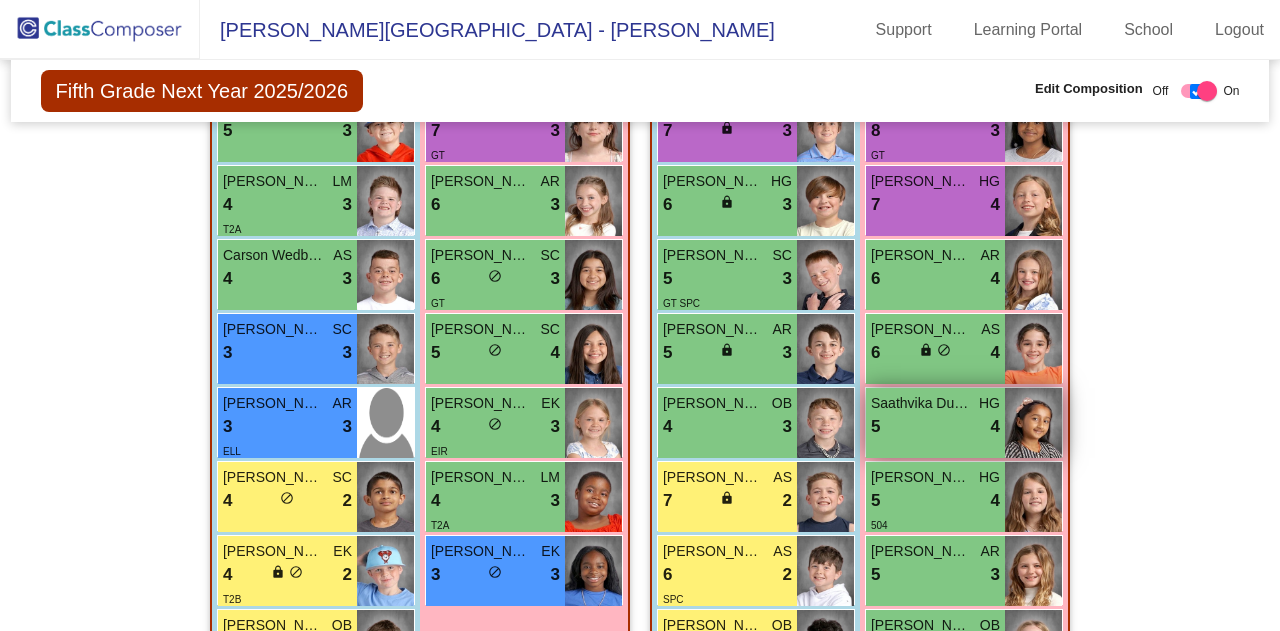 scroll, scrollTop: 948, scrollLeft: 0, axis: vertical 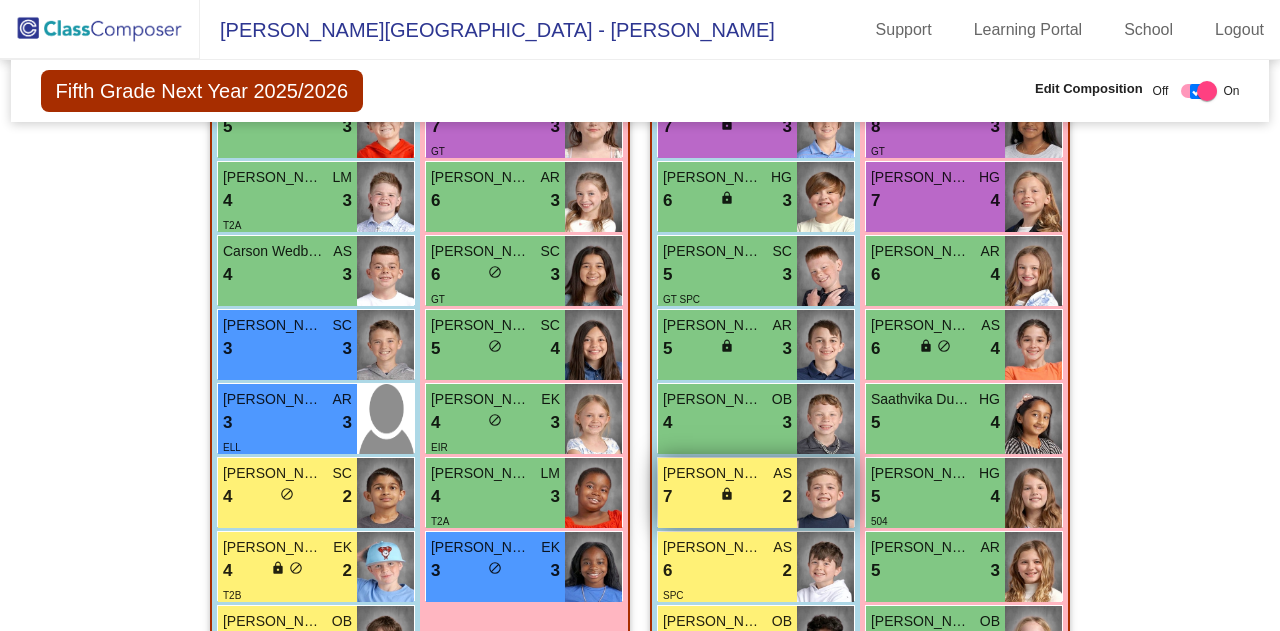 click on "7 lock do_not_disturb_alt 2" at bounding box center (727, 497) 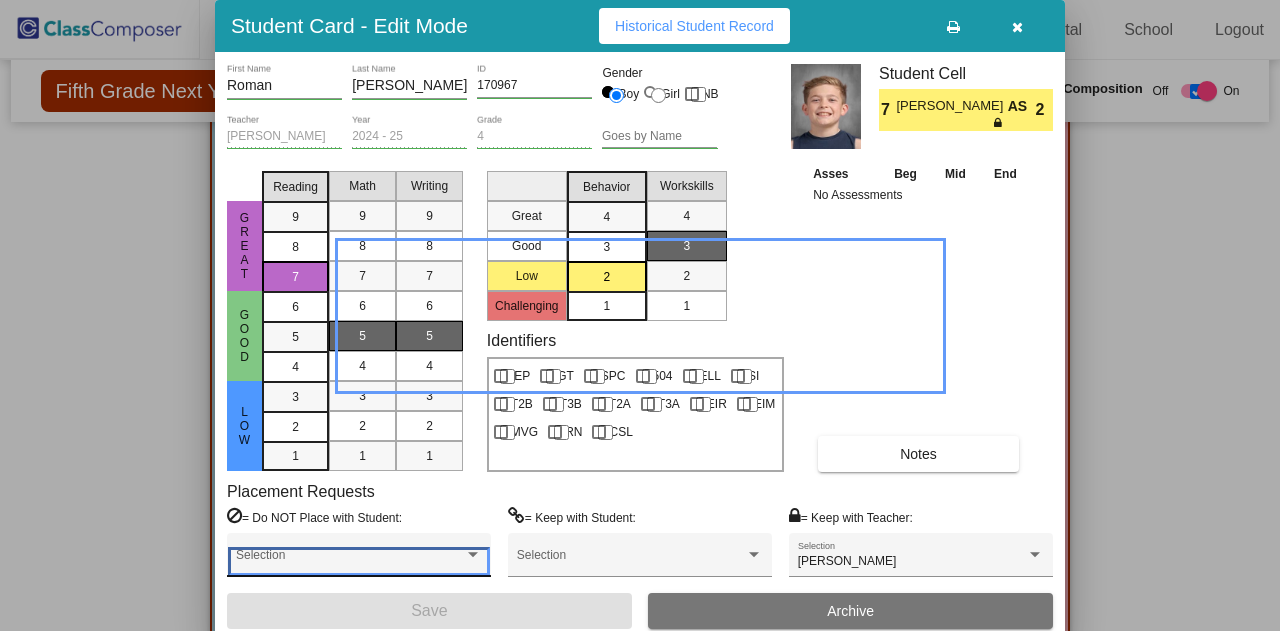 click at bounding box center (473, 555) 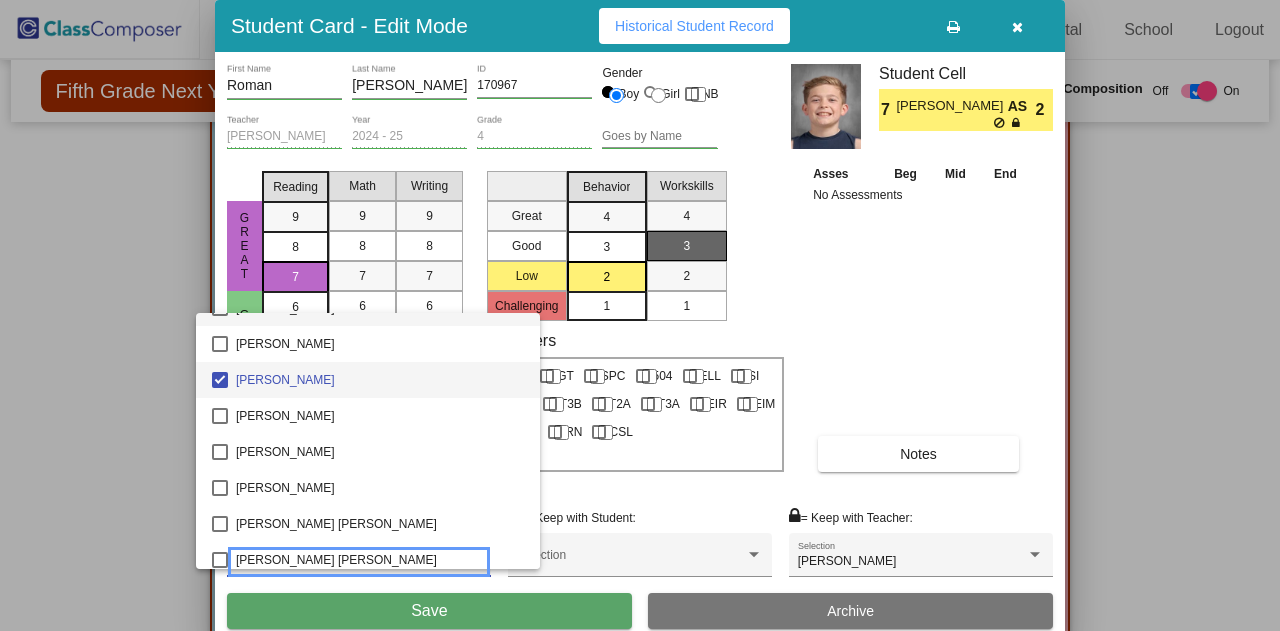 scroll, scrollTop: 166, scrollLeft: 0, axis: vertical 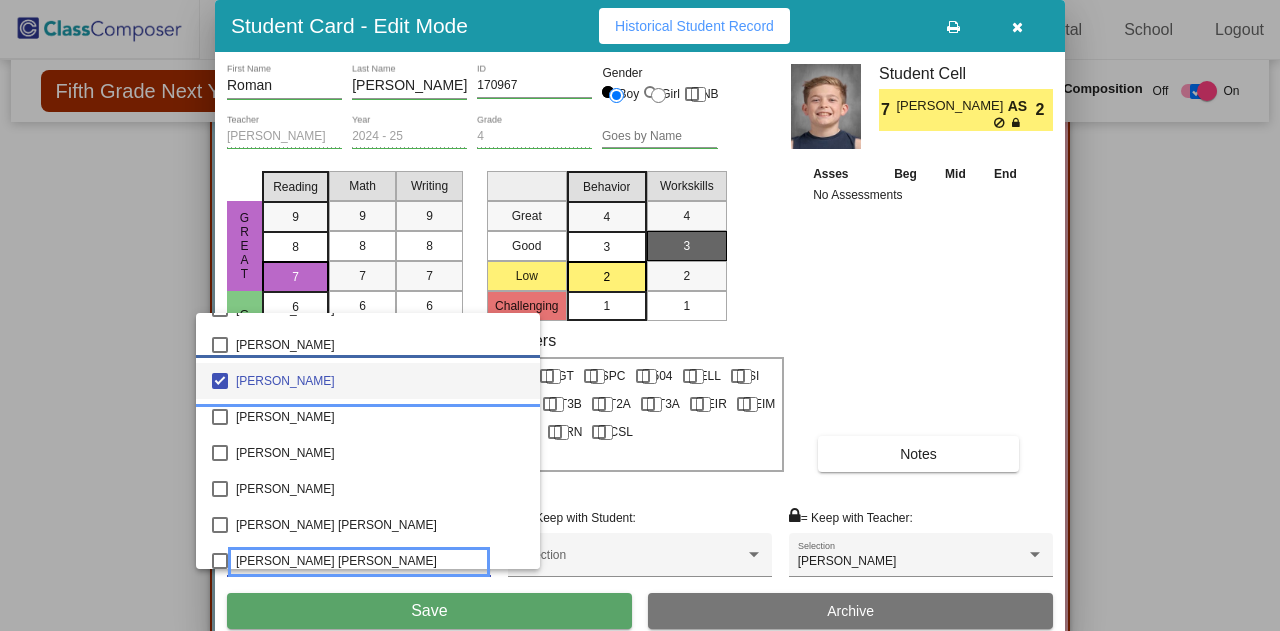 click at bounding box center (220, 381) 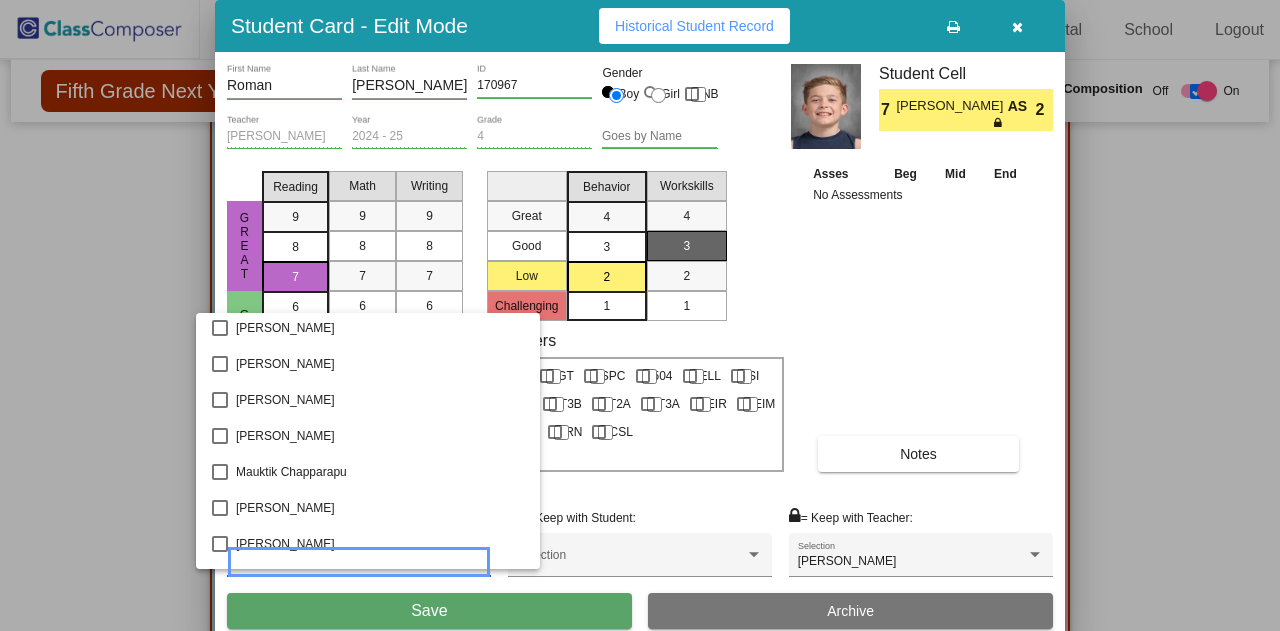 scroll, scrollTop: 4216, scrollLeft: 0, axis: vertical 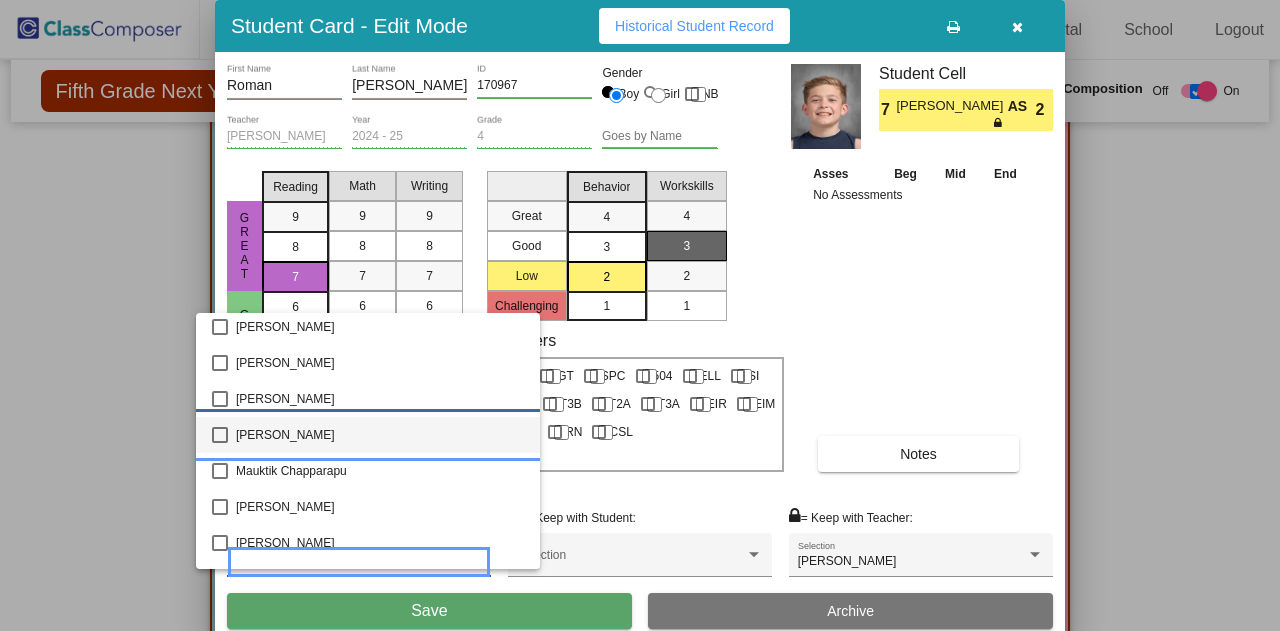 click at bounding box center (220, 435) 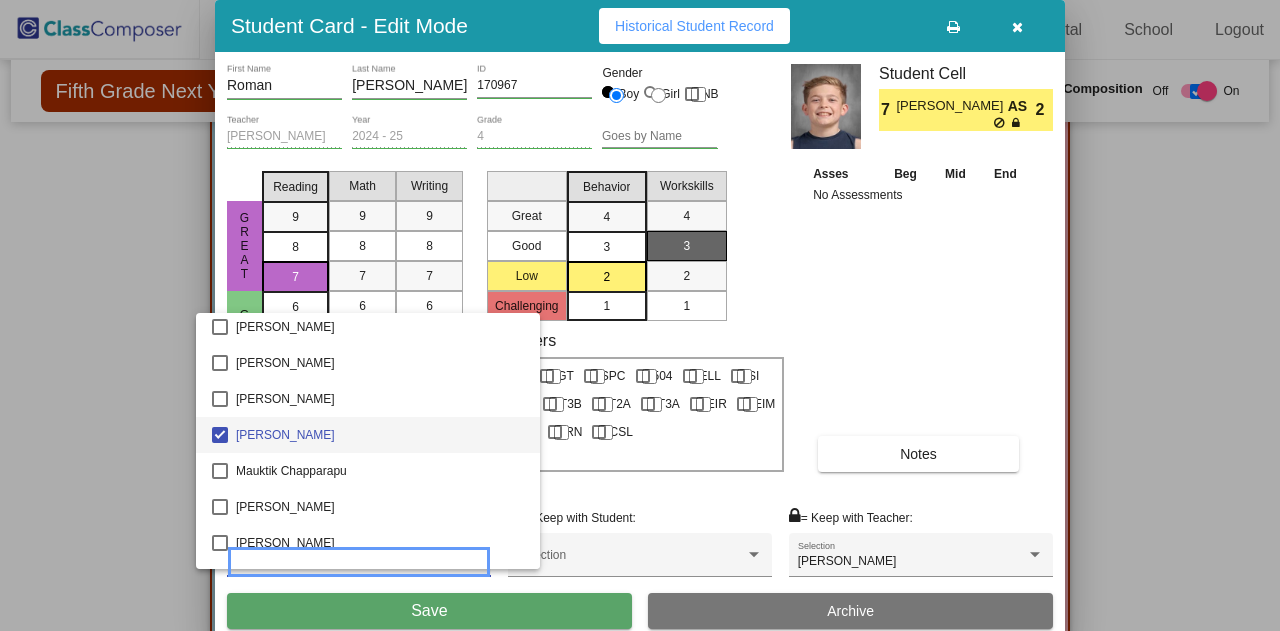 click at bounding box center [640, 315] 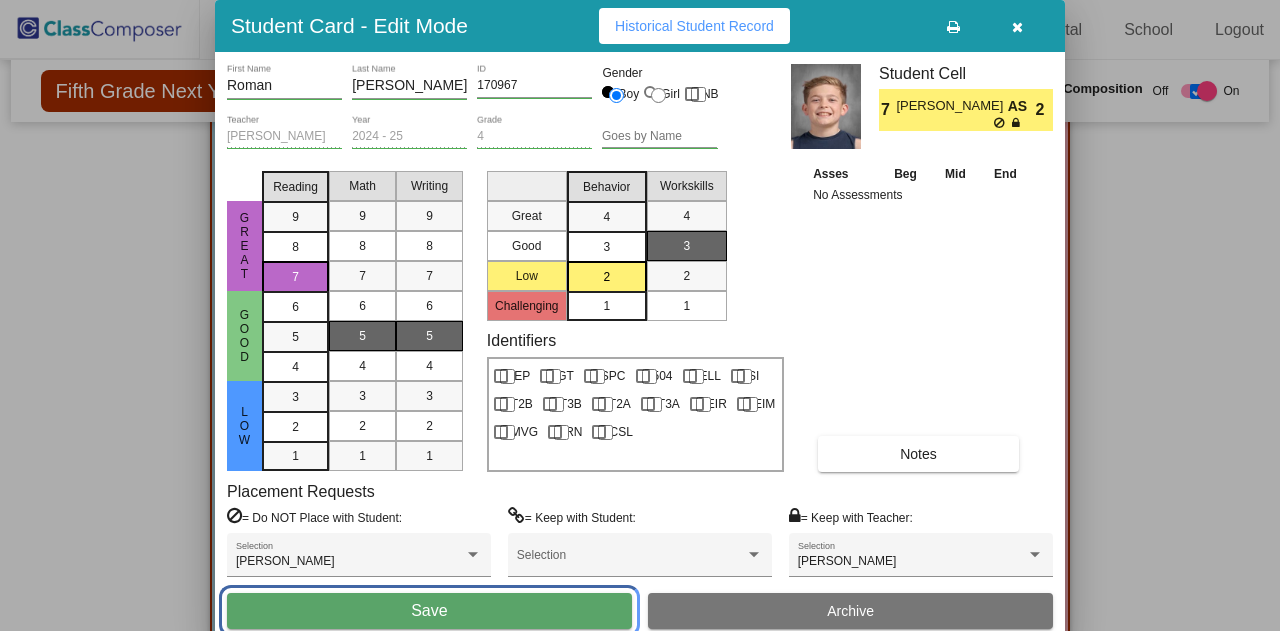 click on "Save" at bounding box center (429, 611) 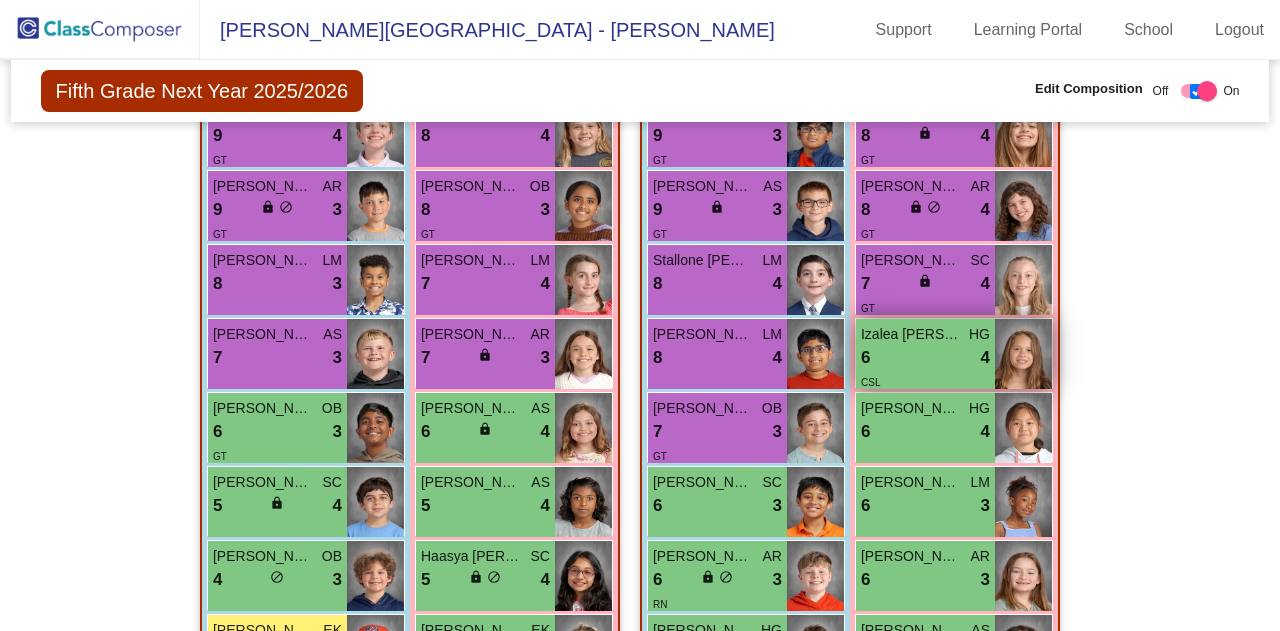 scroll, scrollTop: 3105, scrollLeft: 0, axis: vertical 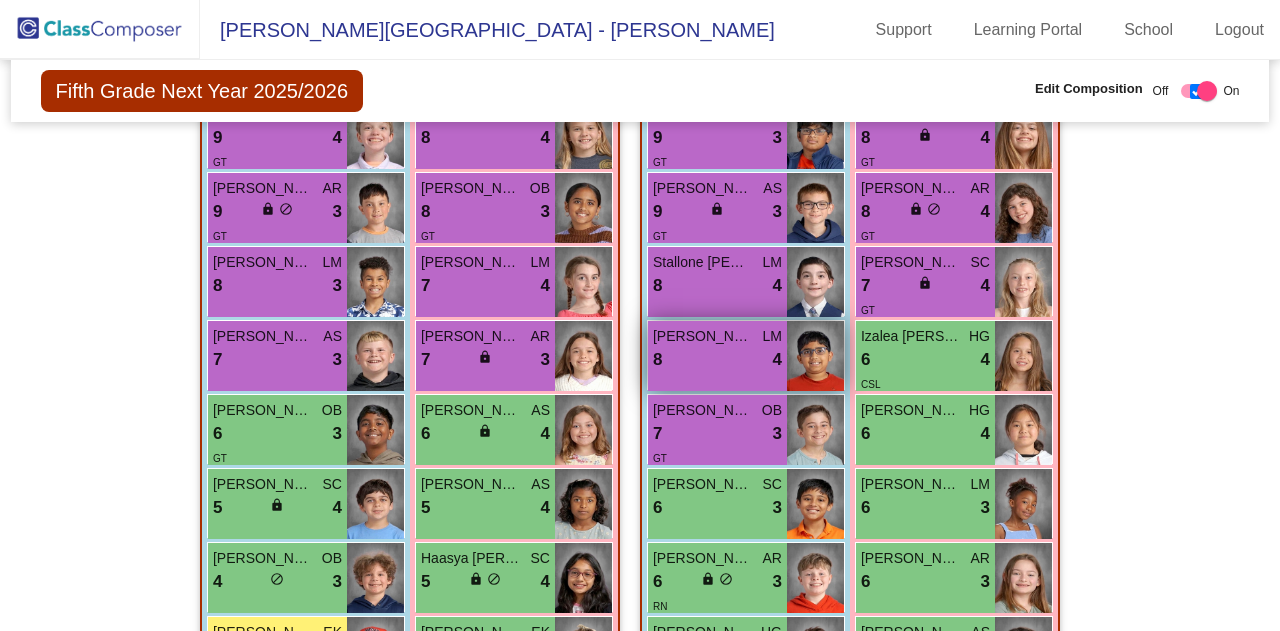 drag, startPoint x: 714, startPoint y: 437, endPoint x: 705, endPoint y: 355, distance: 82.492424 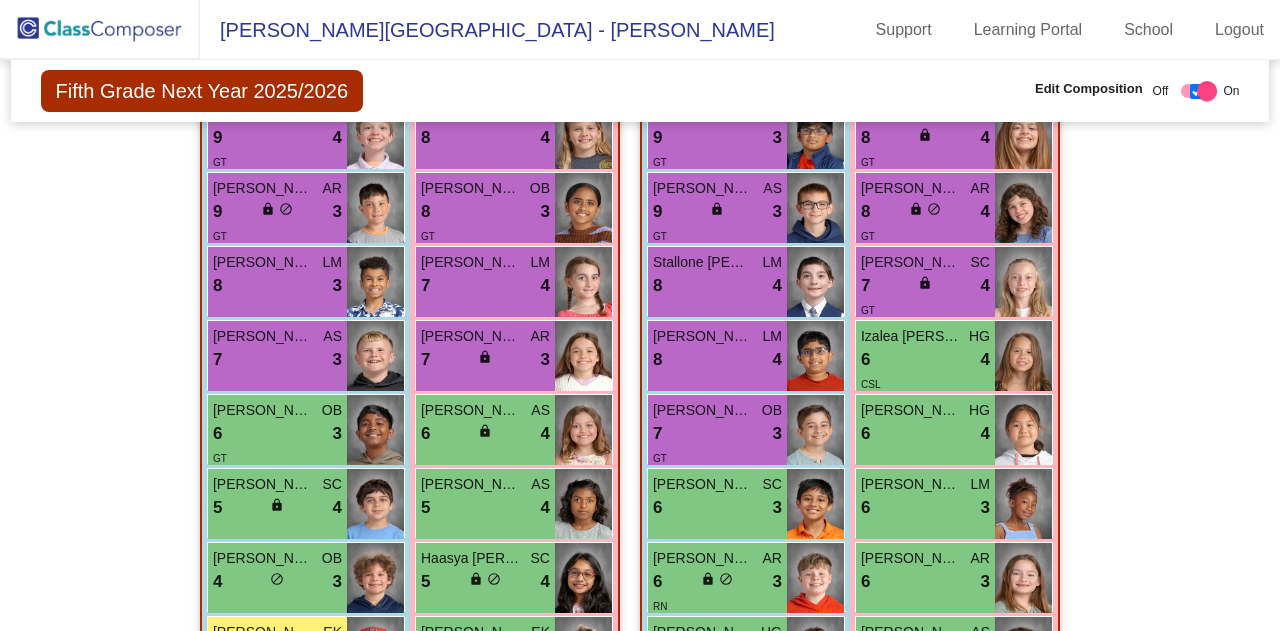 drag, startPoint x: 705, startPoint y: 355, endPoint x: 742, endPoint y: 119, distance: 238.88281 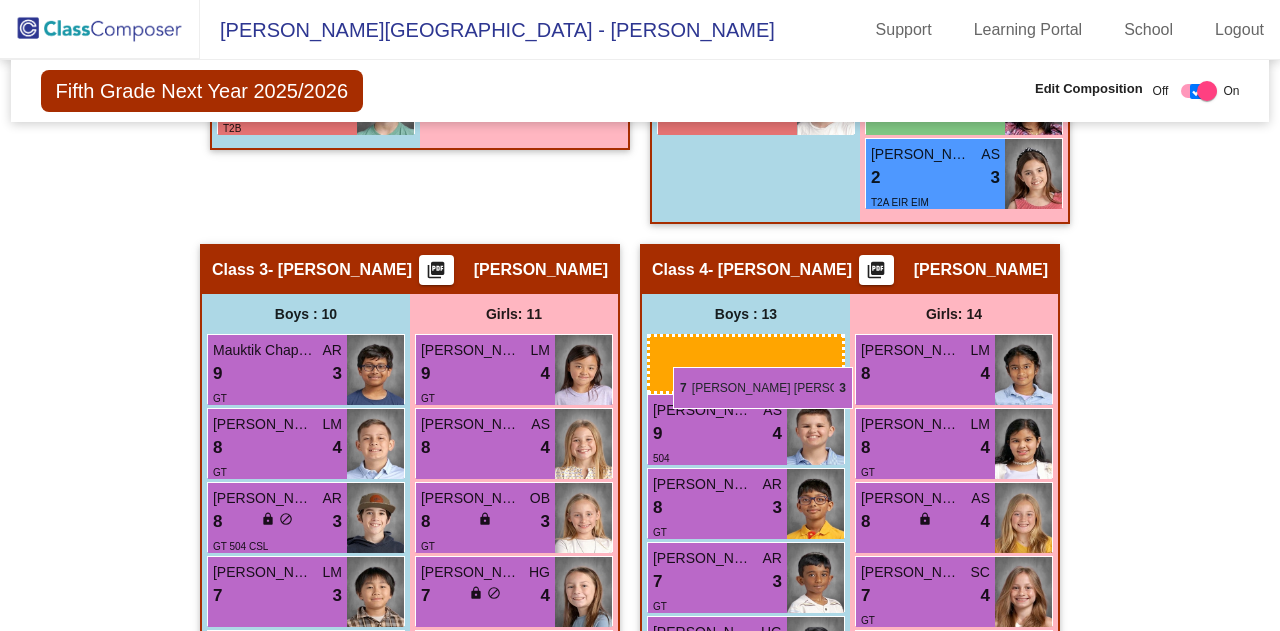 scroll, scrollTop: 1629, scrollLeft: 0, axis: vertical 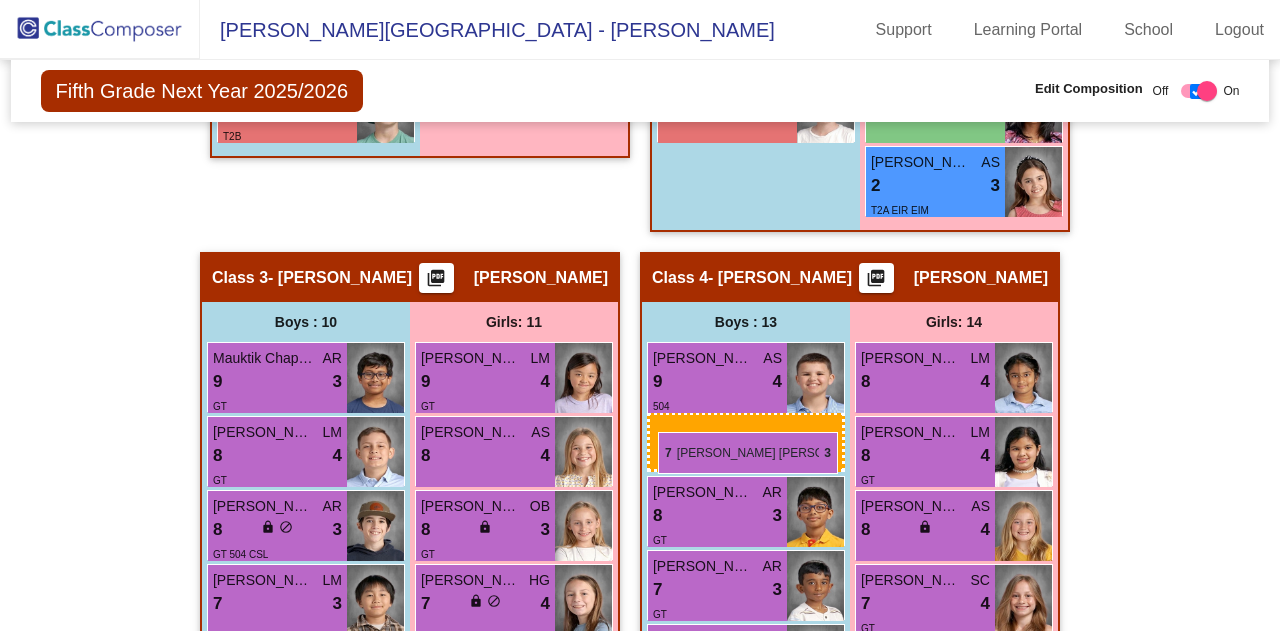 drag, startPoint x: 718, startPoint y: 437, endPoint x: 652, endPoint y: 418, distance: 68.68042 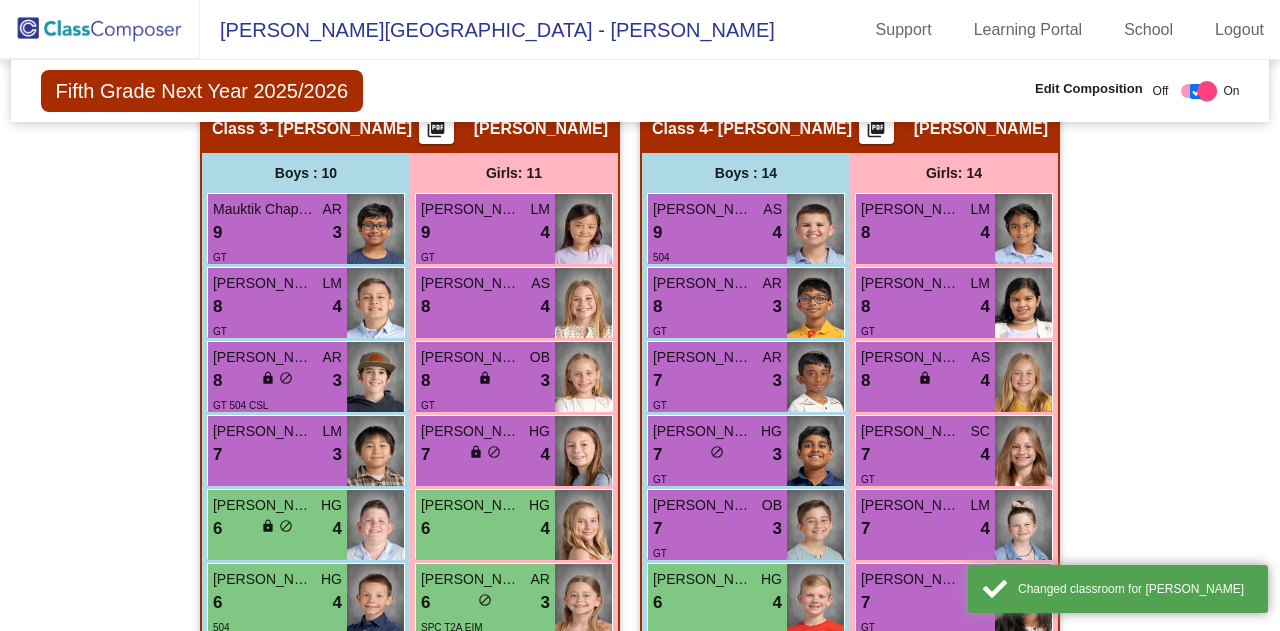 scroll, scrollTop: 1780, scrollLeft: 0, axis: vertical 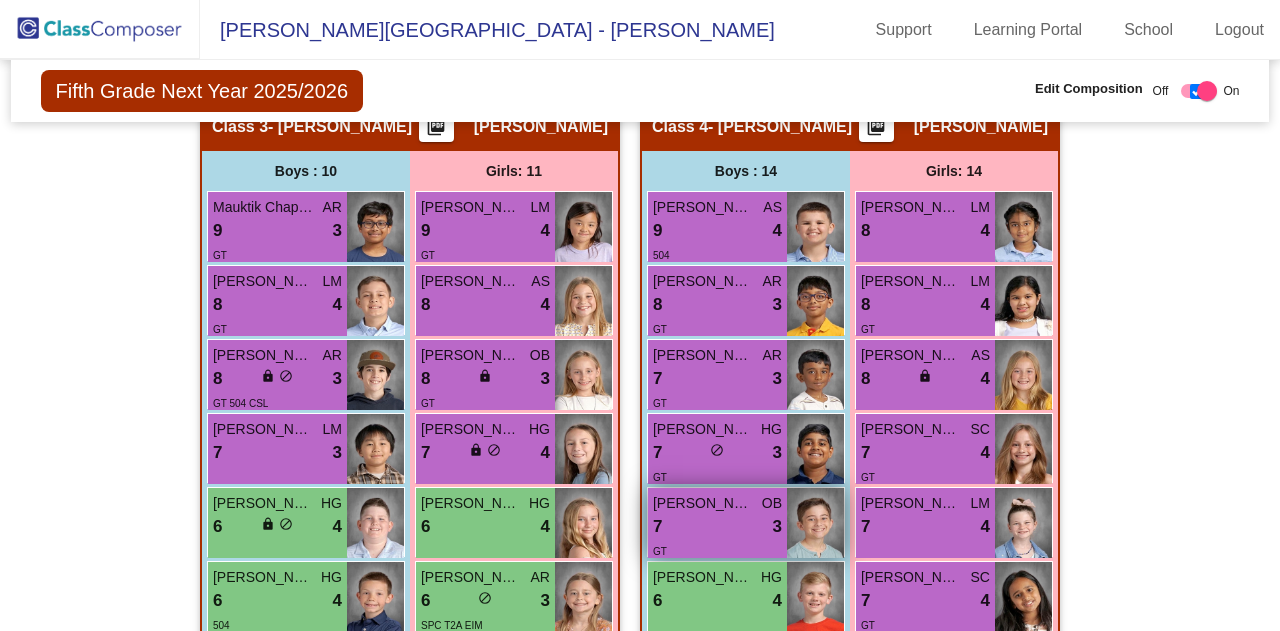 click on "7 lock do_not_disturb_alt 3" at bounding box center [717, 527] 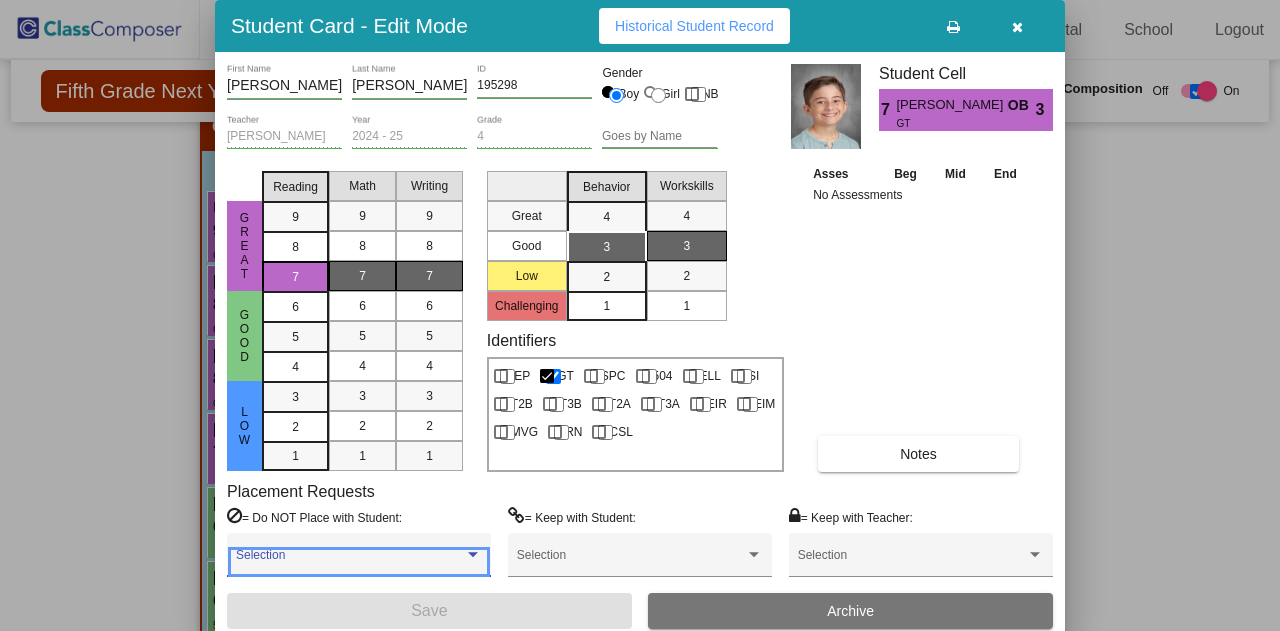 click at bounding box center [473, 554] 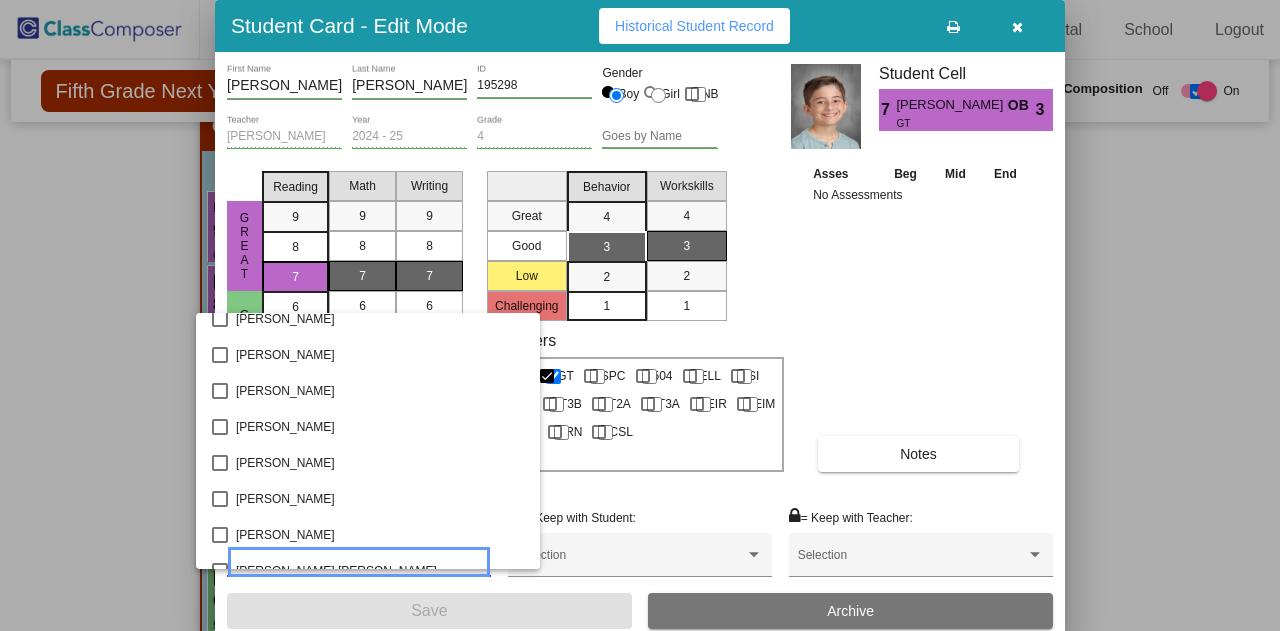 scroll, scrollTop: 1733, scrollLeft: 0, axis: vertical 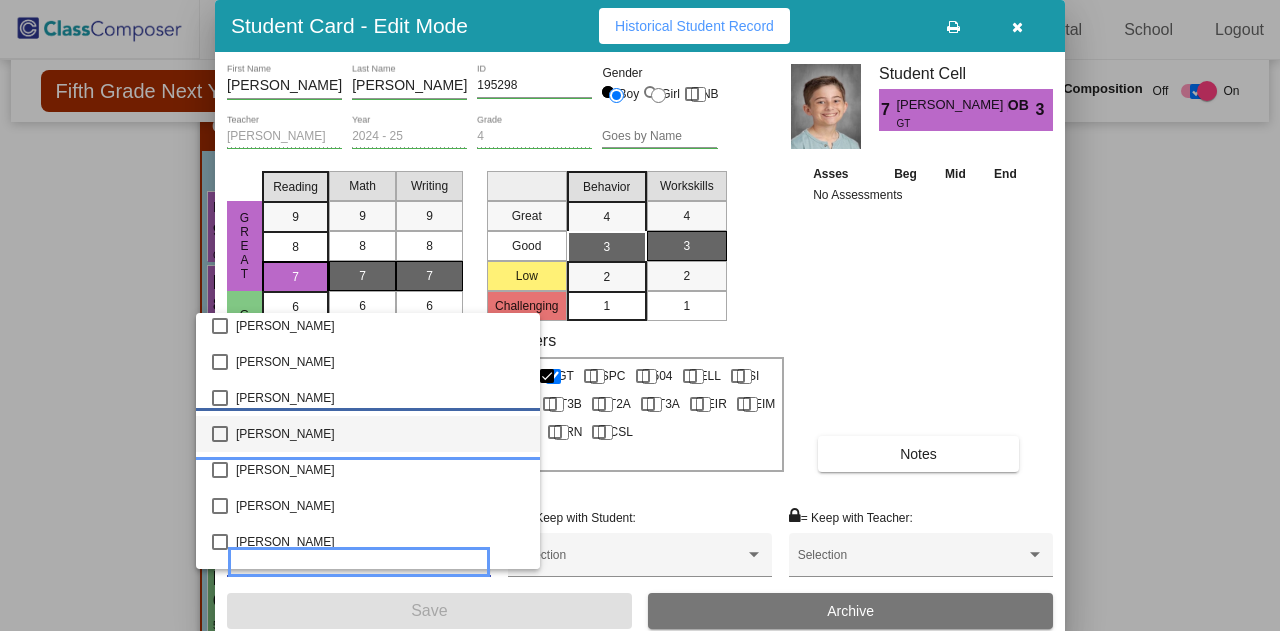 click at bounding box center [220, 434] 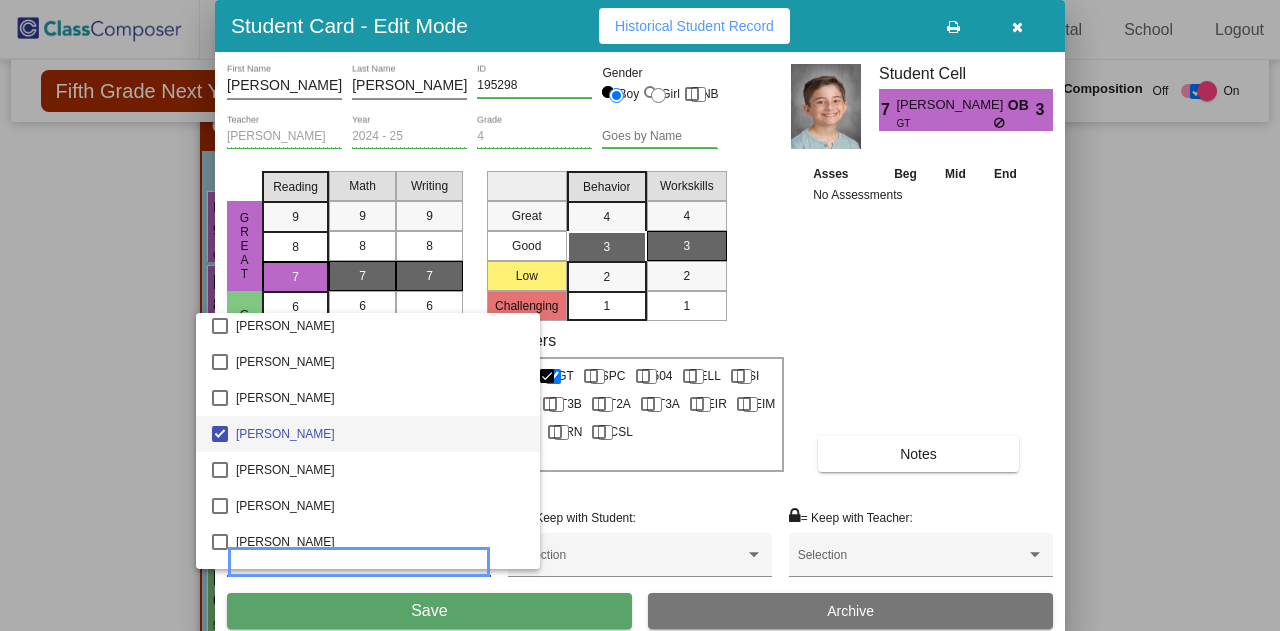 click at bounding box center (640, 315) 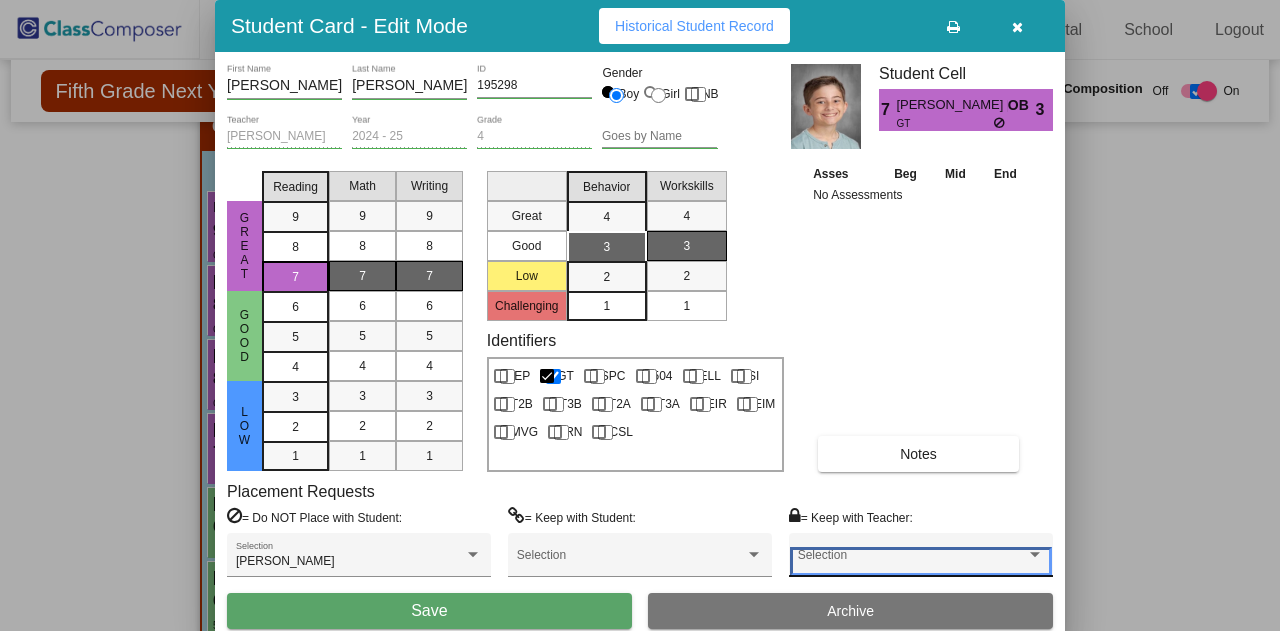 click at bounding box center (912, 562) 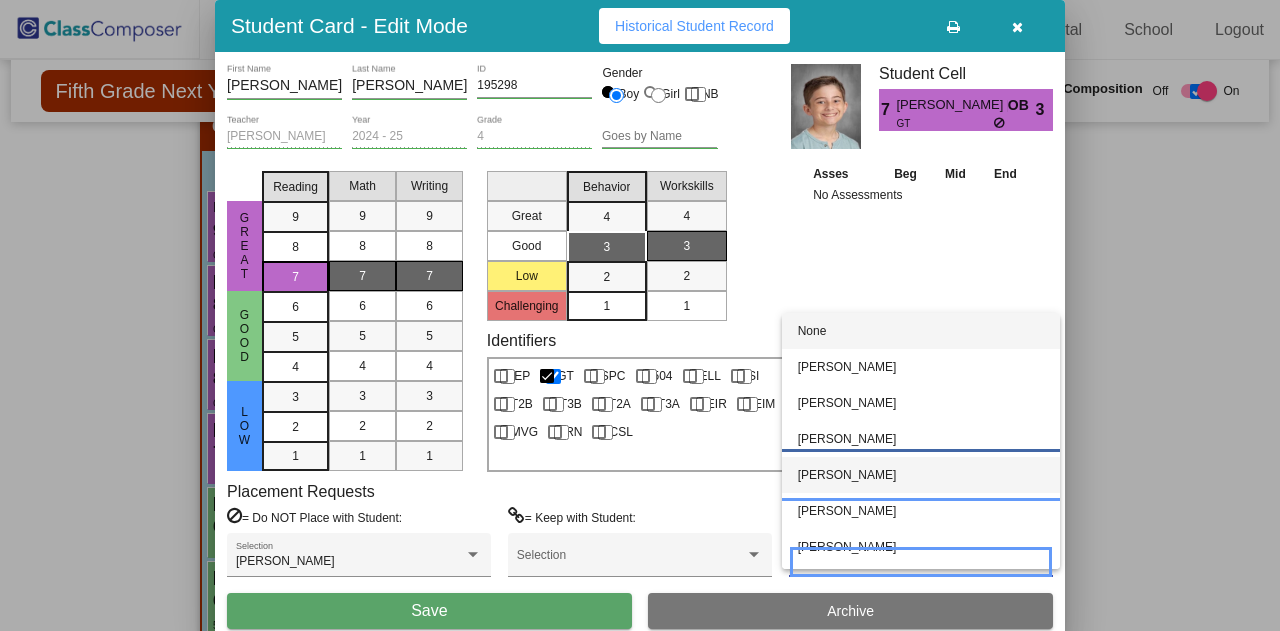 click on "[PERSON_NAME]" at bounding box center [921, 475] 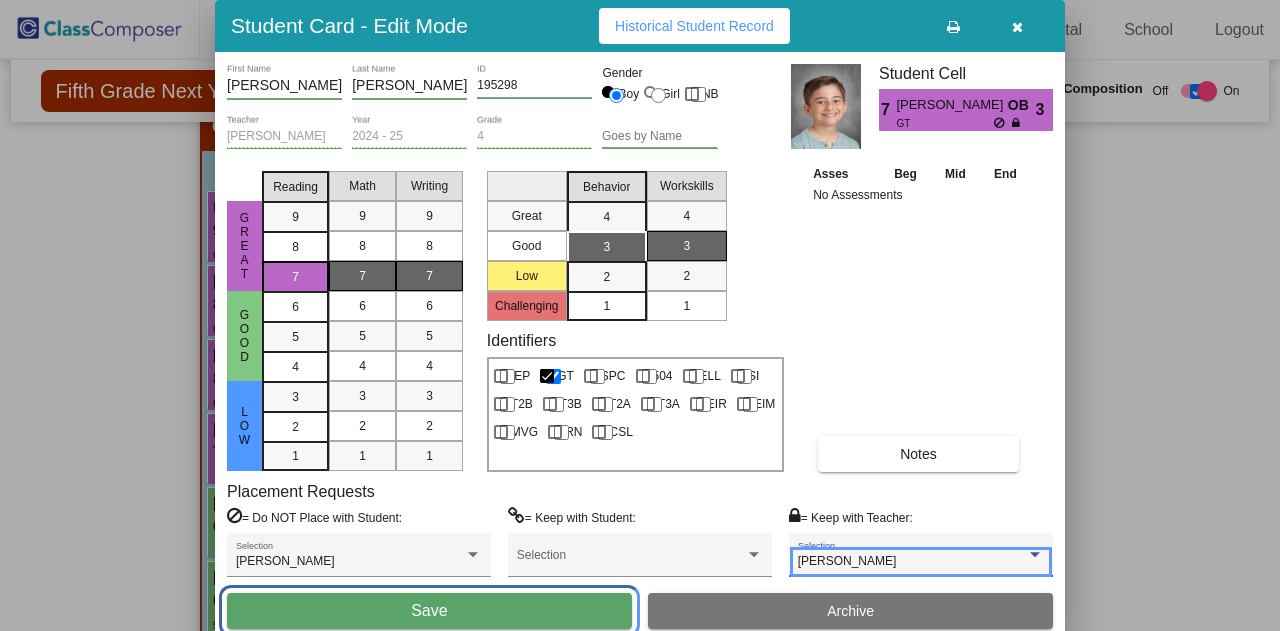 click on "Save" at bounding box center (429, 610) 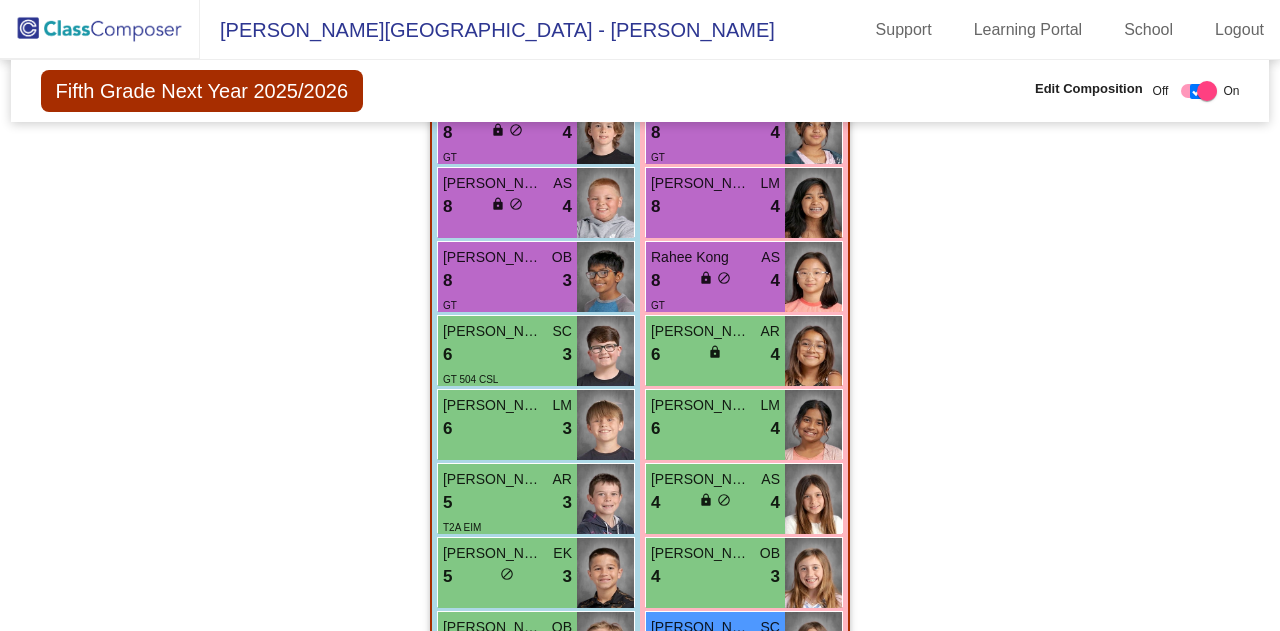 scroll, scrollTop: 4269, scrollLeft: 0, axis: vertical 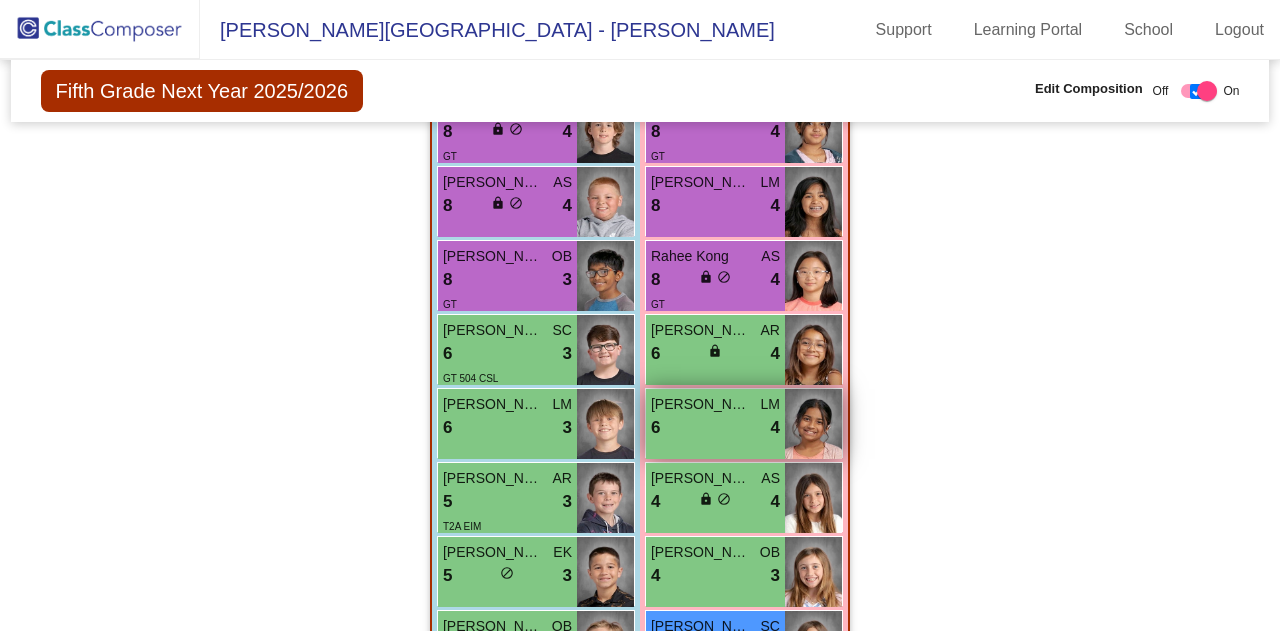 click on "6 lock do_not_disturb_alt 4" at bounding box center [715, 428] 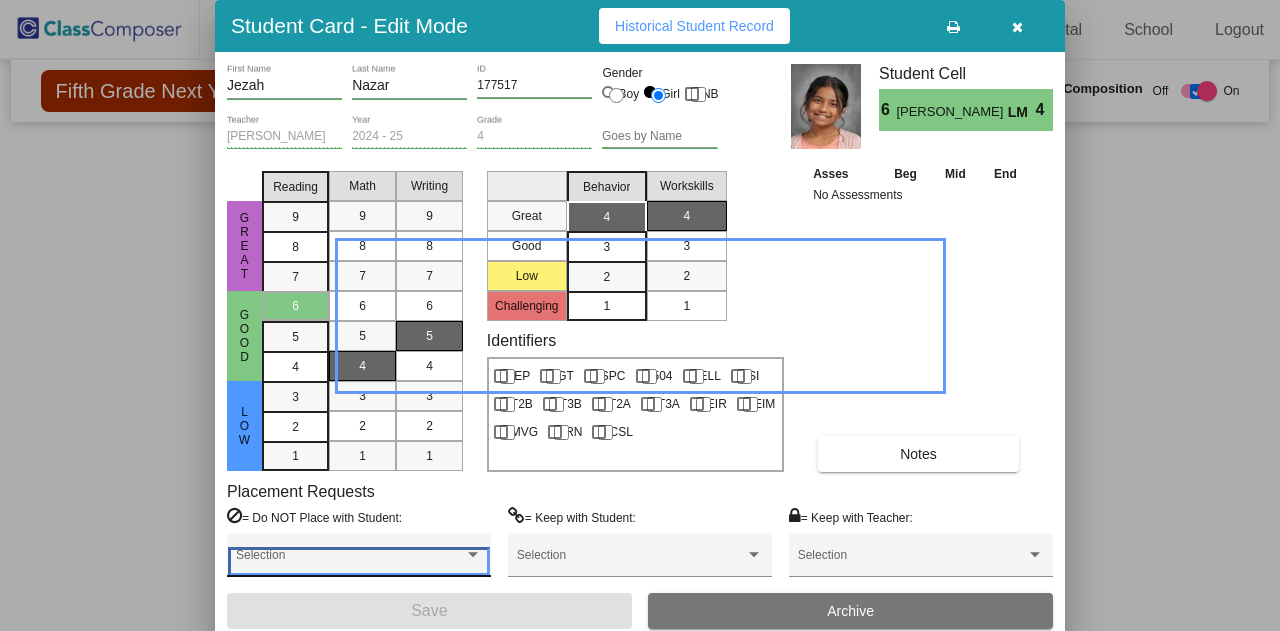 click at bounding box center (473, 554) 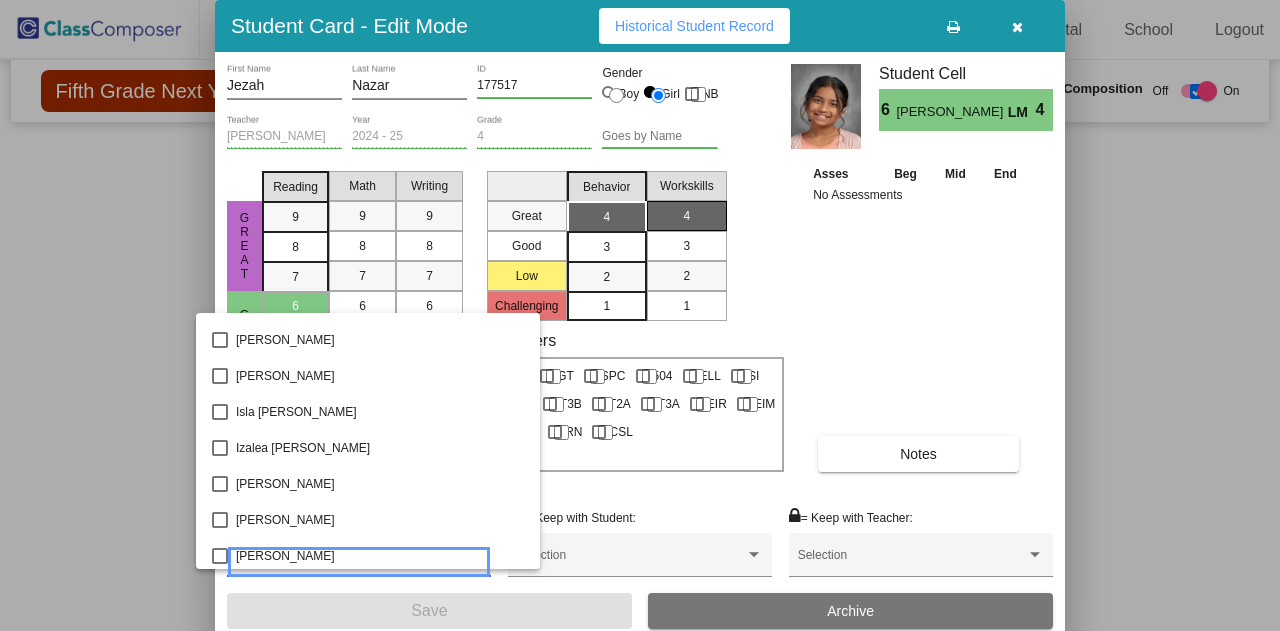scroll, scrollTop: 2692, scrollLeft: 0, axis: vertical 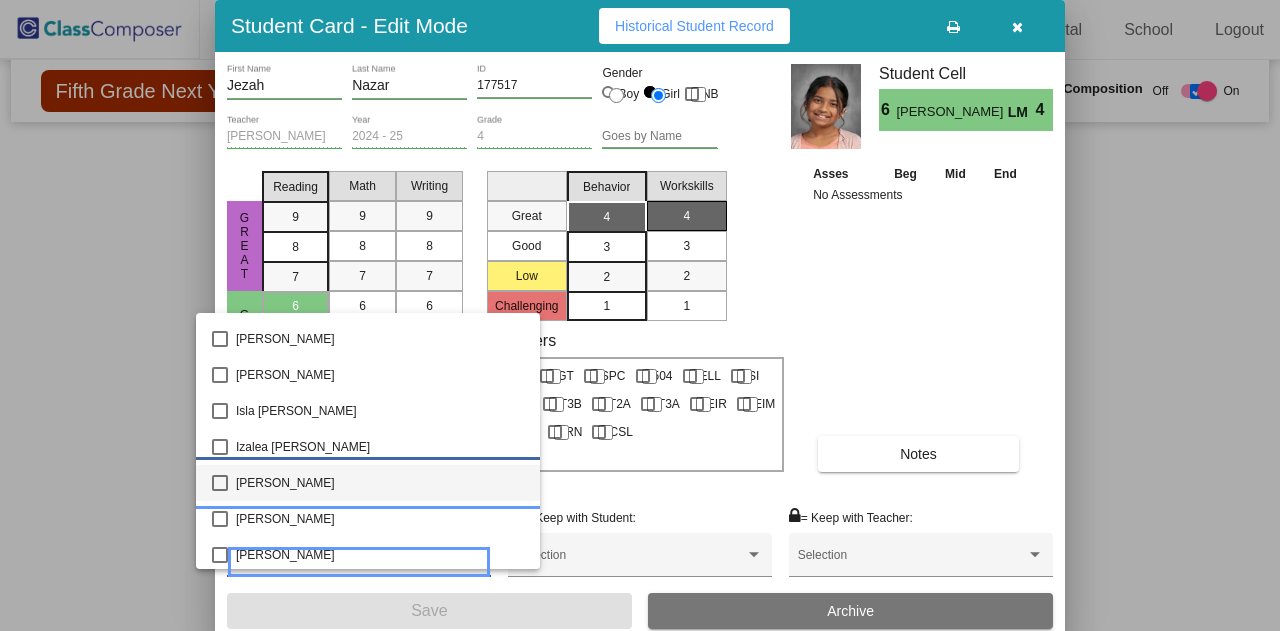click at bounding box center [220, 483] 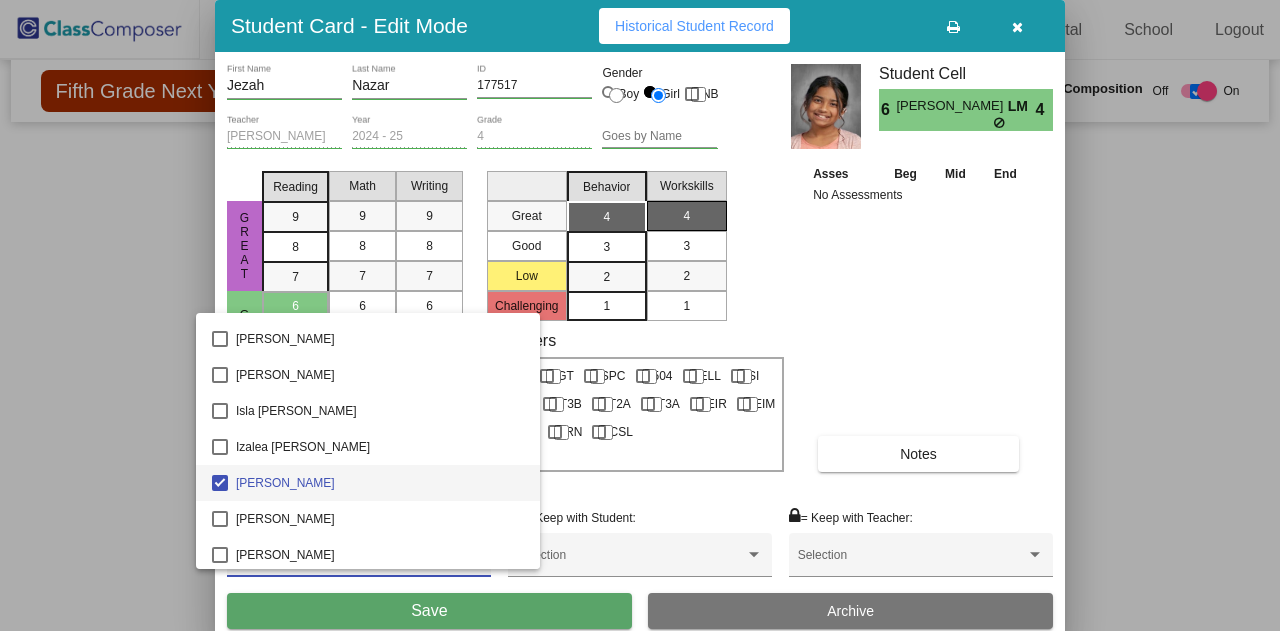 click at bounding box center [640, 315] 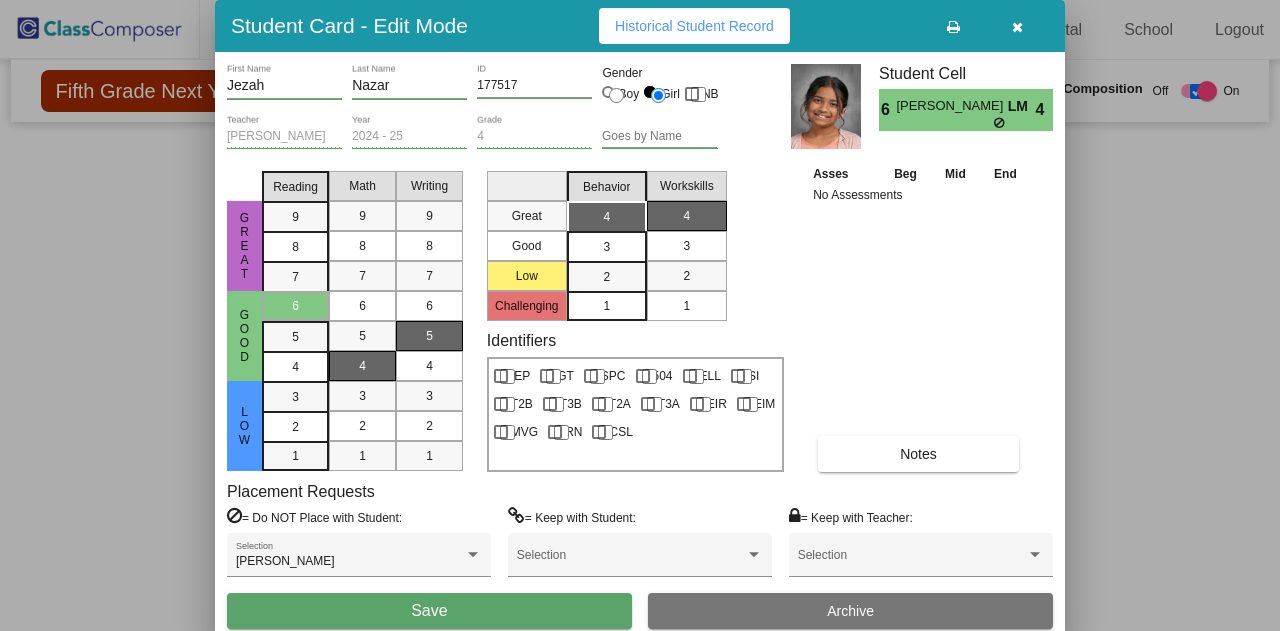 click on "Selection" at bounding box center [921, 560] 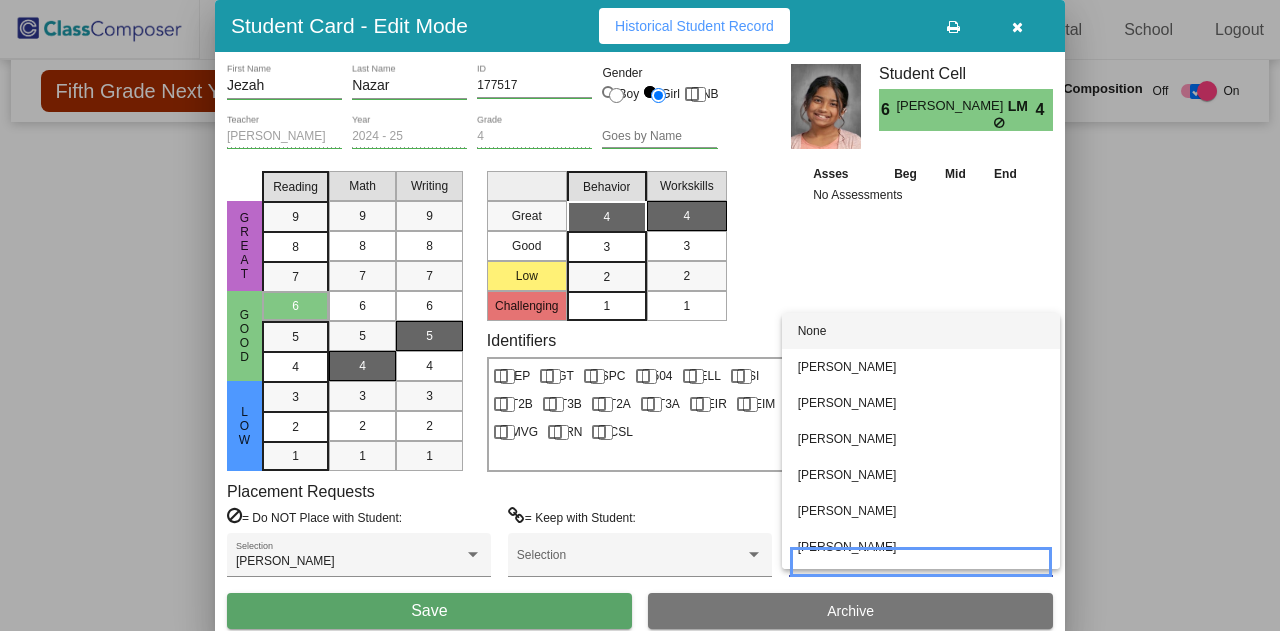scroll, scrollTop: 32, scrollLeft: 0, axis: vertical 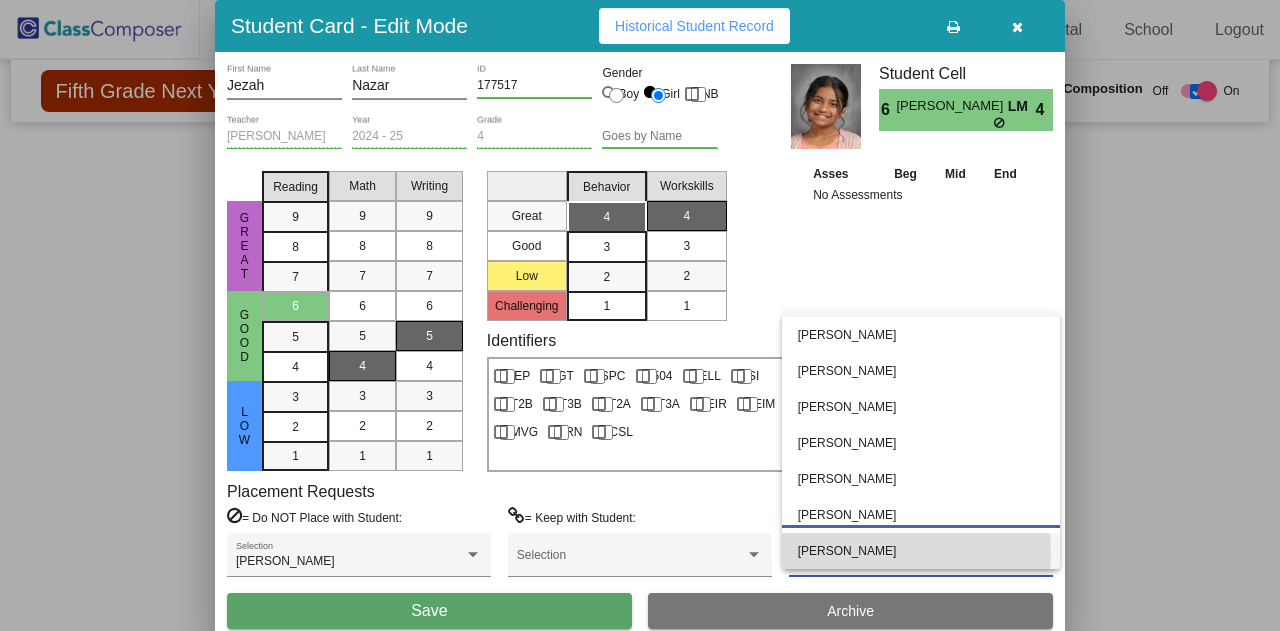 click on "[PERSON_NAME]" at bounding box center (921, 551) 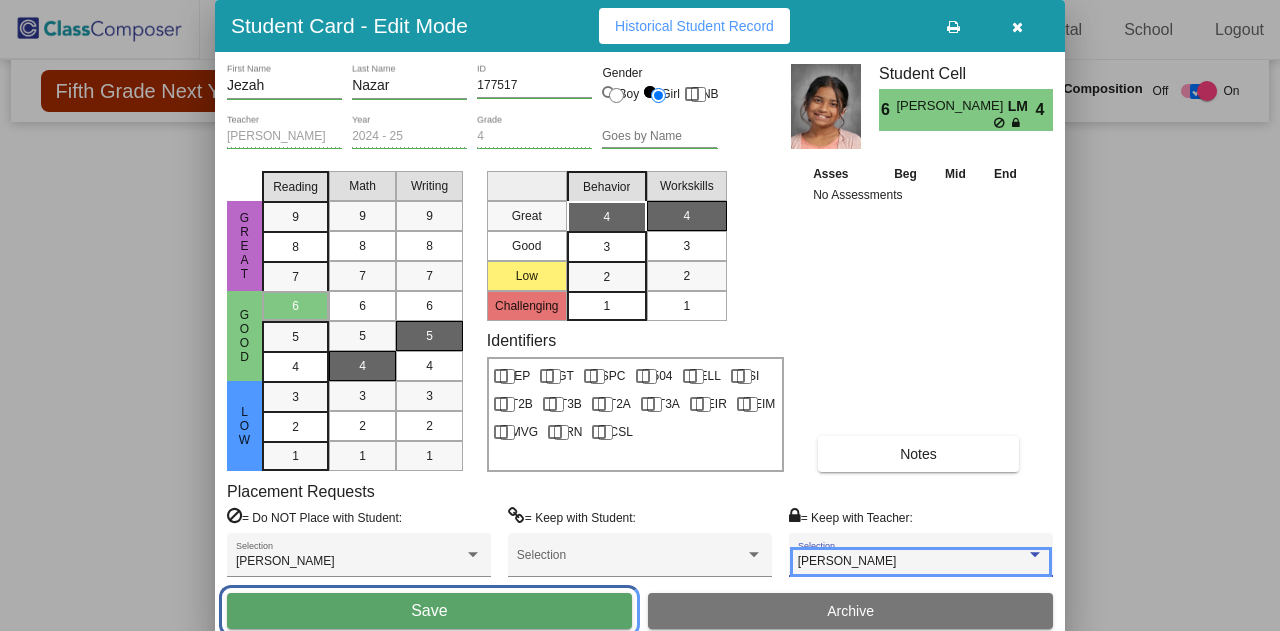 click on "Save" at bounding box center [429, 611] 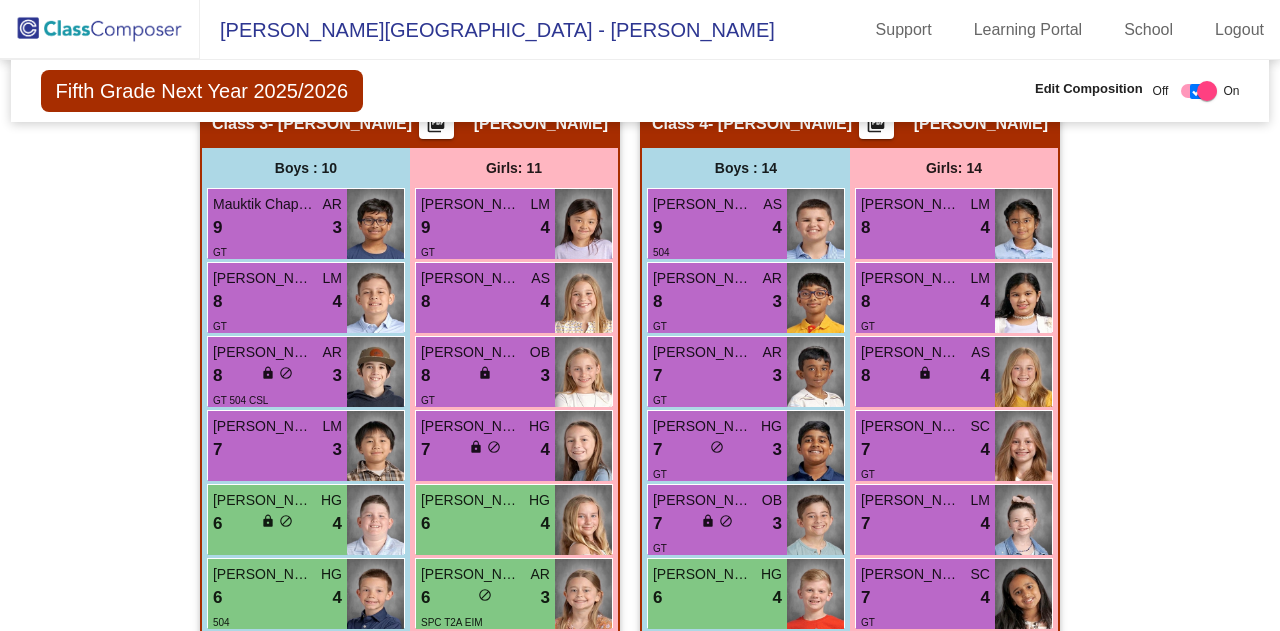 scroll, scrollTop: 1840, scrollLeft: 0, axis: vertical 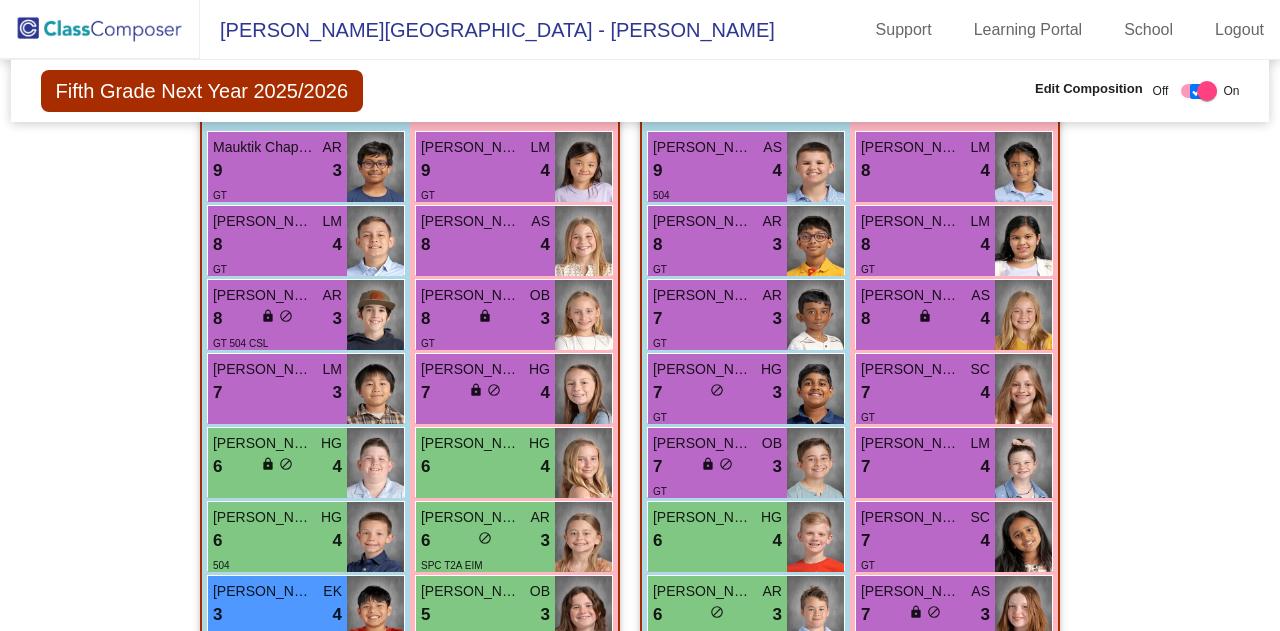 drag, startPoint x: 470, startPoint y: 473, endPoint x: 789, endPoint y: 110, distance: 483.24942 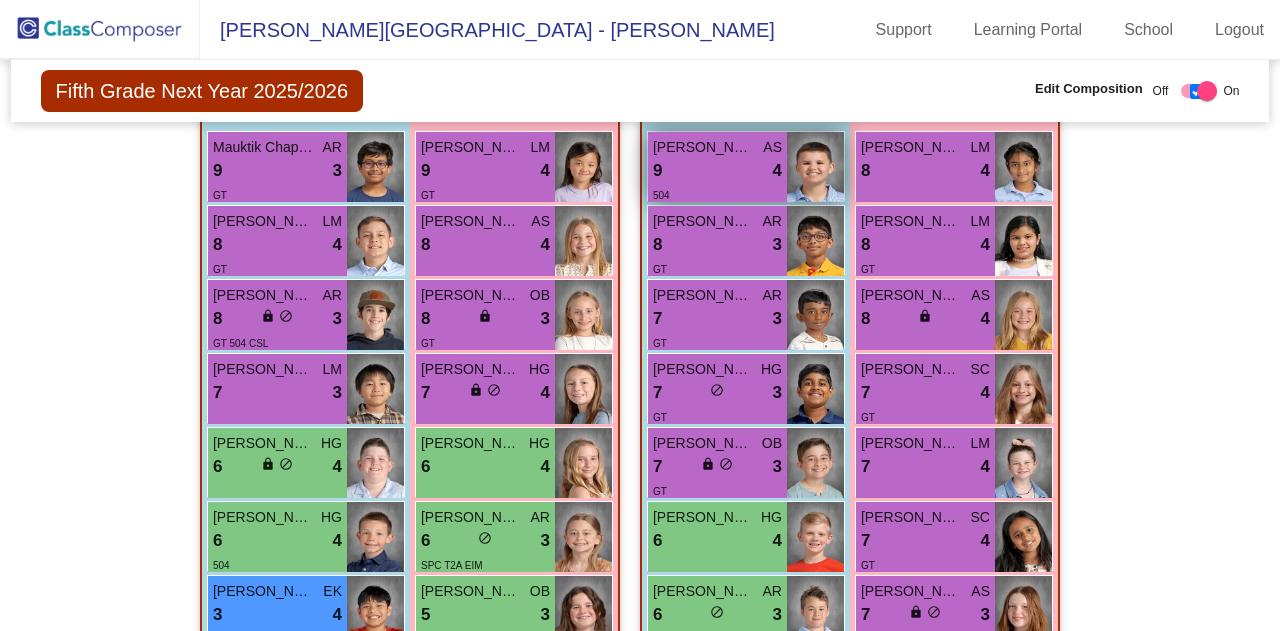 drag, startPoint x: 462, startPoint y: 480, endPoint x: 716, endPoint y: 174, distance: 397.6833 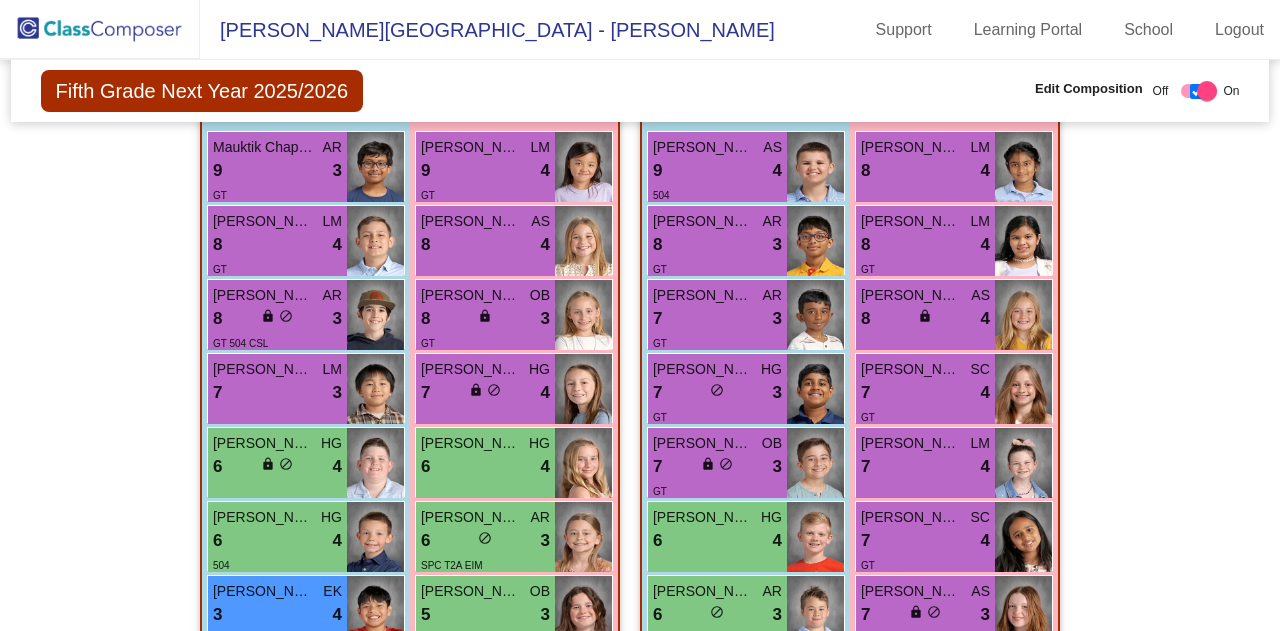 click on "Hallway   - Hallway Class  picture_as_pdf  Add Student  First Name Last Name Student Id  (Recommended)   Boy   Girl   [DEMOGRAPHIC_DATA] Add Close  Boys : 1  [PERSON_NAME] lock do_not_disturb_alt Girls: 0   No Students   Class 1   - Brown  picture_as_pdf [PERSON_NAME]  Add Student  First Name Last Name Student Id  (Recommended)   Boy   Girl   [DEMOGRAPHIC_DATA] Add Close  Boys : 13  Aarush Nitin SC 8 lock do_not_disturb_alt 4 GT [PERSON_NAME] Krishna LM 7 lock do_not_disturb_alt 3 [PERSON_NAME] EK 6 lock do_not_disturb_alt 4 [PERSON_NAME] [PERSON_NAME] 5 lock do_not_disturb_alt 3 [PERSON_NAME] [PERSON_NAME] 4 lock do_not_disturb_alt 3 T2A Carson Wedbush AS 4 lock do_not_disturb_alt 3 [PERSON_NAME] SC 3 lock do_not_disturb_alt 3 [PERSON_NAME] AR 3 lock do_not_disturb_alt 3 ELL [PERSON_NAME] SC 4 lock do_not_disturb_alt 2 [PERSON_NAME] EK 4 lock do_not_disturb_alt 2 T2B [PERSON_NAME] OB 3 lock do_not_disturb_alt 2 504 [PERSON_NAME] OB 5 lock do_not_disturb_alt 1 504 [PERSON_NAME] LM 4 lock do_not_disturb_alt 1 T2B Girls: 10 [PERSON_NAME] AS 8 lock" 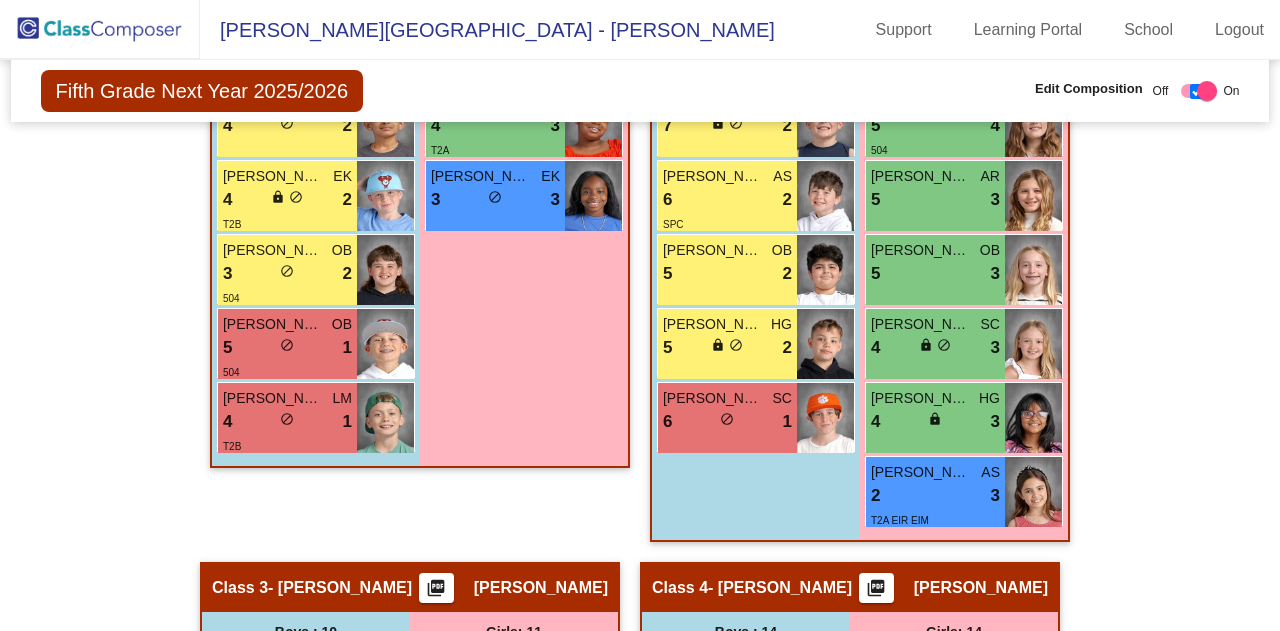 scroll, scrollTop: 1409, scrollLeft: 0, axis: vertical 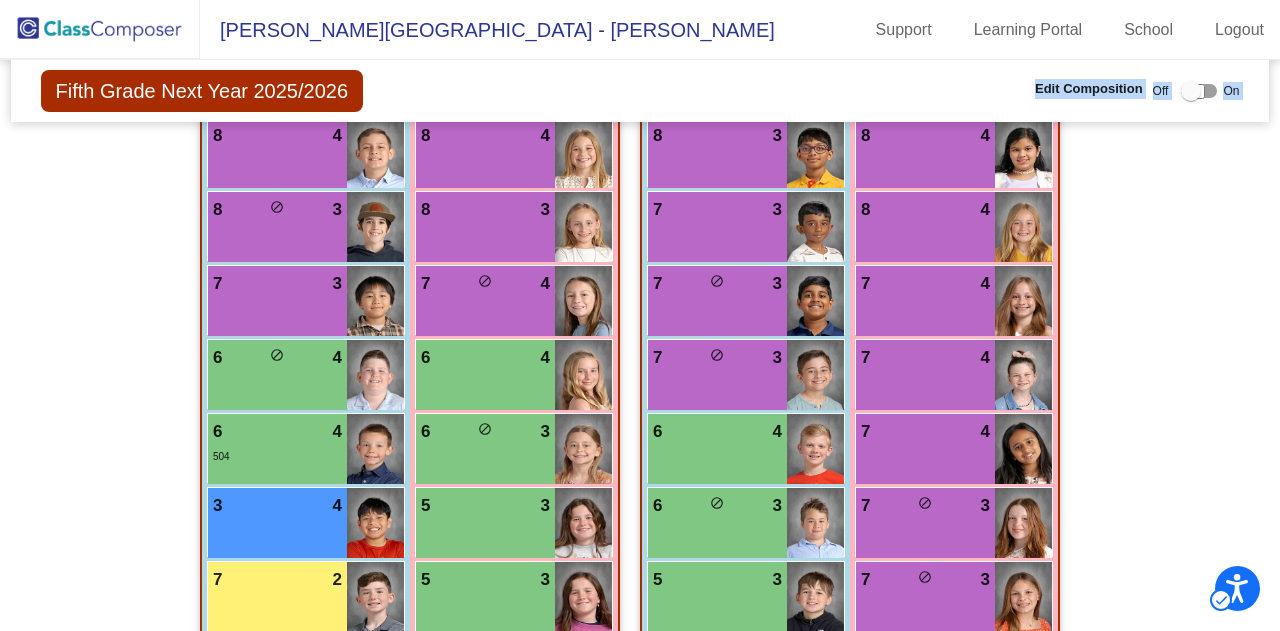 click on "Fifth Grade Next Year 2025/2026  Edit Composition Off   On  Incoming   Digital Data Wall    Display Scores for Years:   2023 - 2024   2024 - 2025  Grade/Archive Students in Table View   Download   New Small Group   Saved Small Group   Compose   Start Over   Submit Classes  Compose has been submitted  Check for Incomplete Scores  View Compose Rules   View Placement Violations  Notes   Download Class List   Import Students   Grade/Archive Students in Table View   New Small Group   Saved Small Group  Display Scores for Years:   2023 - 2024   2024 - 2025 Display Assessments: Please note, filling out the following fields will automatically submit the form Please note, filling out the following fields will automatically submit the form Display Student Picture:    Yes     No  Students Academics Life Skills  Last Teacher  Placement  Identified  Total Boys Girls  Read.   Math   Writ.   Behav.   Work Sk.   OB   HG   SC   EK   LM   AR   AS   IEP   GT   SPC   504   ELL   SI   T2B   T3B   T2A   T3A   EIR   EIM  1" 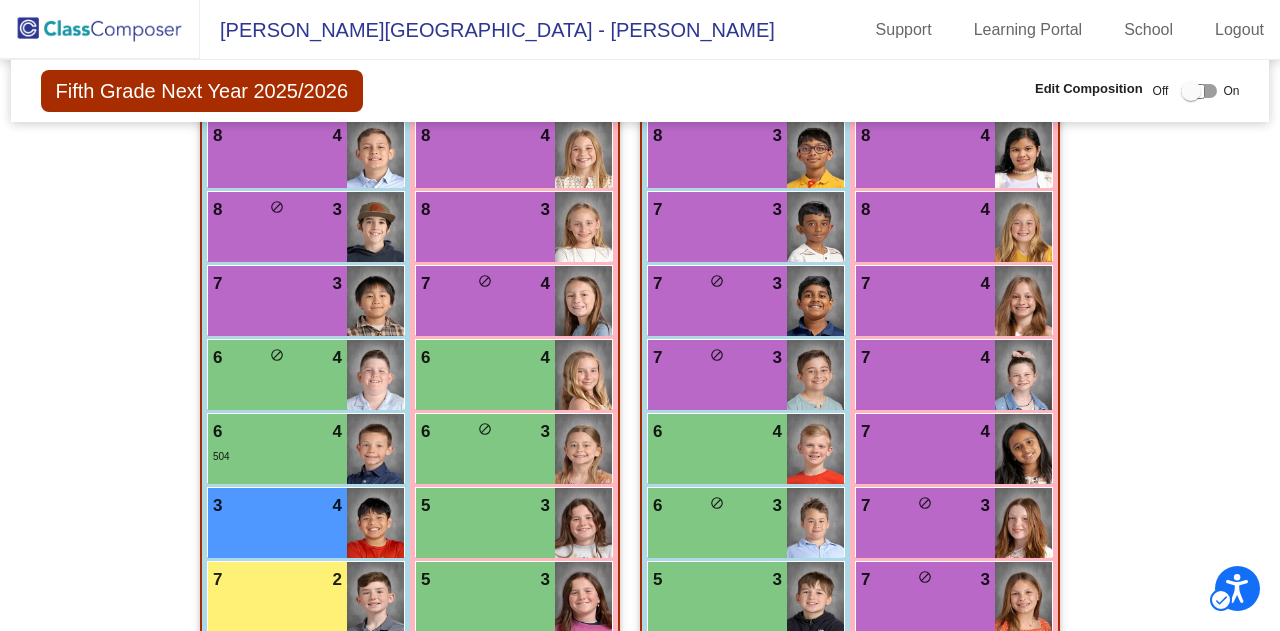 click on "Hallway   - Hallway Class  picture_as_pdf  Add Student  First Name Last Name Student Id  (Recommended)   Boy   Girl   [DEMOGRAPHIC_DATA] Add Close  Boys : 1  [PERSON_NAME] lock do_not_disturb_alt Girls: 0   No Students   Class 1   - Brown  picture_as_pdf [PERSON_NAME]  Add Student  First Name Last Name Student Id  (Recommended)   Boy   Girl   [DEMOGRAPHIC_DATA] Add Close  Boys : 13  Aarush Nitin SC 8 lock do_not_disturb_alt 4 GT [PERSON_NAME] Krishna LM 7 lock do_not_disturb_alt 3 [PERSON_NAME] EK 6 lock do_not_disturb_alt 4 [PERSON_NAME] [PERSON_NAME] 5 lock do_not_disturb_alt 3 [PERSON_NAME] [PERSON_NAME] 4 lock do_not_disturb_alt 3 T2A Carson Wedbush AS 4 lock do_not_disturb_alt 3 [PERSON_NAME] SC 3 lock do_not_disturb_alt 3 [PERSON_NAME] AR 3 lock do_not_disturb_alt 3 ELL [PERSON_NAME] SC 4 lock do_not_disturb_alt 2 [PERSON_NAME] EK 4 lock do_not_disturb_alt 2 T2B [PERSON_NAME] OB 3 lock do_not_disturb_alt 2 504 [PERSON_NAME] OB 5 lock do_not_disturb_alt 1 504 [PERSON_NAME] LM 4 lock do_not_disturb_alt 1 T2B Girls: 10 [PERSON_NAME] AS 8 lock" 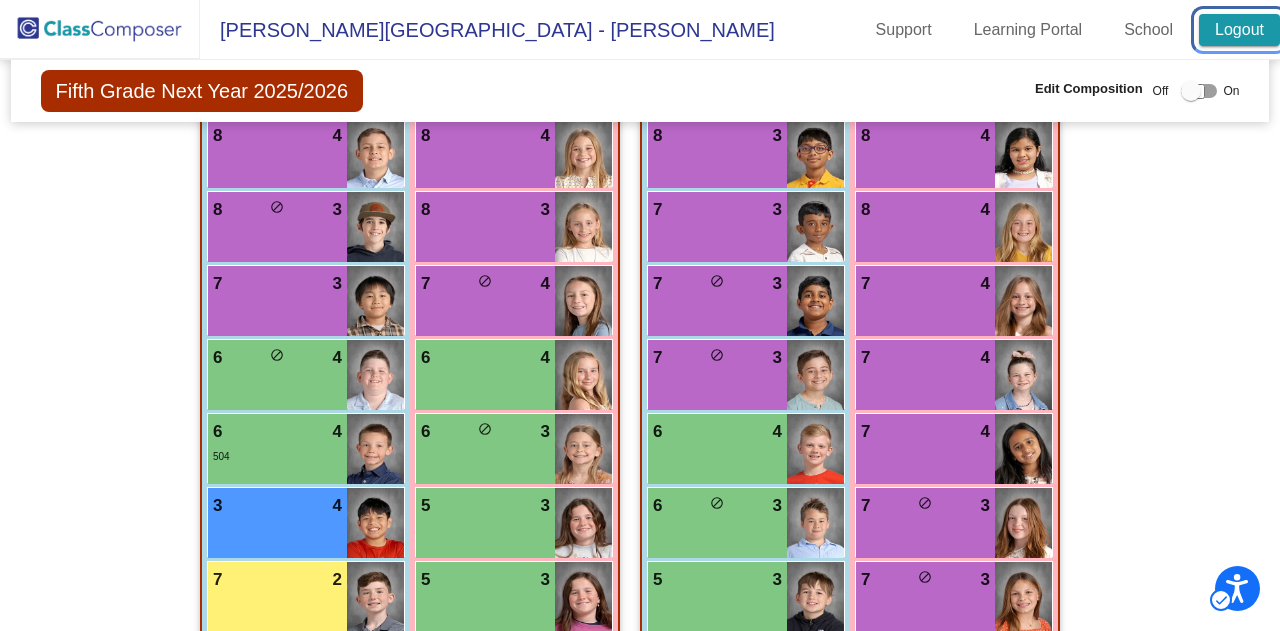 click on "Logout" 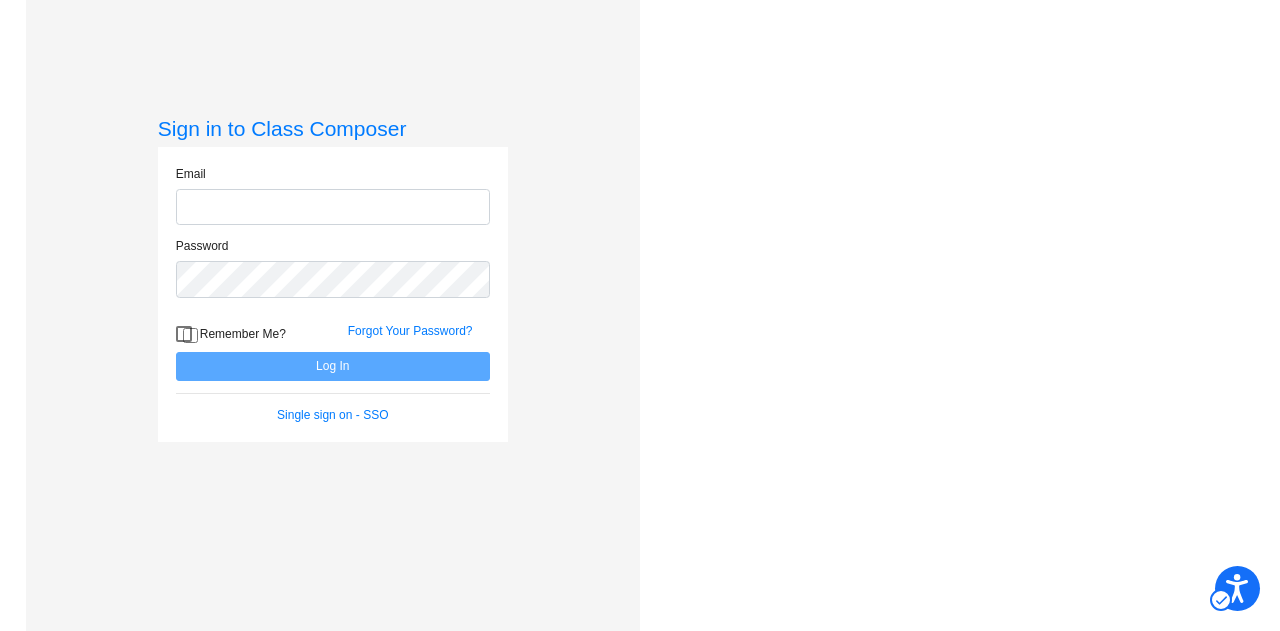 scroll, scrollTop: 0, scrollLeft: 0, axis: both 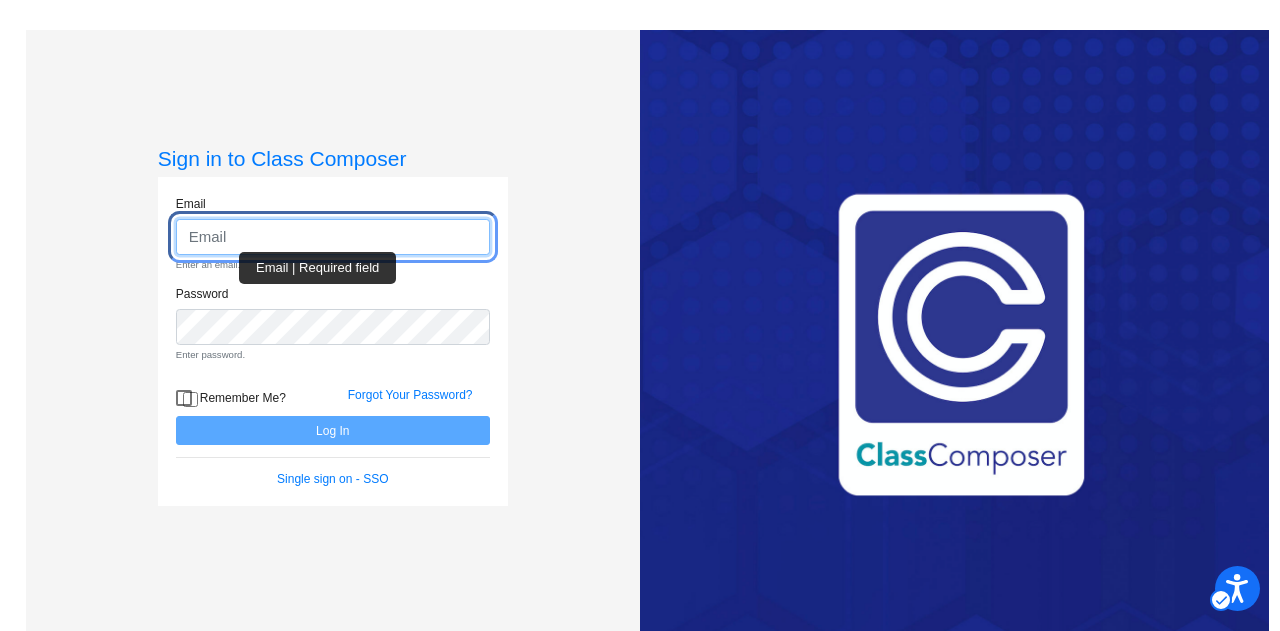 click on "Email" at bounding box center [333, 237] 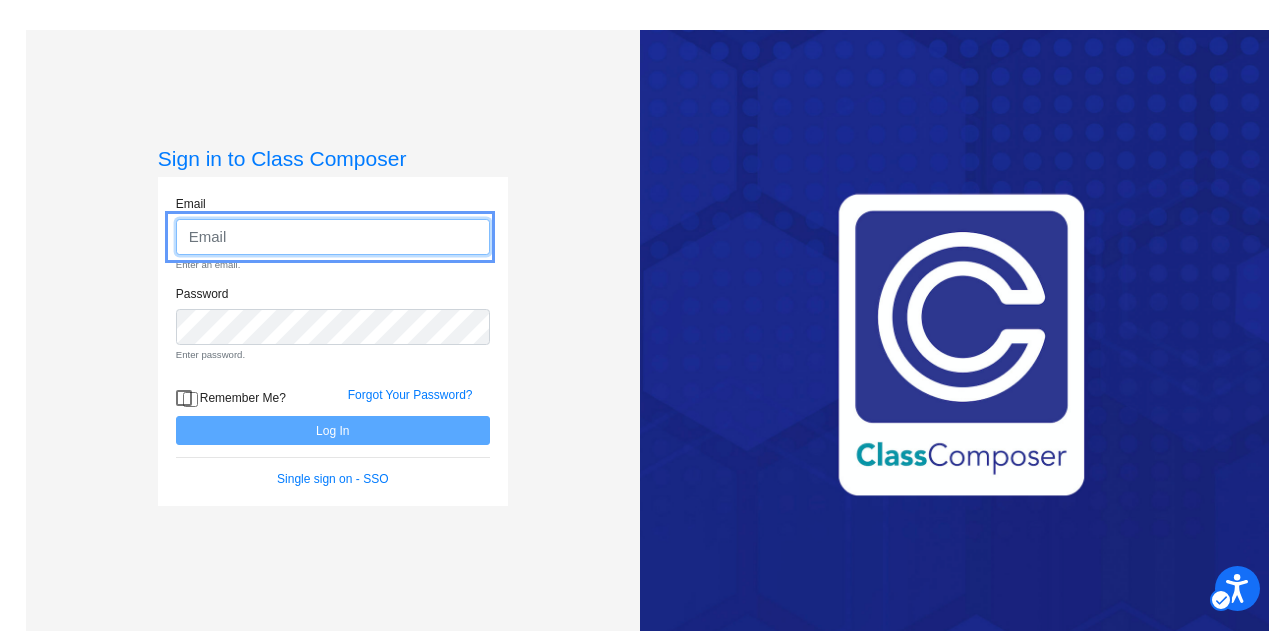 type on "swells@forsyth.k12.ga.us" 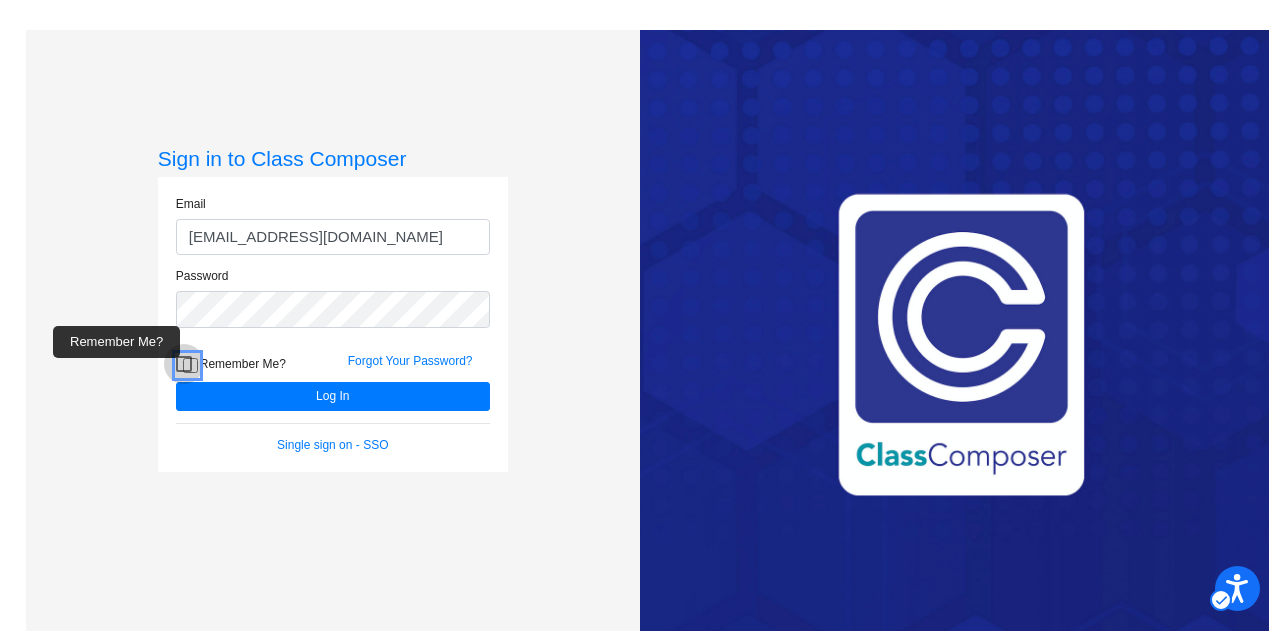 click on "Remember Me?" at bounding box center (190, 365) 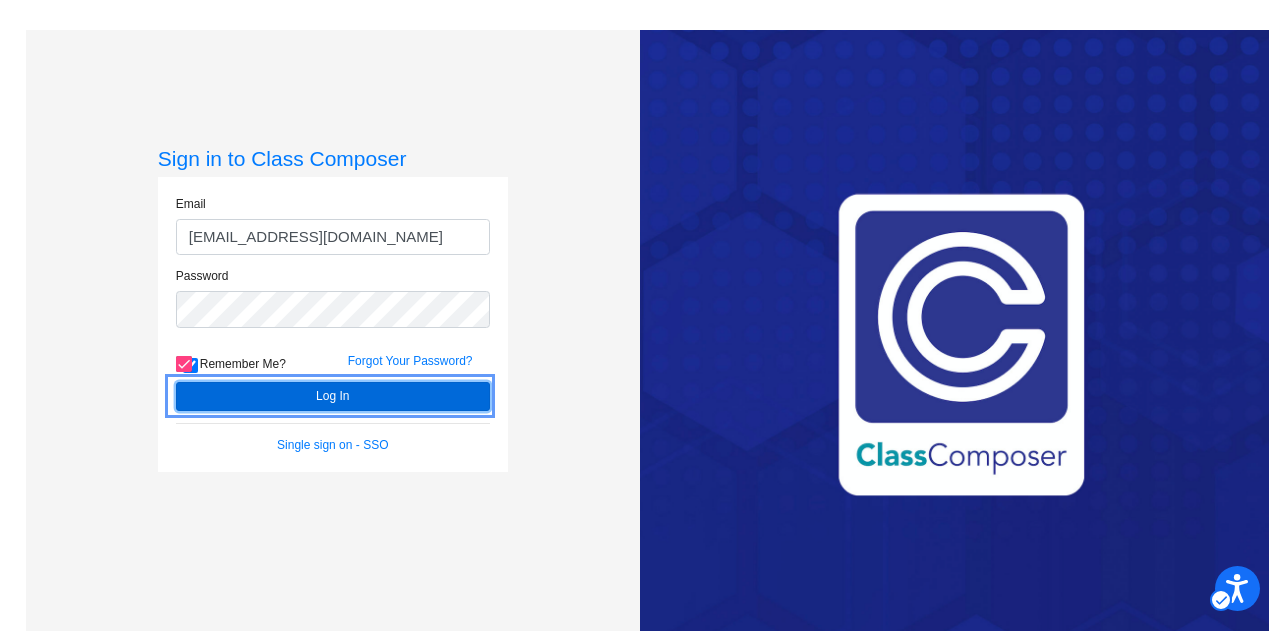 click on "Log In" 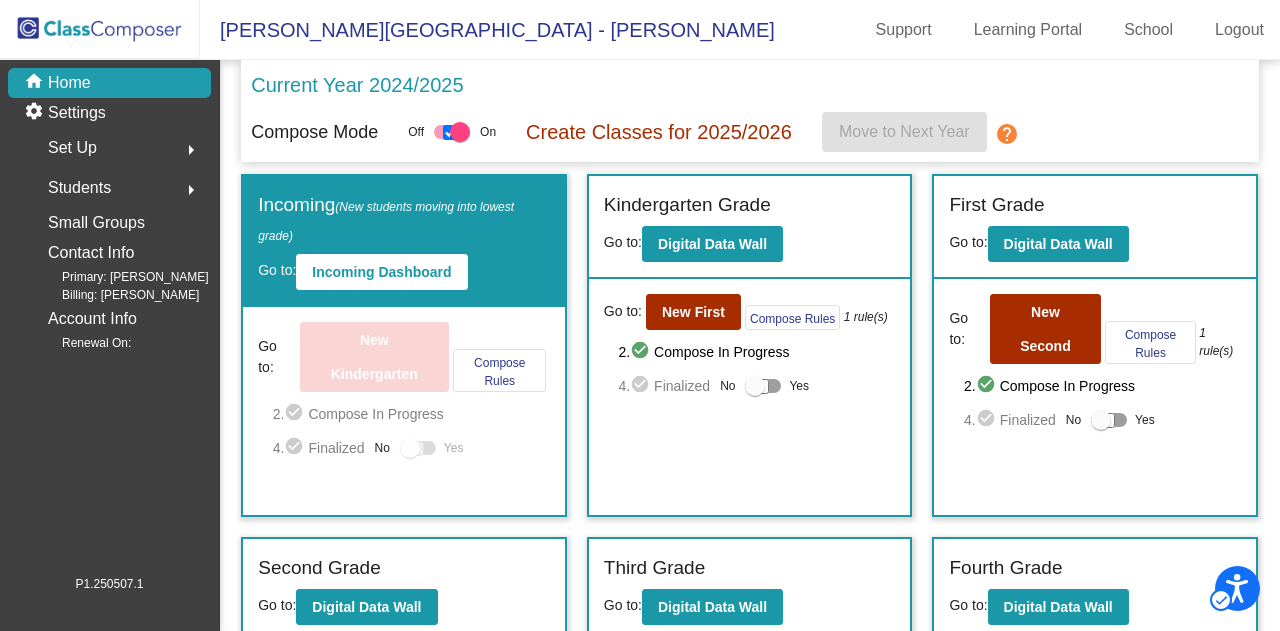 scroll, scrollTop: 275, scrollLeft: 0, axis: vertical 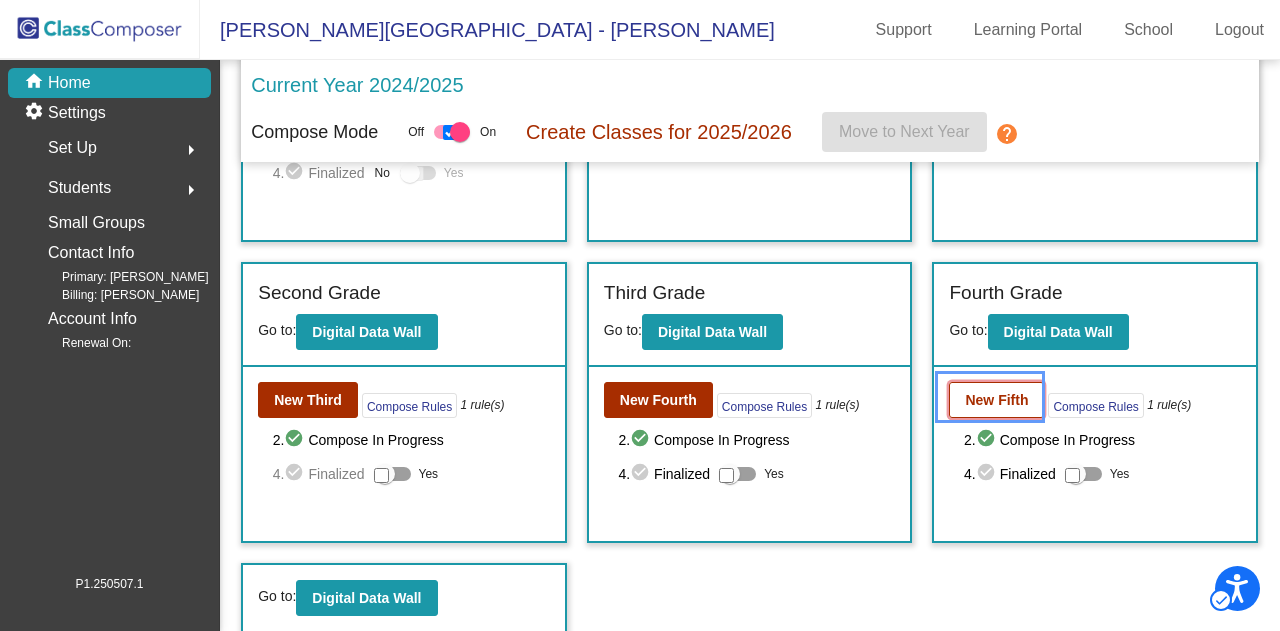 click on "New Fifth" 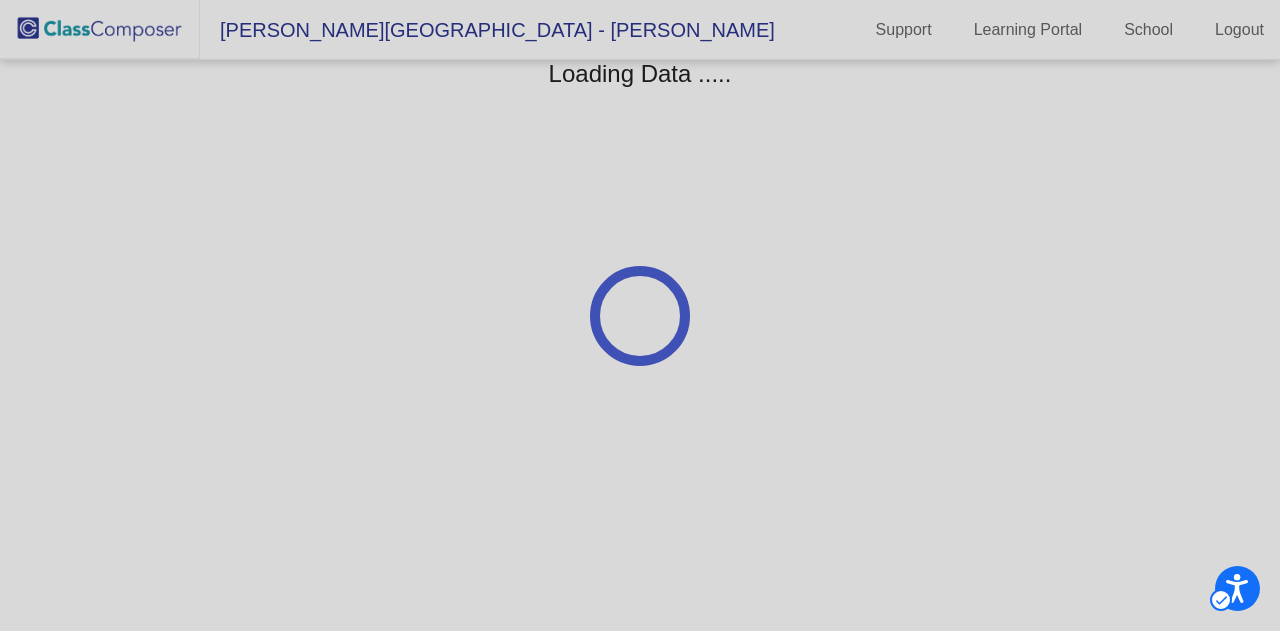 scroll, scrollTop: 0, scrollLeft: 0, axis: both 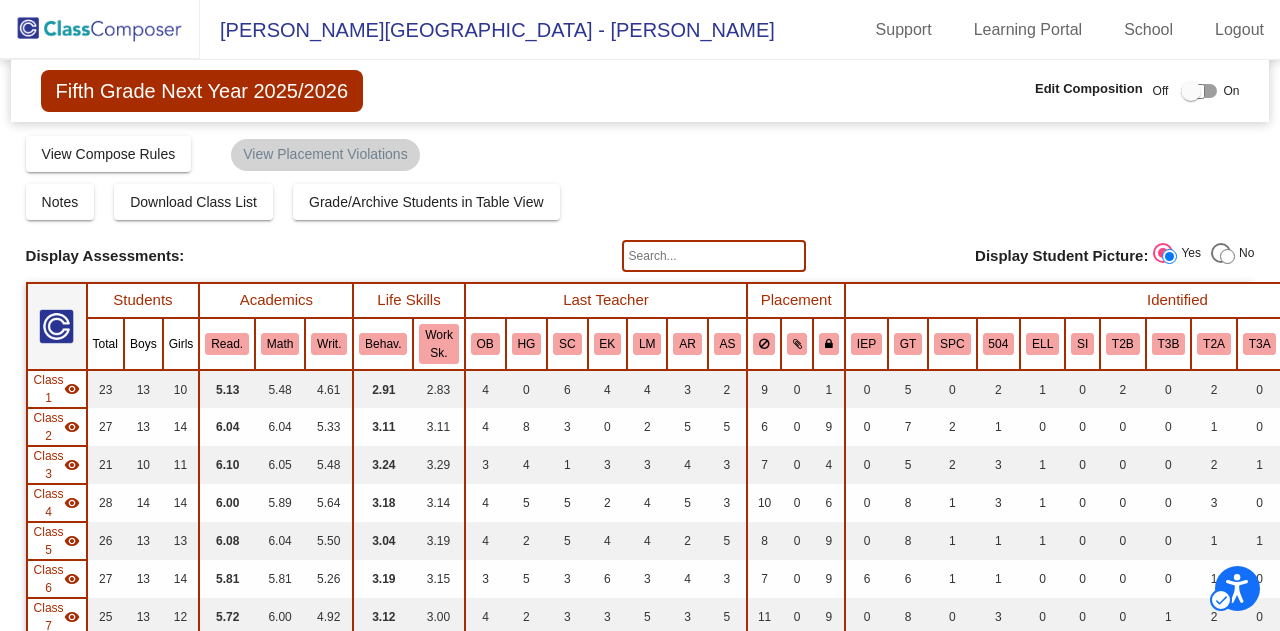 click on "Hallway   - Hallway Class  picture_as_pdf  Add Student  First Name Last Name Student Id  (Recommended)   Boy   Girl   [DEMOGRAPHIC_DATA] Add Close  Boys : 1  [PERSON_NAME] lock do_not_disturb_alt Girls: 0   No Students   Class 1   - Brown  picture_as_pdf [PERSON_NAME]  Add Student  First Name Last Name Student Id  (Recommended)   Boy   Girl   [DEMOGRAPHIC_DATA] Add Close  Boys : 13  Aarush Nitin SC 8 lock do_not_disturb_alt 4 GT [PERSON_NAME] Krishna LM 7 lock do_not_disturb_alt 3 [PERSON_NAME] EK 6 lock do_not_disturb_alt 4 [PERSON_NAME] [PERSON_NAME] 5 lock do_not_disturb_alt 3 [PERSON_NAME] [PERSON_NAME] 4 lock do_not_disturb_alt 3 T2A Carson Wedbush AS 4 lock do_not_disturb_alt 3 [PERSON_NAME] SC 3 lock do_not_disturb_alt 3 [PERSON_NAME] AR 3 lock do_not_disturb_alt 3 ELL [PERSON_NAME] SC 4 lock do_not_disturb_alt 2 [PERSON_NAME] EK 4 lock do_not_disturb_alt 2 T2B [PERSON_NAME] OB 3 lock do_not_disturb_alt 2 504 [PERSON_NAME] OB 5 lock do_not_disturb_alt 1 504 [PERSON_NAME] LM 4 lock do_not_disturb_alt 1 T2B Girls: 10 [PERSON_NAME] AS 8 lock" 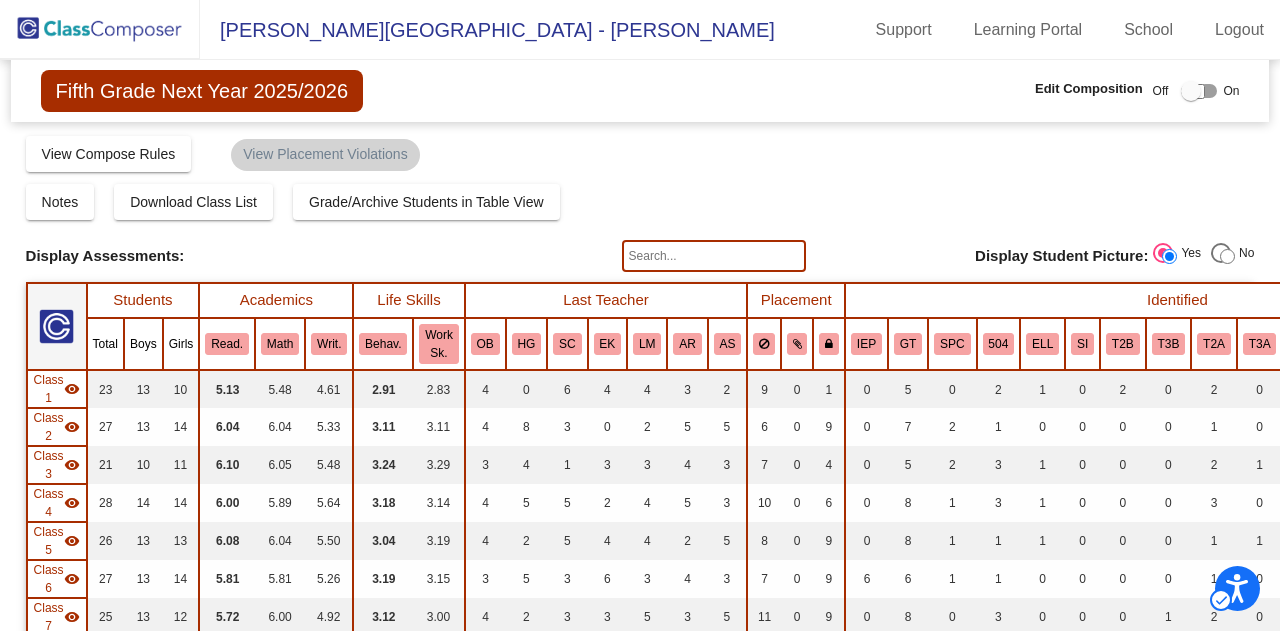scroll, scrollTop: 496, scrollLeft: 0, axis: vertical 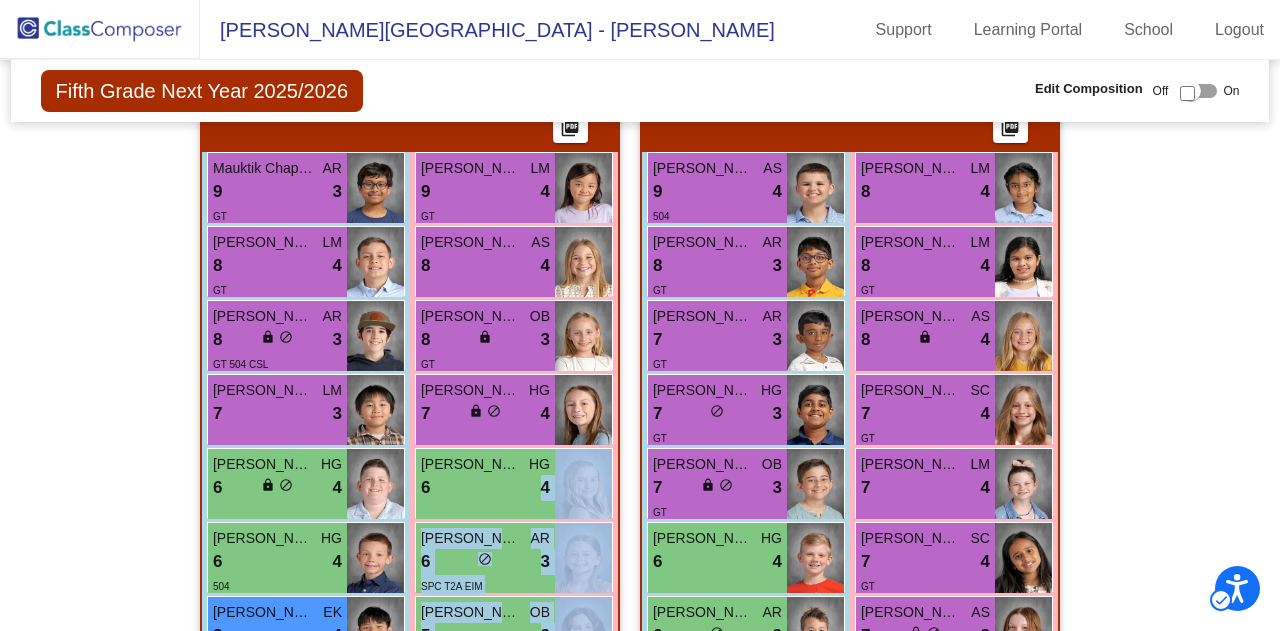 drag, startPoint x: 470, startPoint y: 485, endPoint x: 719, endPoint y: 125, distance: 437.7225 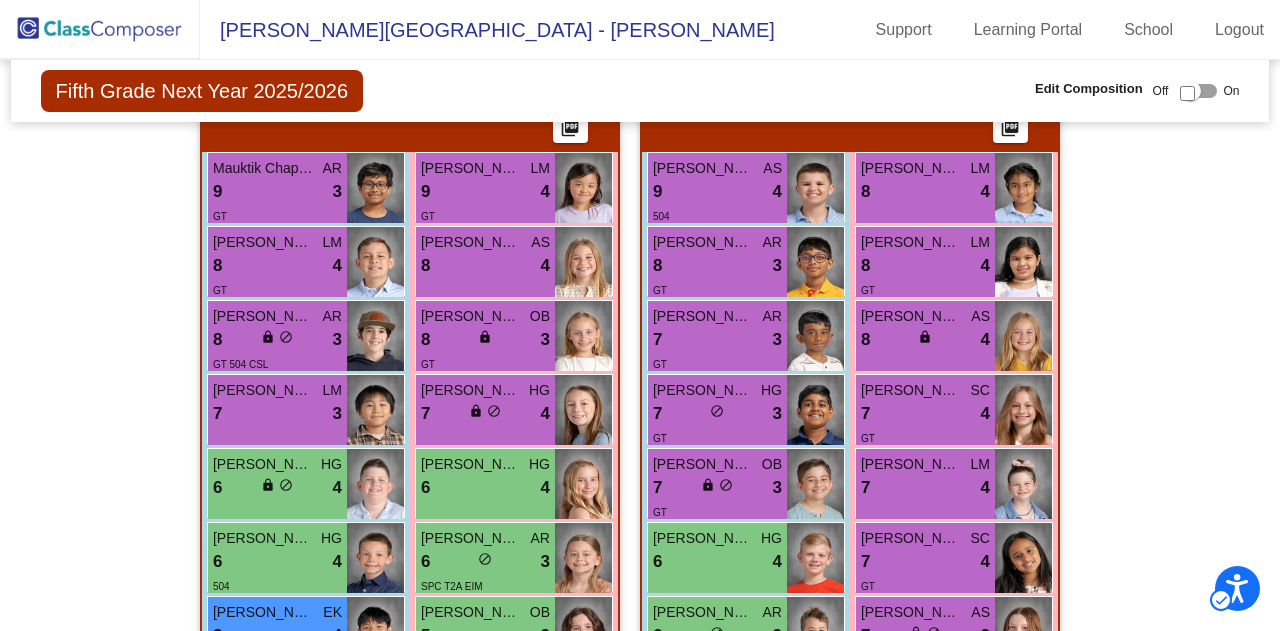 click on "Hallway   - Hallway Class  picture_as_pdf  Add Student  First Name Last Name Student Id  (Recommended)   Boy   Girl   [DEMOGRAPHIC_DATA] Add Close  Boys : 1  [PERSON_NAME] lock do_not_disturb_alt Girls: 0   No Students   Class 1   - Brown  picture_as_pdf [PERSON_NAME]  Add Student  First Name Last Name Student Id  (Recommended)   Boy   Girl   [DEMOGRAPHIC_DATA] Add Close  Boys : 13  Aarush Nitin SC 8 lock do_not_disturb_alt 4 GT [PERSON_NAME] Krishna LM 7 lock do_not_disturb_alt 3 [PERSON_NAME] EK 6 lock do_not_disturb_alt 4 [PERSON_NAME] [PERSON_NAME] 5 lock do_not_disturb_alt 3 [PERSON_NAME] [PERSON_NAME] 4 lock do_not_disturb_alt 3 T2A Carson Wedbush AS 4 lock do_not_disturb_alt 3 [PERSON_NAME] SC 3 lock do_not_disturb_alt 3 [PERSON_NAME] AR 3 lock do_not_disturb_alt 3 ELL [PERSON_NAME] SC 4 lock do_not_disturb_alt 2 [PERSON_NAME] EK 4 lock do_not_disturb_alt 2 T2B [PERSON_NAME] OB 3 lock do_not_disturb_alt 2 504 [PERSON_NAME] OB 5 lock do_not_disturb_alt 1 504 [PERSON_NAME] LM 4 lock do_not_disturb_alt 1 T2B Girls: 10 [PERSON_NAME] AS 8 lock" 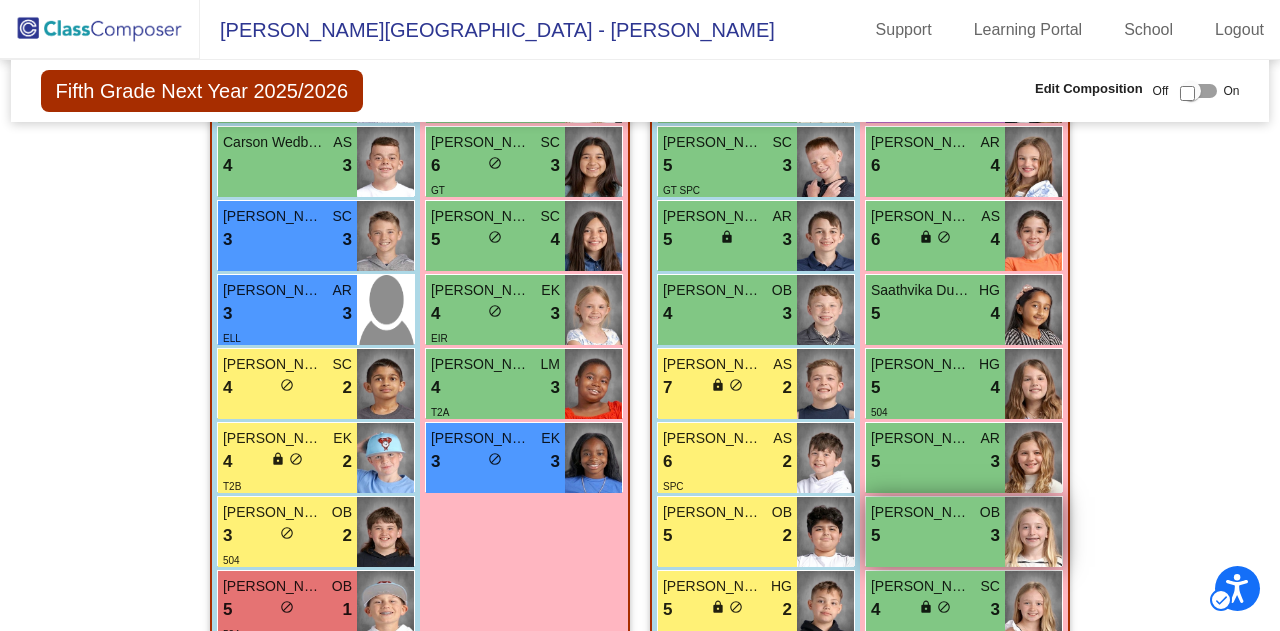 scroll, scrollTop: 1076, scrollLeft: 0, axis: vertical 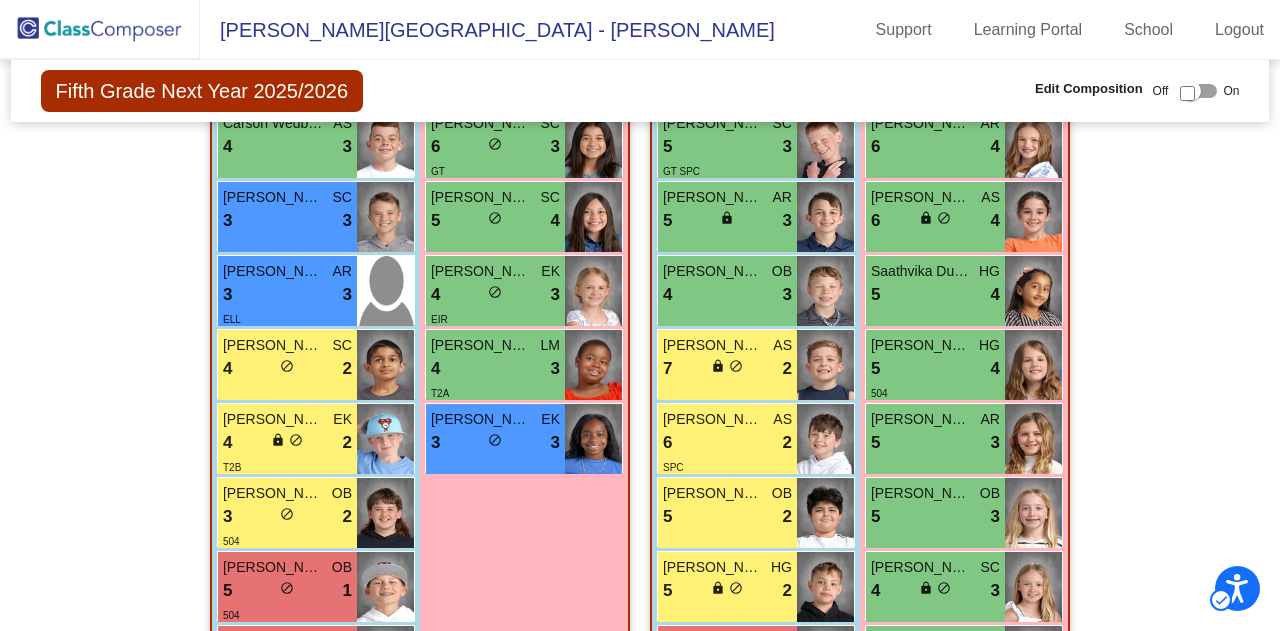 click on "Girls: 10 [PERSON_NAME] AS 8 lock do_not_disturb_alt 4 [PERSON_NAME] OB 8 lock do_not_disturb_alt 3 GT Willow [PERSON_NAME] SC 7 lock do_not_disturb_alt 4 [PERSON_NAME] AR 7 lock do_not_disturb_alt 3 [PERSON_NAME] [PERSON_NAME] AR 6 lock do_not_disturb_alt 3 [PERSON_NAME] SC 6 lock do_not_disturb_alt 3 GT [PERSON_NAME] SC 5 lock do_not_disturb_alt 4 [PERSON_NAME] EK 4 lock do_not_disturb_alt 3 EIR [PERSON_NAME] LM 4 lock do_not_disturb_alt 3 T2A [PERSON_NAME] EK 3 lock do_not_disturb_alt 3" at bounding box center (0, 0) 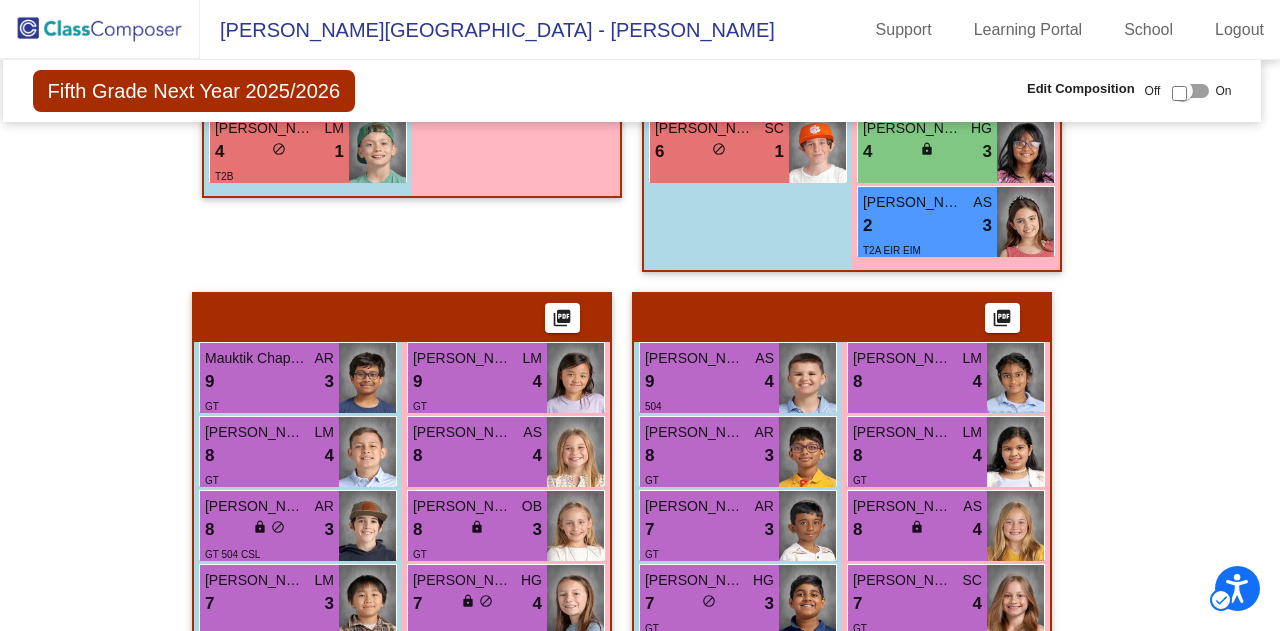 scroll, scrollTop: 1589, scrollLeft: 9, axis: both 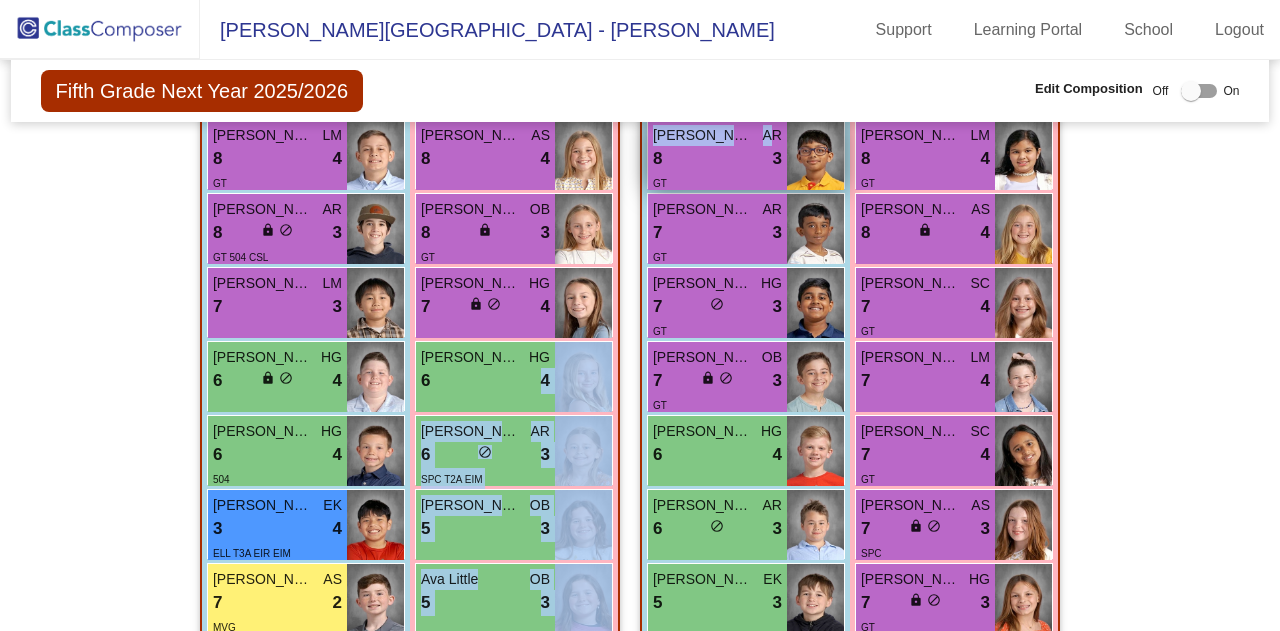 drag, startPoint x: 476, startPoint y: 399, endPoint x: 766, endPoint y: 139, distance: 389.48685 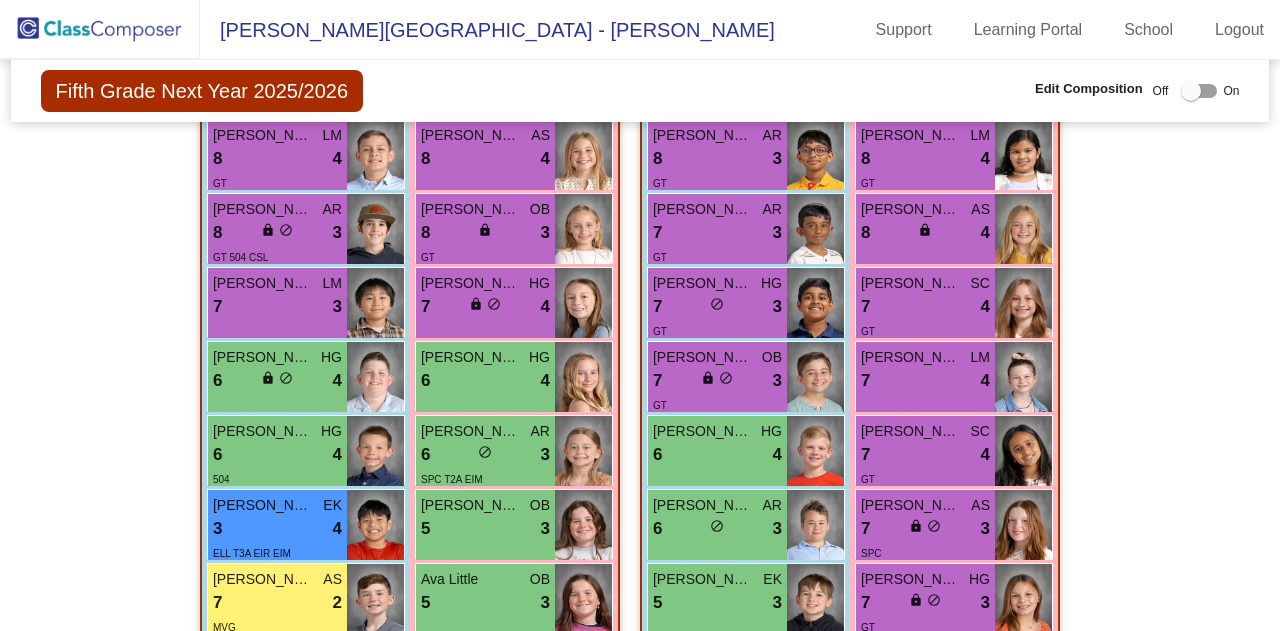 click on "Hallway   - Hallway Class  picture_as_pdf  Add Student  First Name Last Name Student Id  (Recommended)   Boy   Girl   [DEMOGRAPHIC_DATA] Add Close  Boys : 1  [PERSON_NAME] lock do_not_disturb_alt Girls: 0   No Students   Class 1   - Brown  picture_as_pdf [PERSON_NAME]  Add Student  First Name Last Name Student Id  (Recommended)   Boy   Girl   [DEMOGRAPHIC_DATA] Add Close  Boys : 13  Aarush Nitin SC 8 lock do_not_disturb_alt 4 GT [PERSON_NAME] Krishna LM 7 lock do_not_disturb_alt 3 [PERSON_NAME] EK 6 lock do_not_disturb_alt 4 [PERSON_NAME] [PERSON_NAME] 5 lock do_not_disturb_alt 3 [PERSON_NAME] [PERSON_NAME] 4 lock do_not_disturb_alt 3 T2A Carson Wedbush AS 4 lock do_not_disturb_alt 3 [PERSON_NAME] SC 3 lock do_not_disturb_alt 3 [PERSON_NAME] AR 3 lock do_not_disturb_alt 3 ELL [PERSON_NAME] SC 4 lock do_not_disturb_alt 2 [PERSON_NAME] EK 4 lock do_not_disturb_alt 2 T2B [PERSON_NAME] OB 3 lock do_not_disturb_alt 2 504 [PERSON_NAME] OB 5 lock do_not_disturb_alt 1 504 [PERSON_NAME] LM 4 lock do_not_disturb_alt 1 T2B Girls: 10 [PERSON_NAME] AS 8 lock" 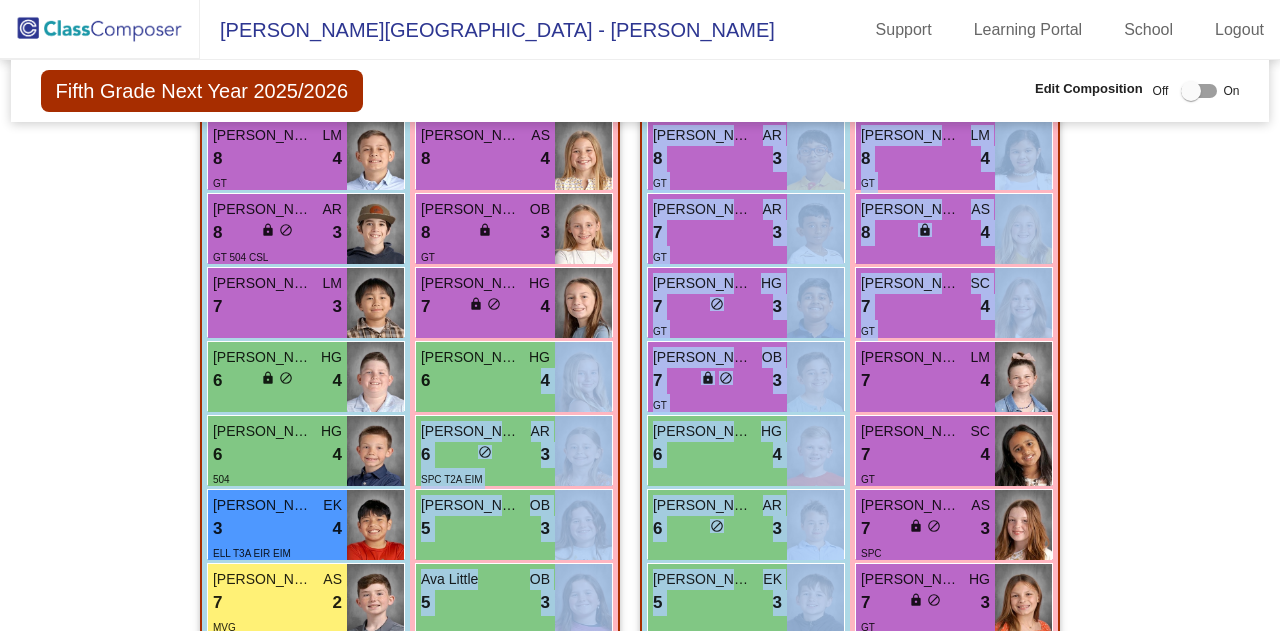 drag, startPoint x: 466, startPoint y: 370, endPoint x: 1061, endPoint y: 285, distance: 601.0408 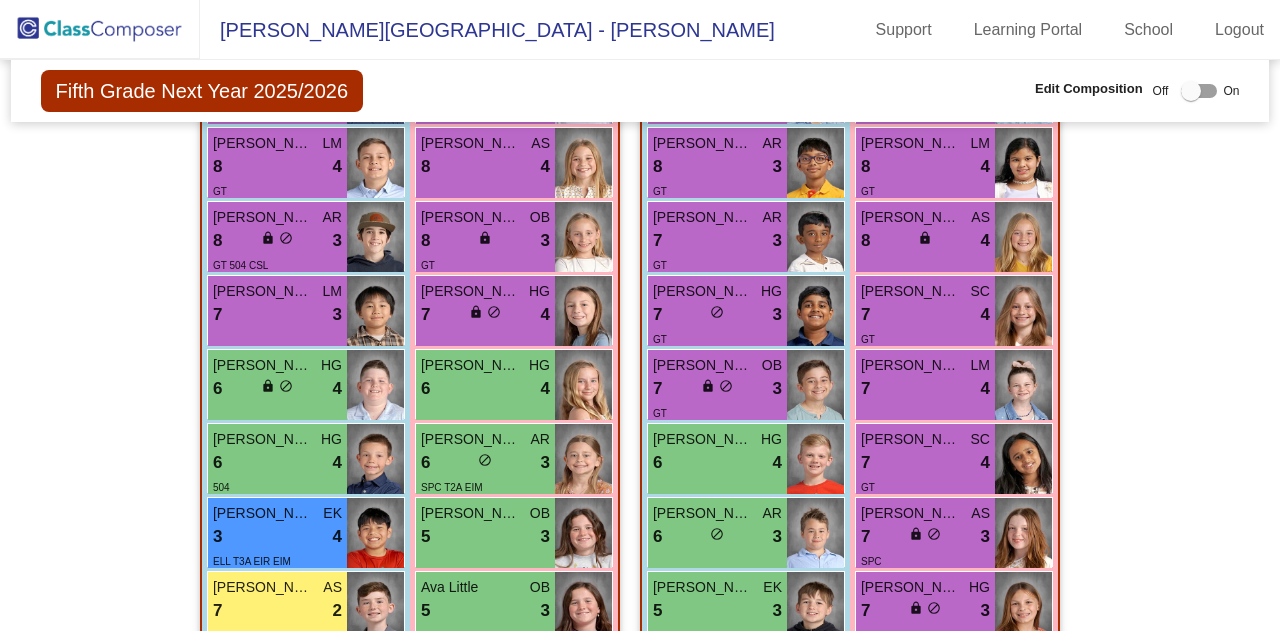 scroll, scrollTop: 1942, scrollLeft: 0, axis: vertical 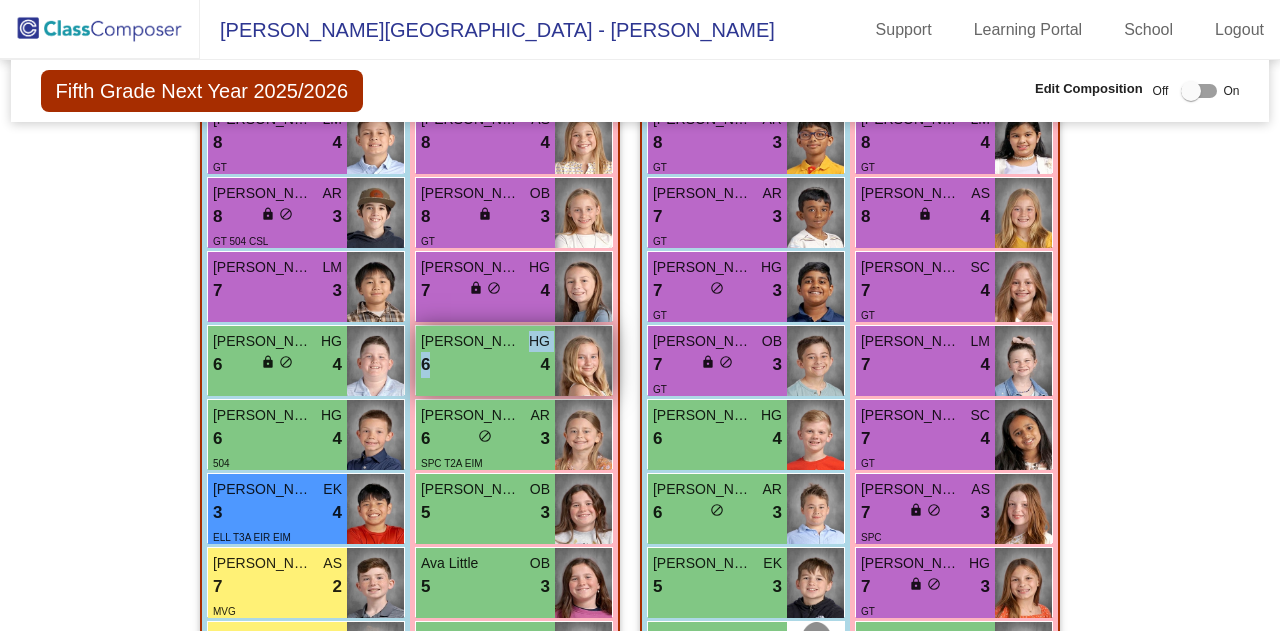 drag, startPoint x: 479, startPoint y: 373, endPoint x: 479, endPoint y: 347, distance: 26 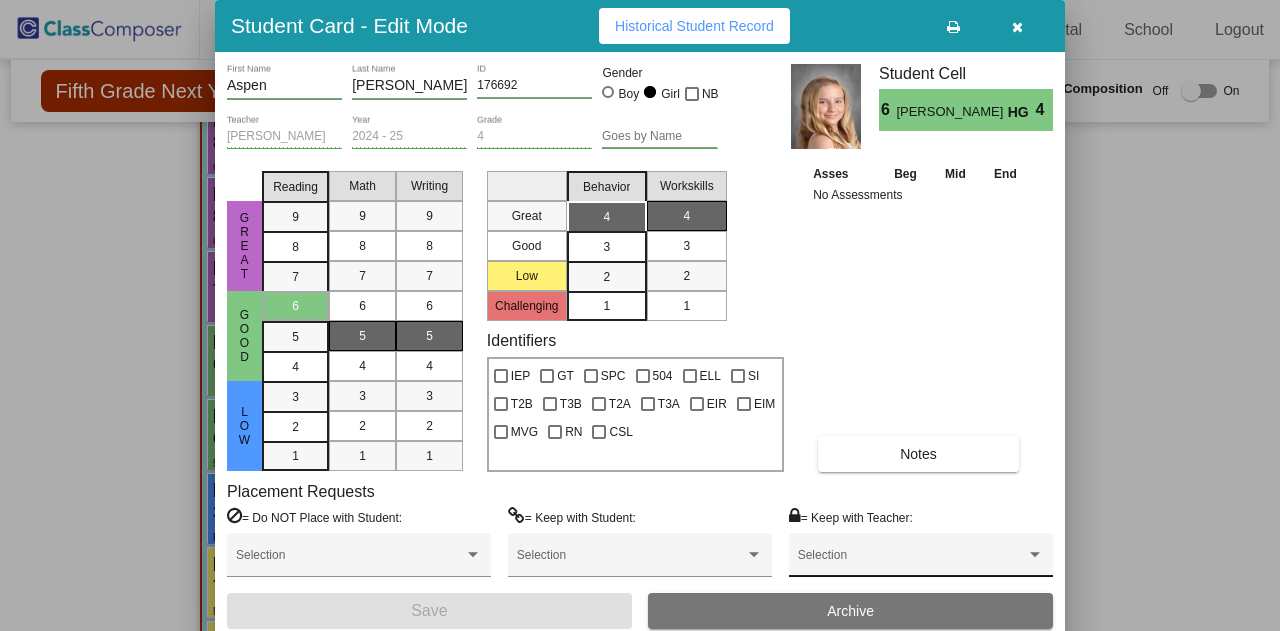 click at bounding box center (912, 562) 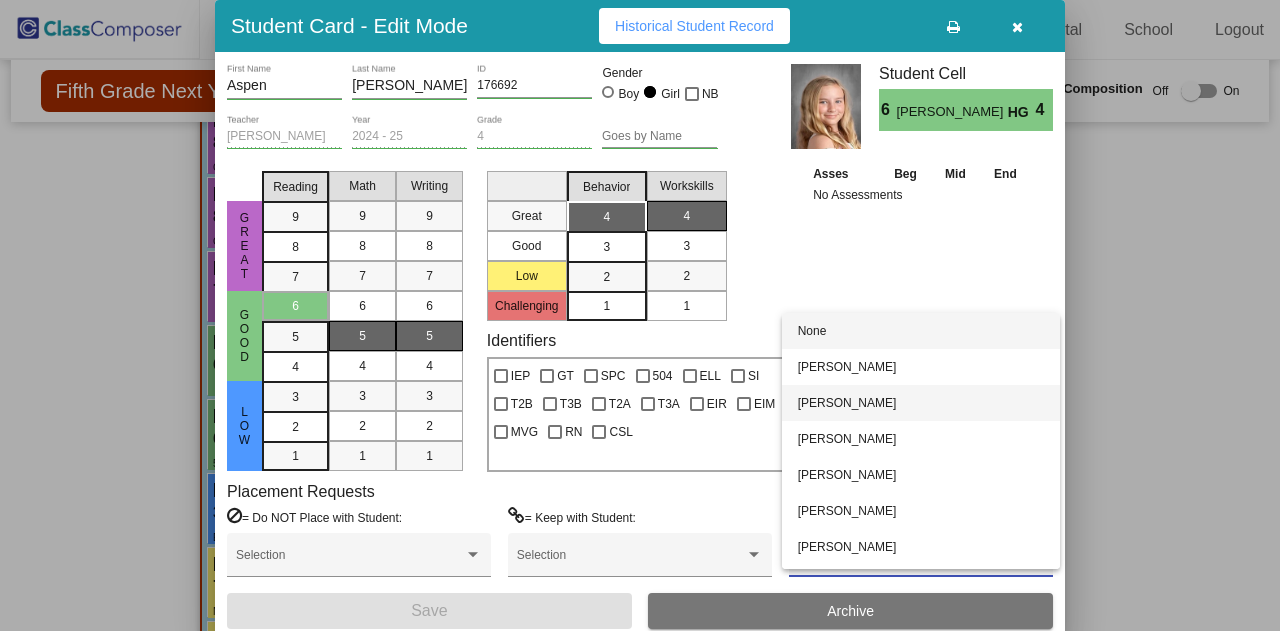 click on "[PERSON_NAME]" at bounding box center (921, 403) 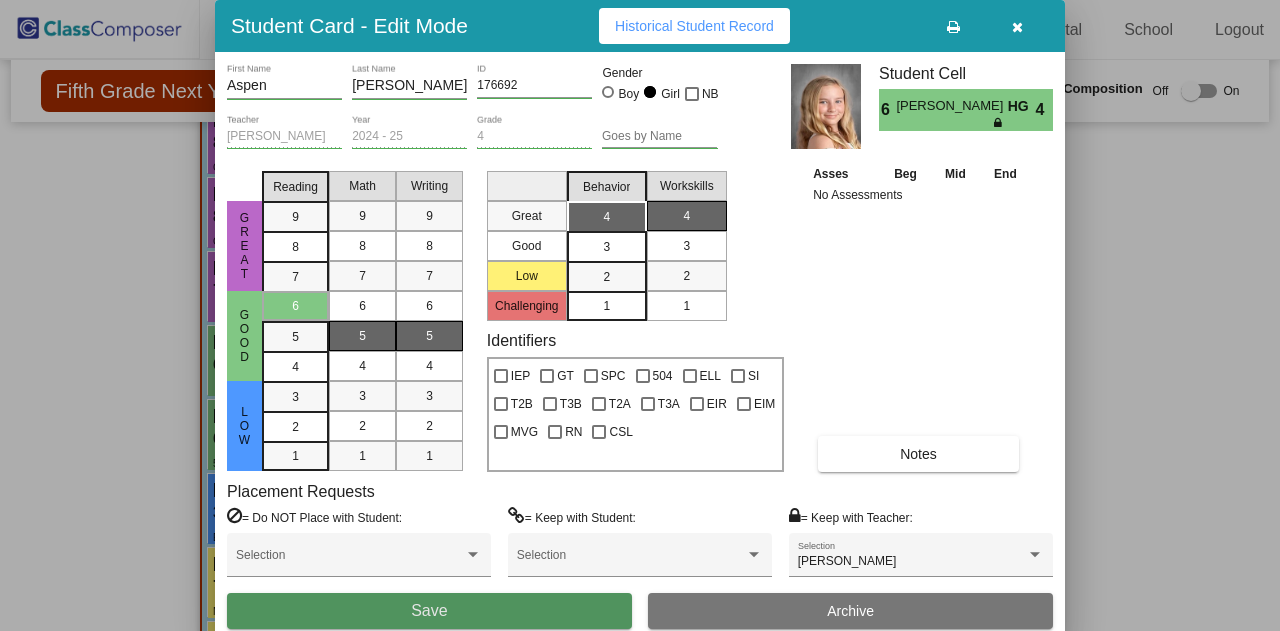 click on "Save" at bounding box center [429, 611] 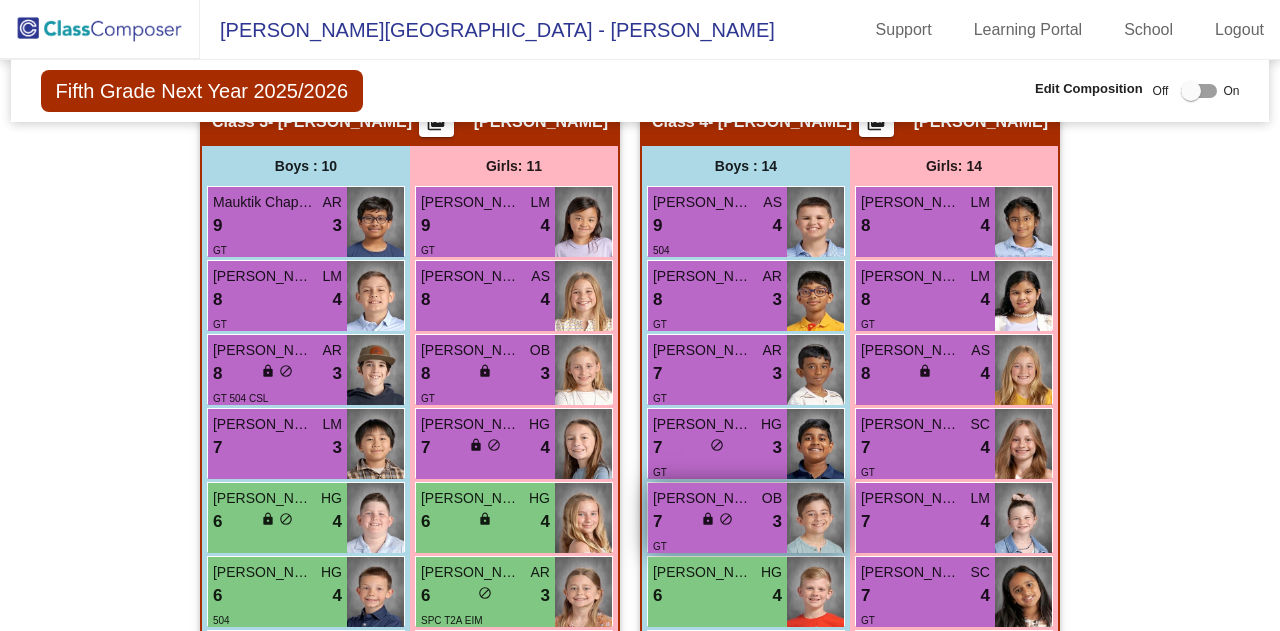 scroll, scrollTop: 1786, scrollLeft: 0, axis: vertical 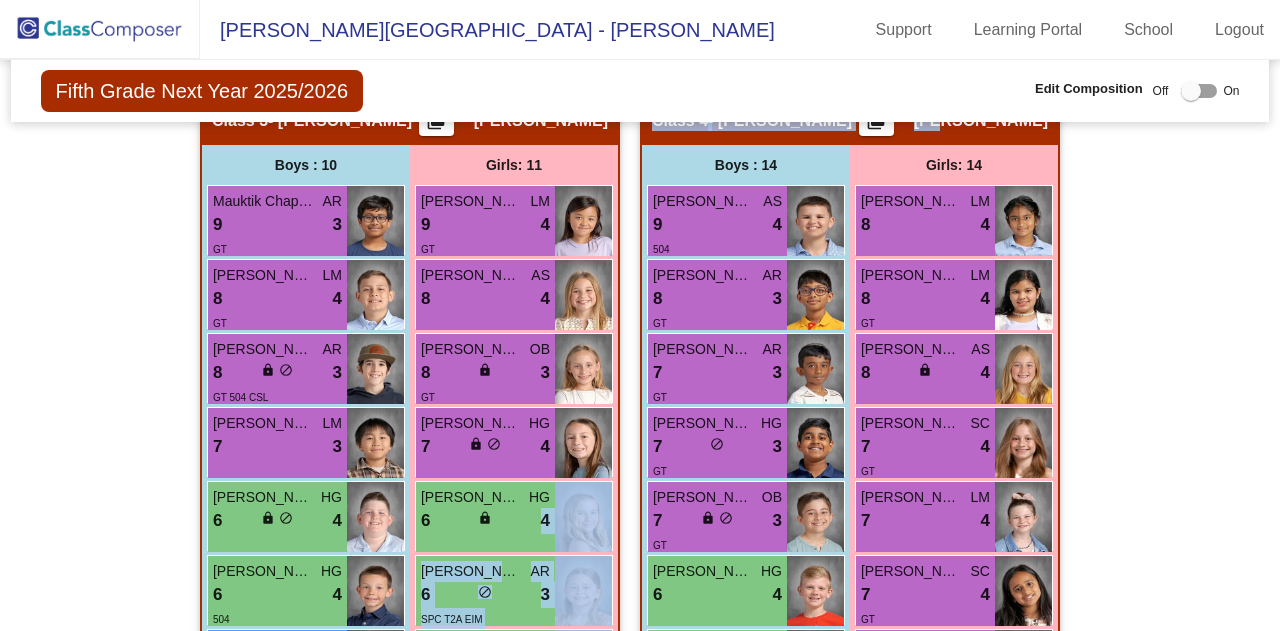 drag, startPoint x: 502, startPoint y: 515, endPoint x: 937, endPoint y: 135, distance: 577.6028 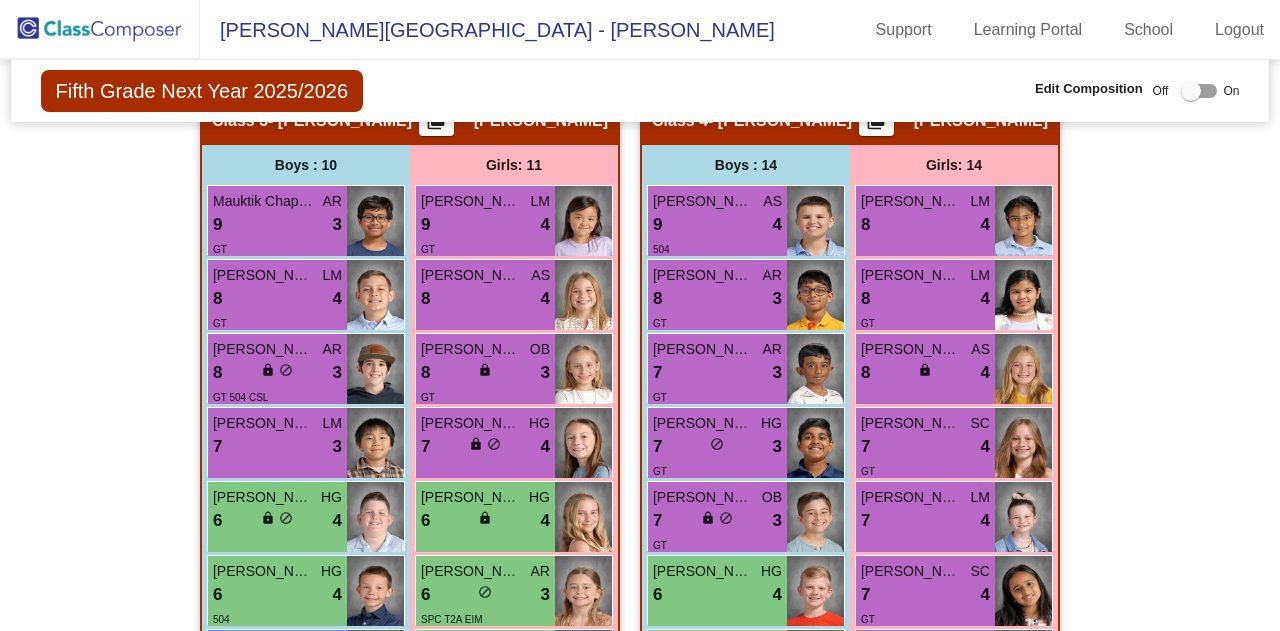 click on "Hallway   - Hallway Class  picture_as_pdf  Add Student  First Name Last Name Student Id  (Recommended)   Boy   Girl   [DEMOGRAPHIC_DATA] Add Close  Boys : 1  [PERSON_NAME] lock do_not_disturb_alt Girls: 0   No Students   Class 1   - Brown  picture_as_pdf [PERSON_NAME]  Add Student  First Name Last Name Student Id  (Recommended)   Boy   Girl   [DEMOGRAPHIC_DATA] Add Close  Boys : 13  Aarush Nitin SC 8 lock do_not_disturb_alt 4 GT [PERSON_NAME] Krishna LM 7 lock do_not_disturb_alt 3 [PERSON_NAME] EK 6 lock do_not_disturb_alt 4 [PERSON_NAME] [PERSON_NAME] 5 lock do_not_disturb_alt 3 [PERSON_NAME] [PERSON_NAME] 4 lock do_not_disturb_alt 3 T2A Carson Wedbush AS 4 lock do_not_disturb_alt 3 [PERSON_NAME] SC 3 lock do_not_disturb_alt 3 [PERSON_NAME] AR 3 lock do_not_disturb_alt 3 ELL [PERSON_NAME] SC 4 lock do_not_disturb_alt 2 [PERSON_NAME] EK 4 lock do_not_disturb_alt 2 T2B [PERSON_NAME] OB 3 lock do_not_disturb_alt 2 504 [PERSON_NAME] OB 5 lock do_not_disturb_alt 1 504 [PERSON_NAME] LM 4 lock do_not_disturb_alt 1 T2B Girls: 10 [PERSON_NAME] AS 8 lock" 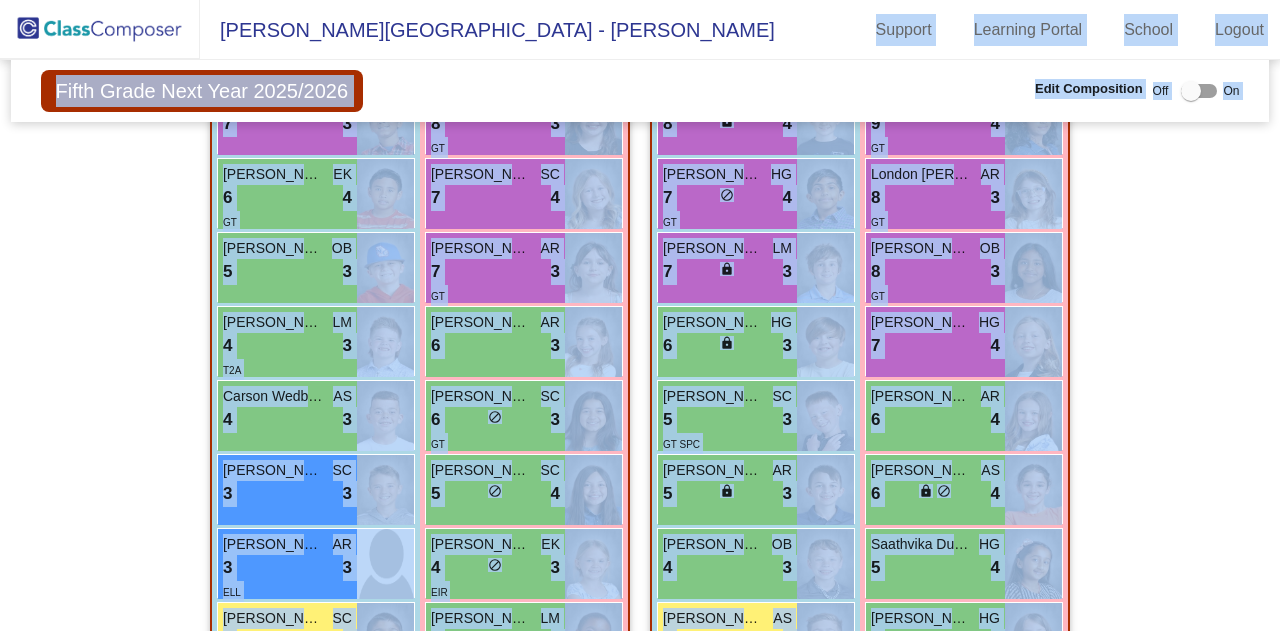 scroll, scrollTop: 627, scrollLeft: 0, axis: vertical 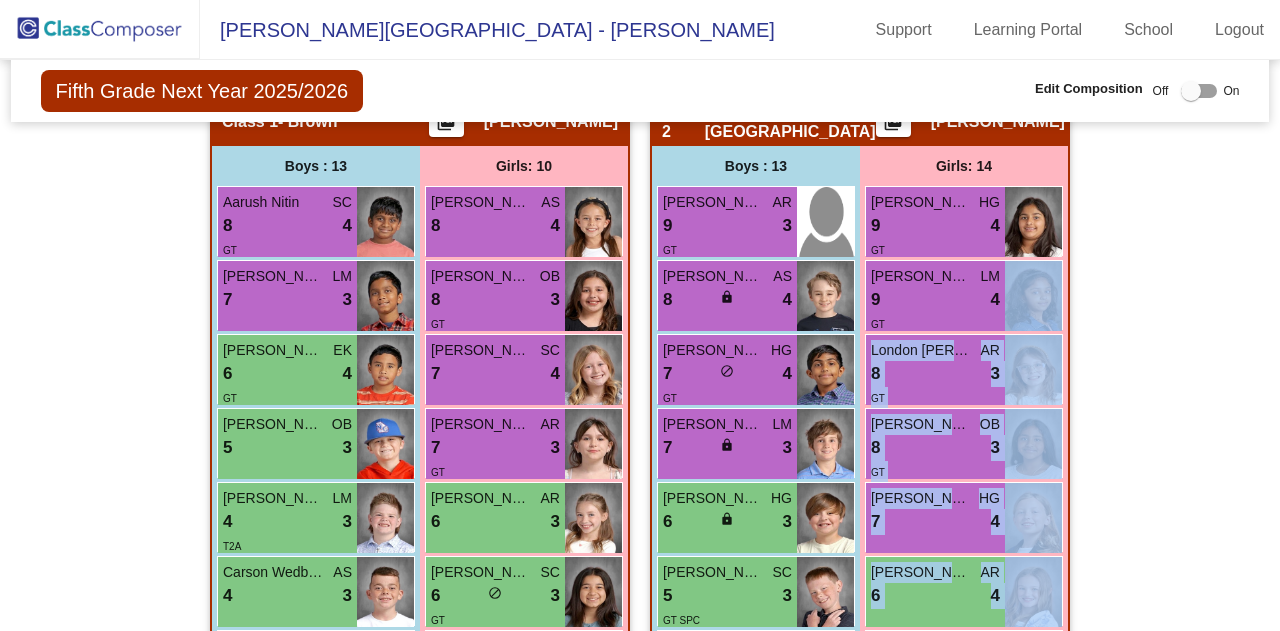 drag, startPoint x: 444, startPoint y: 495, endPoint x: 1100, endPoint y: 305, distance: 682.9612 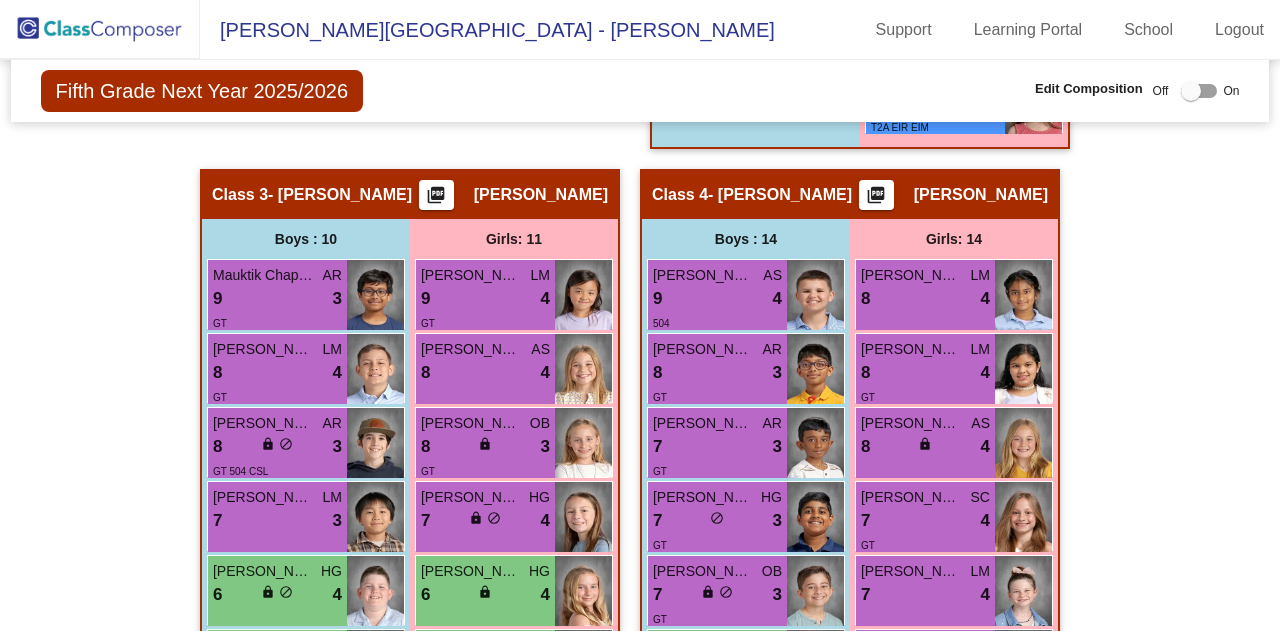 scroll, scrollTop: 1715, scrollLeft: 0, axis: vertical 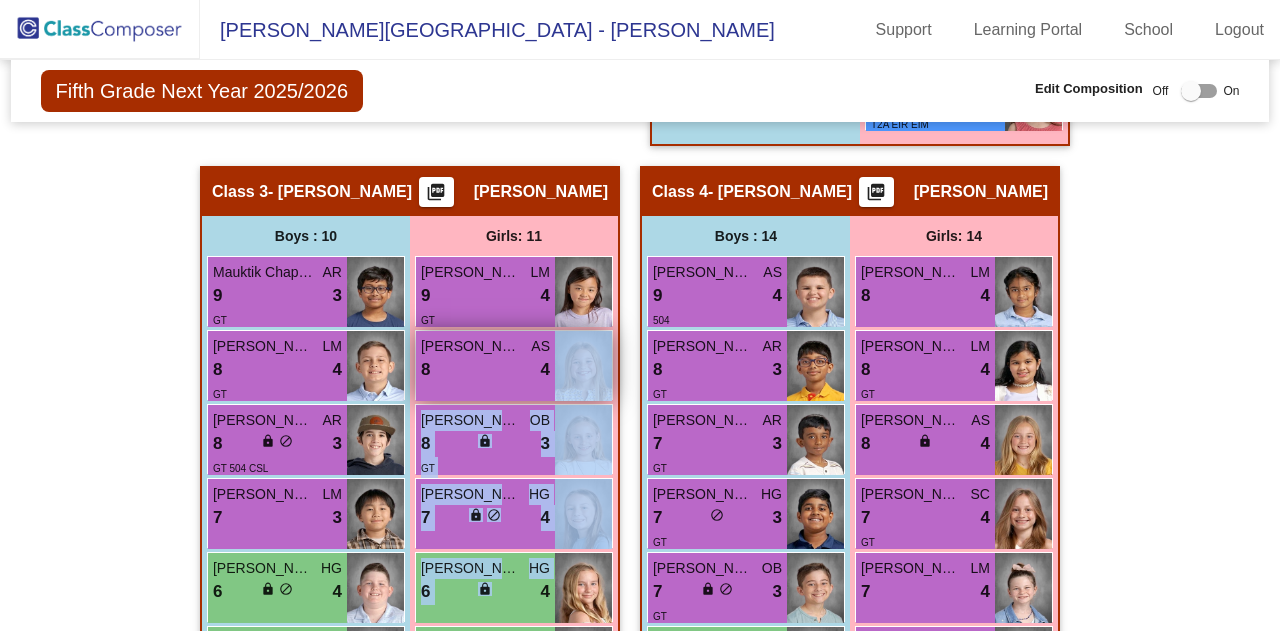 drag, startPoint x: 480, startPoint y: 600, endPoint x: 590, endPoint y: 377, distance: 248.65437 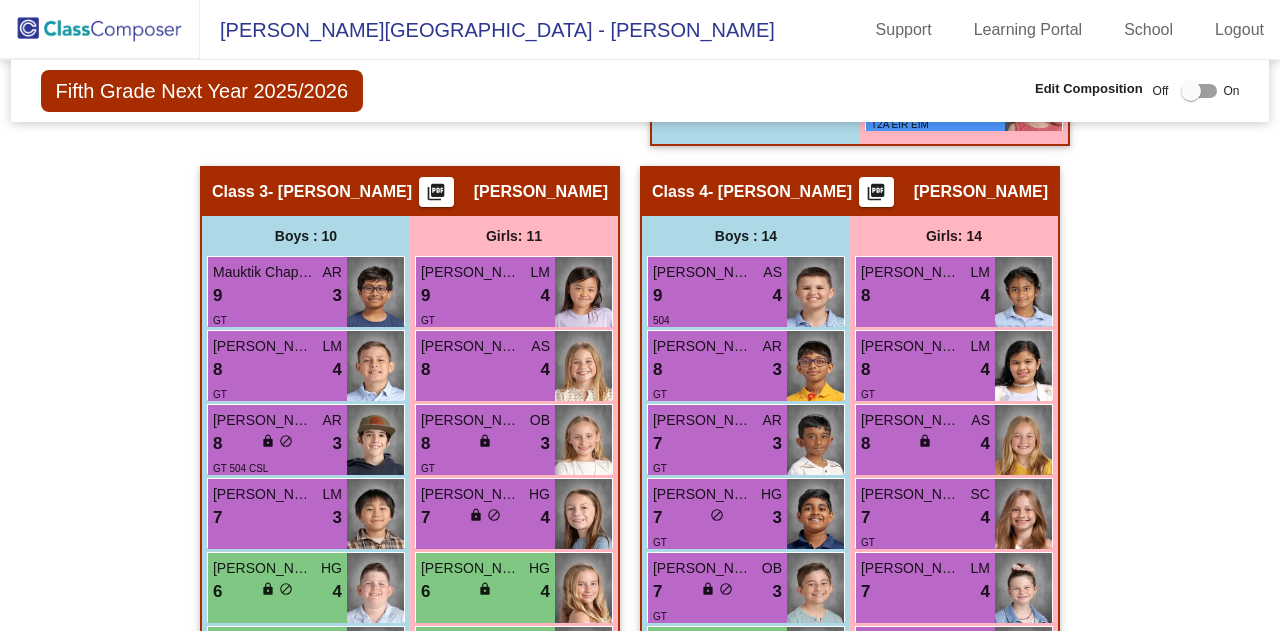 click on "Hallway   - Hallway Class  picture_as_pdf  Add Student  First Name Last Name Student Id  (Recommended)   Boy   Girl   [DEMOGRAPHIC_DATA] Add Close  Boys : 1  [PERSON_NAME] lock do_not_disturb_alt Girls: 0   No Students   Class 1   - Brown  picture_as_pdf [PERSON_NAME]  Add Student  First Name Last Name Student Id  (Recommended)   Boy   Girl   [DEMOGRAPHIC_DATA] Add Close  Boys : 13  Aarush Nitin SC 8 lock do_not_disturb_alt 4 GT [PERSON_NAME] Krishna LM 7 lock do_not_disturb_alt 3 [PERSON_NAME] EK 6 lock do_not_disturb_alt 4 [PERSON_NAME] [PERSON_NAME] 5 lock do_not_disturb_alt 3 [PERSON_NAME] [PERSON_NAME] 4 lock do_not_disturb_alt 3 T2A Carson Wedbush AS 4 lock do_not_disturb_alt 3 [PERSON_NAME] SC 3 lock do_not_disturb_alt 3 [PERSON_NAME] AR 3 lock do_not_disturb_alt 3 ELL [PERSON_NAME] SC 4 lock do_not_disturb_alt 2 [PERSON_NAME] EK 4 lock do_not_disturb_alt 2 T2B [PERSON_NAME] OB 3 lock do_not_disturb_alt 2 504 [PERSON_NAME] OB 5 lock do_not_disturb_alt 1 504 [PERSON_NAME] LM 4 lock do_not_disturb_alt 1 T2B Girls: 10 [PERSON_NAME] AS 8 lock" 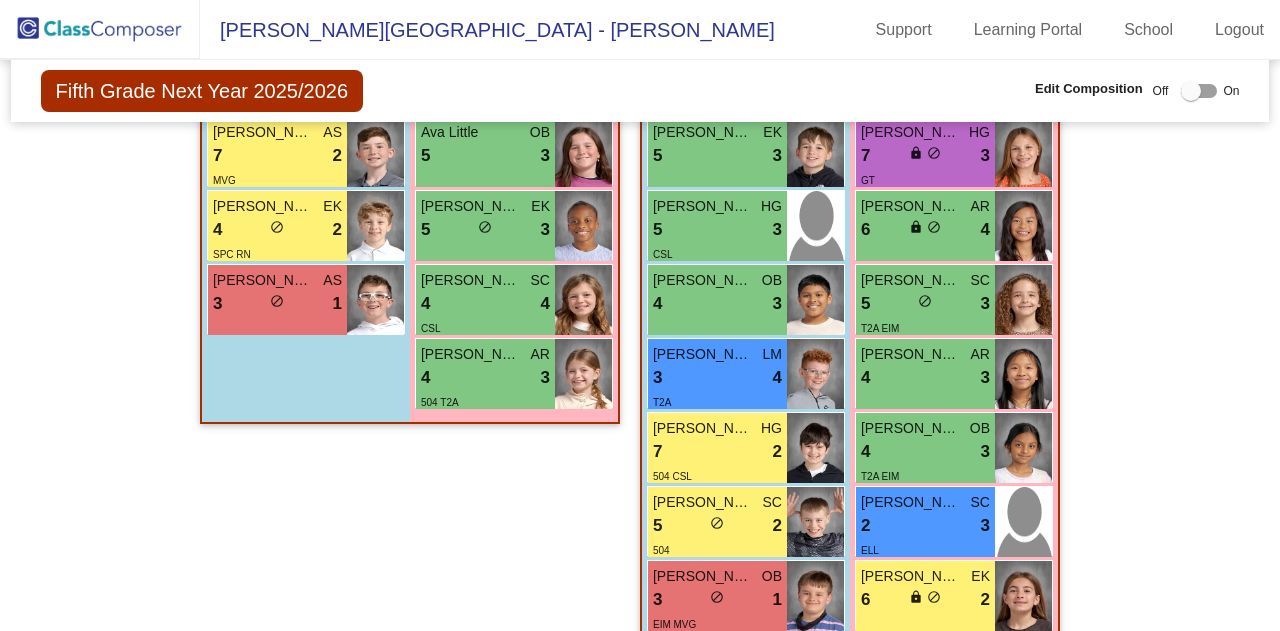 scroll, scrollTop: 2374, scrollLeft: 0, axis: vertical 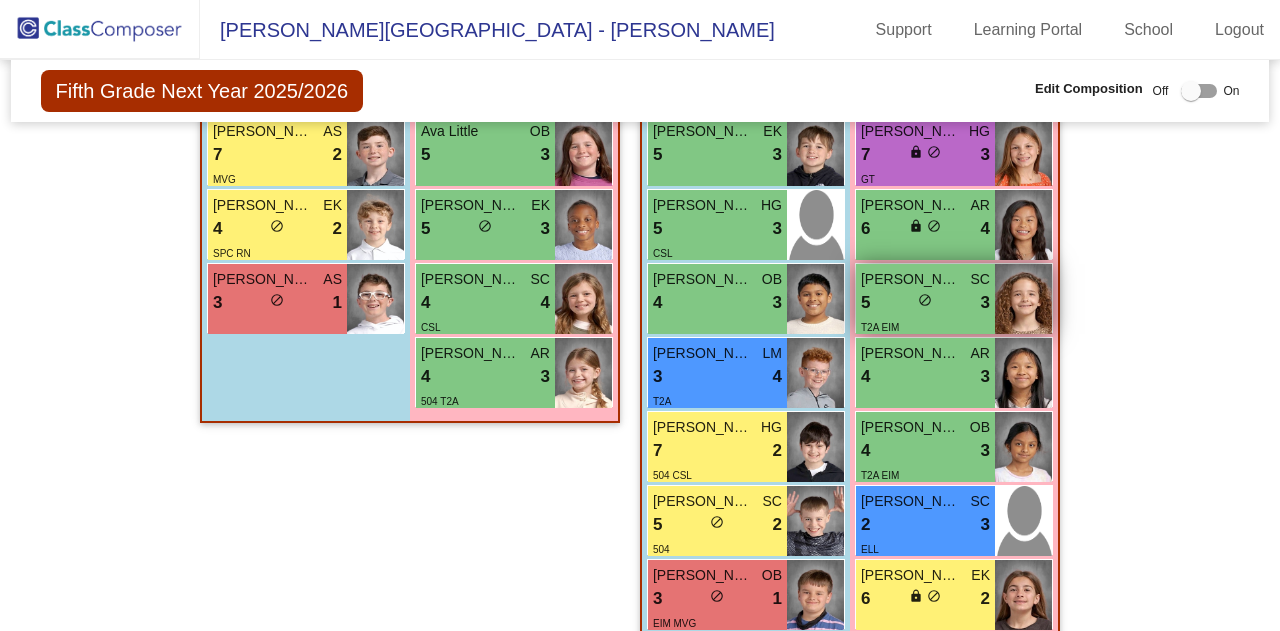 click on "5 lock do_not_disturb_alt 3" at bounding box center [925, 303] 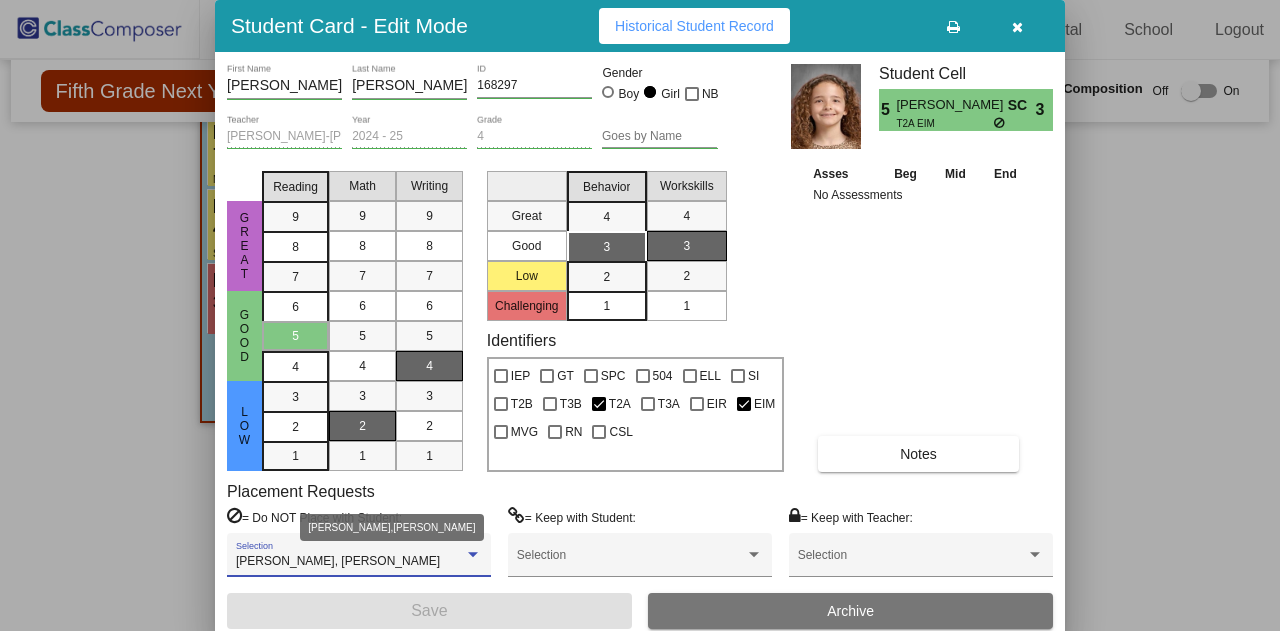 click at bounding box center (473, 555) 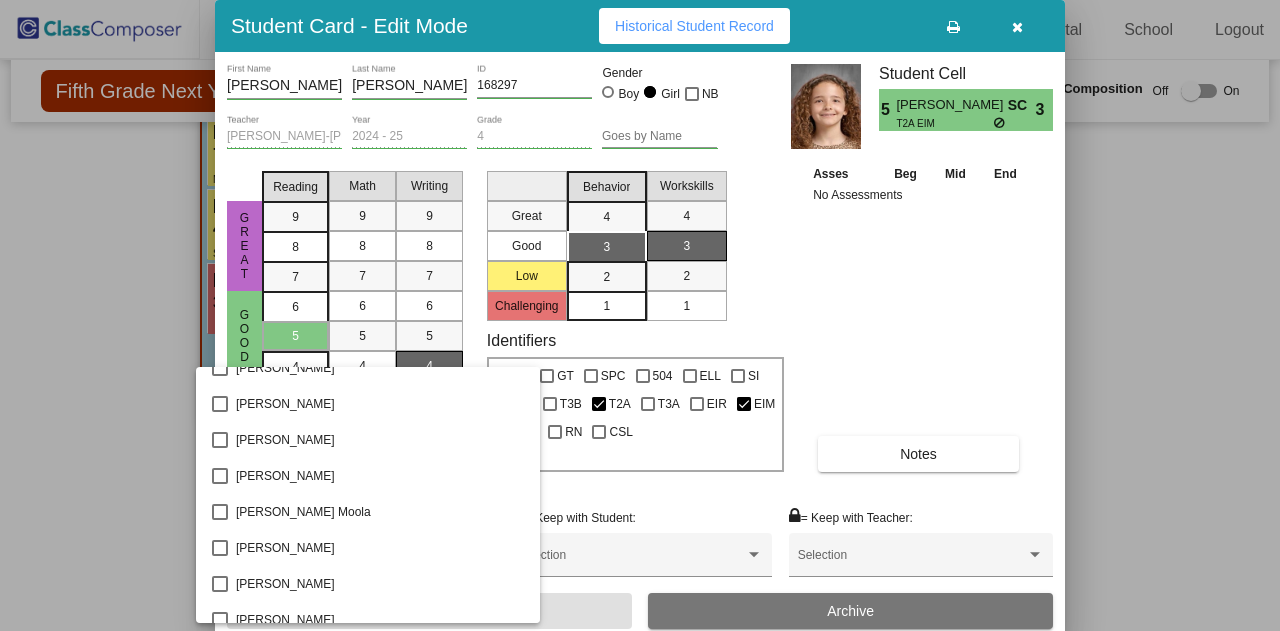 scroll, scrollTop: 6116, scrollLeft: 0, axis: vertical 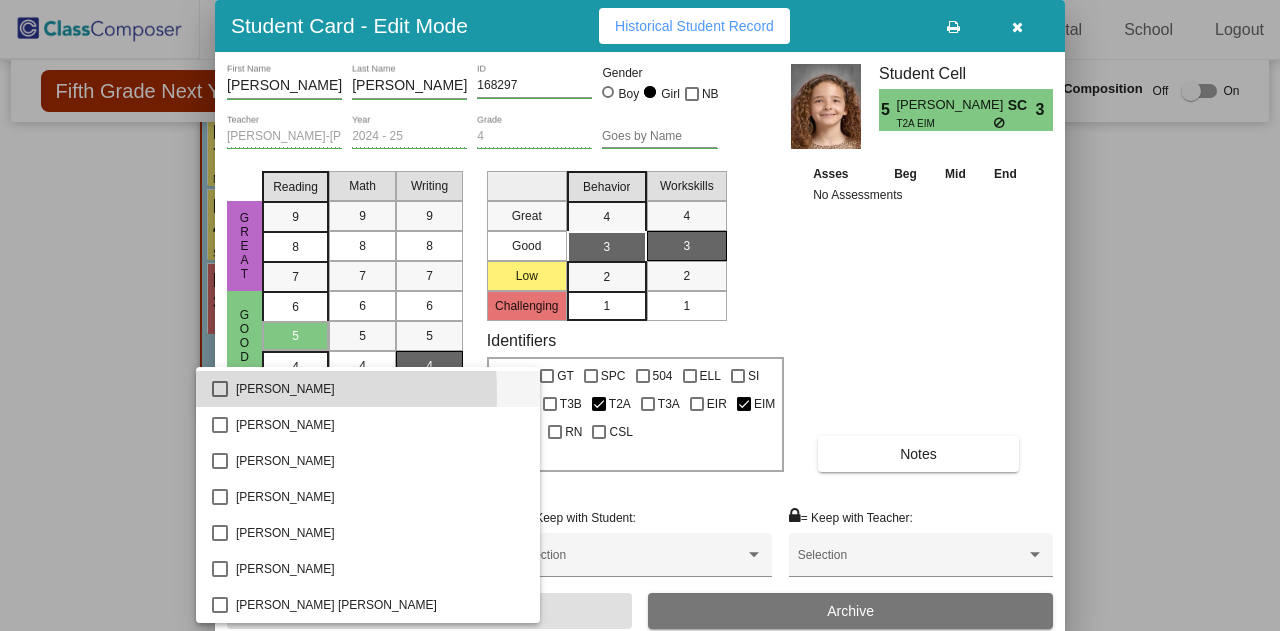 click at bounding box center [220, 389] 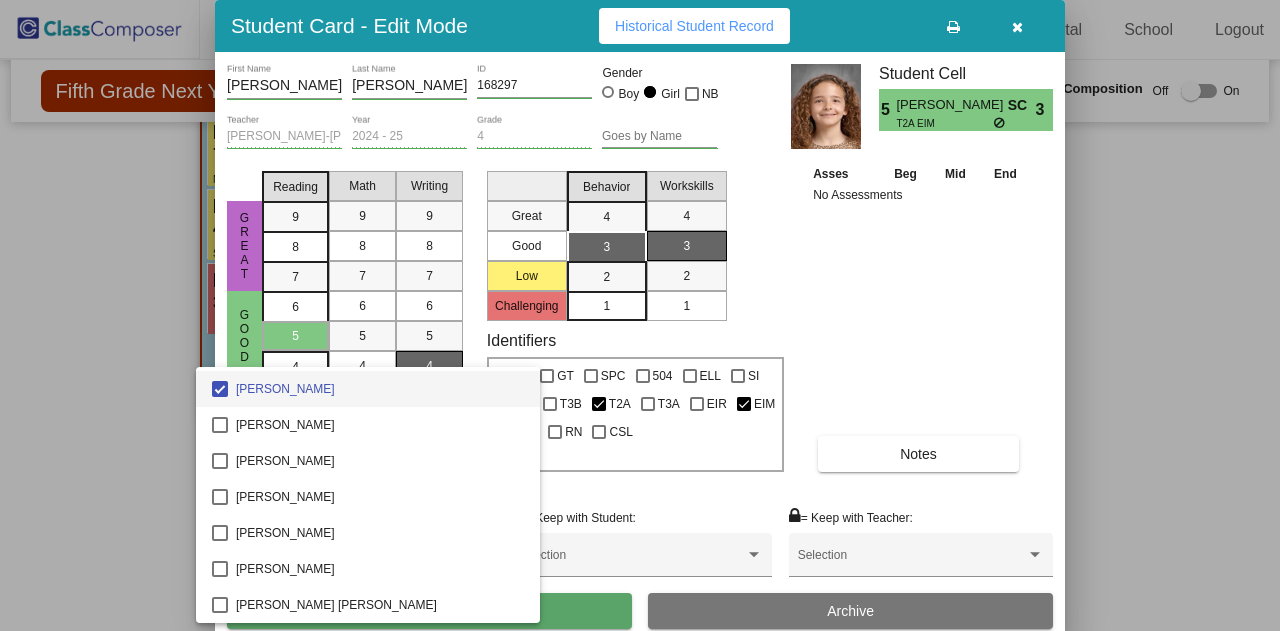 click at bounding box center [640, 315] 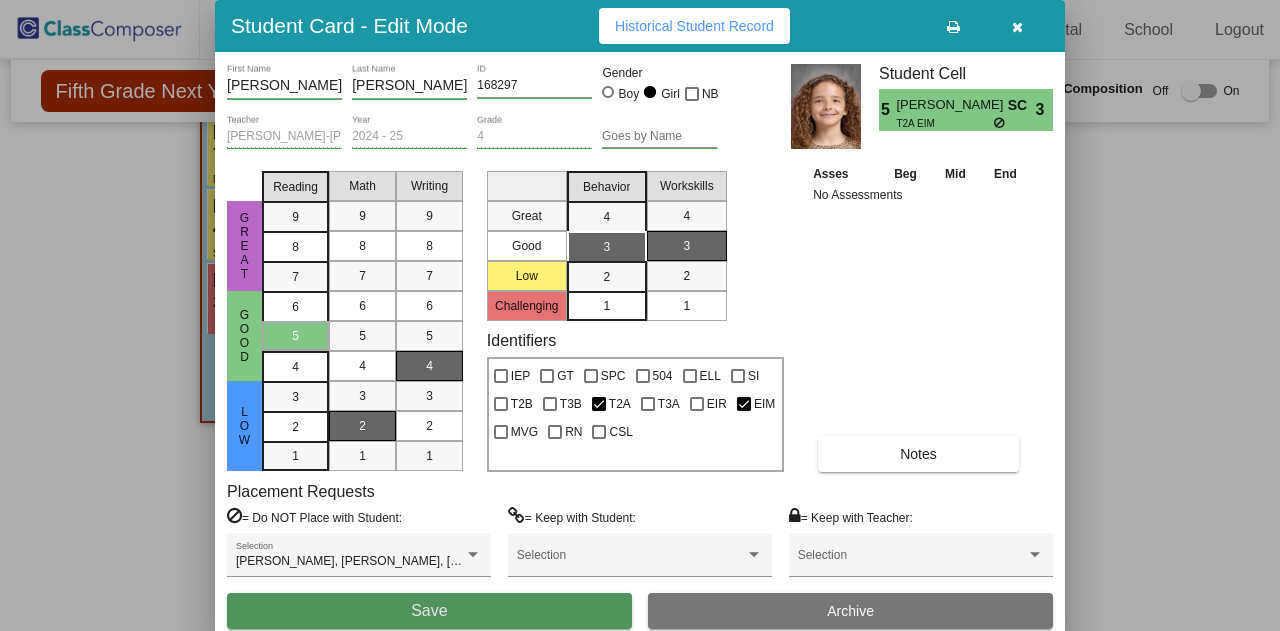 click on "Save" at bounding box center [429, 611] 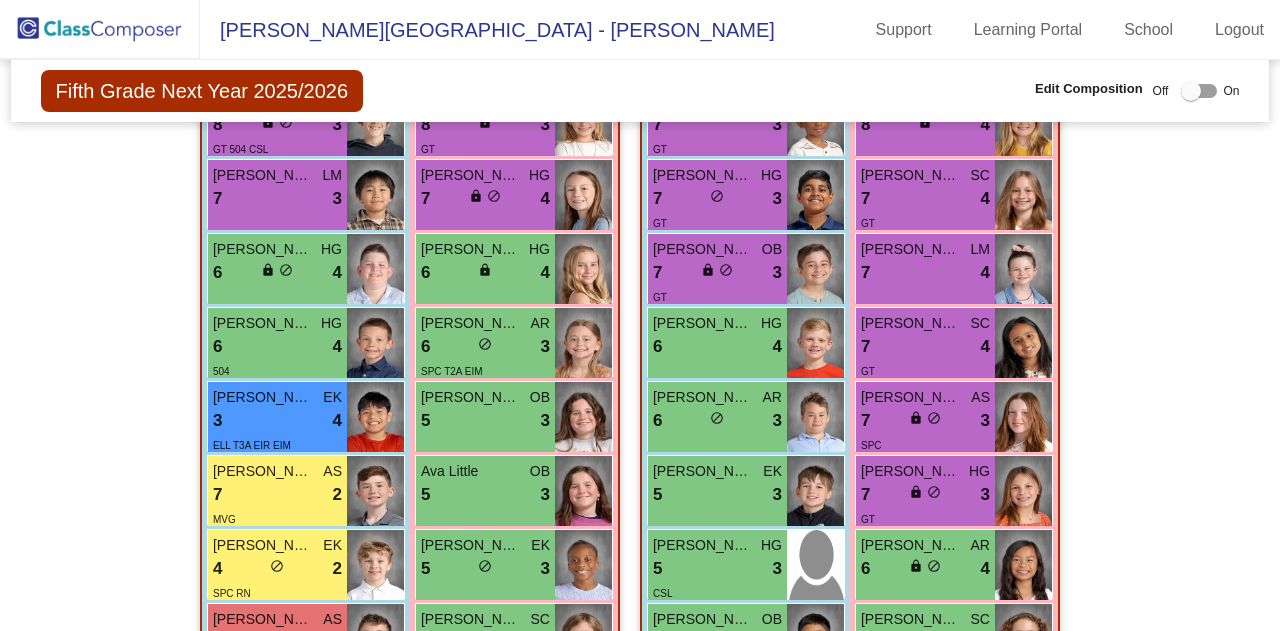 scroll, scrollTop: 2877, scrollLeft: 0, axis: vertical 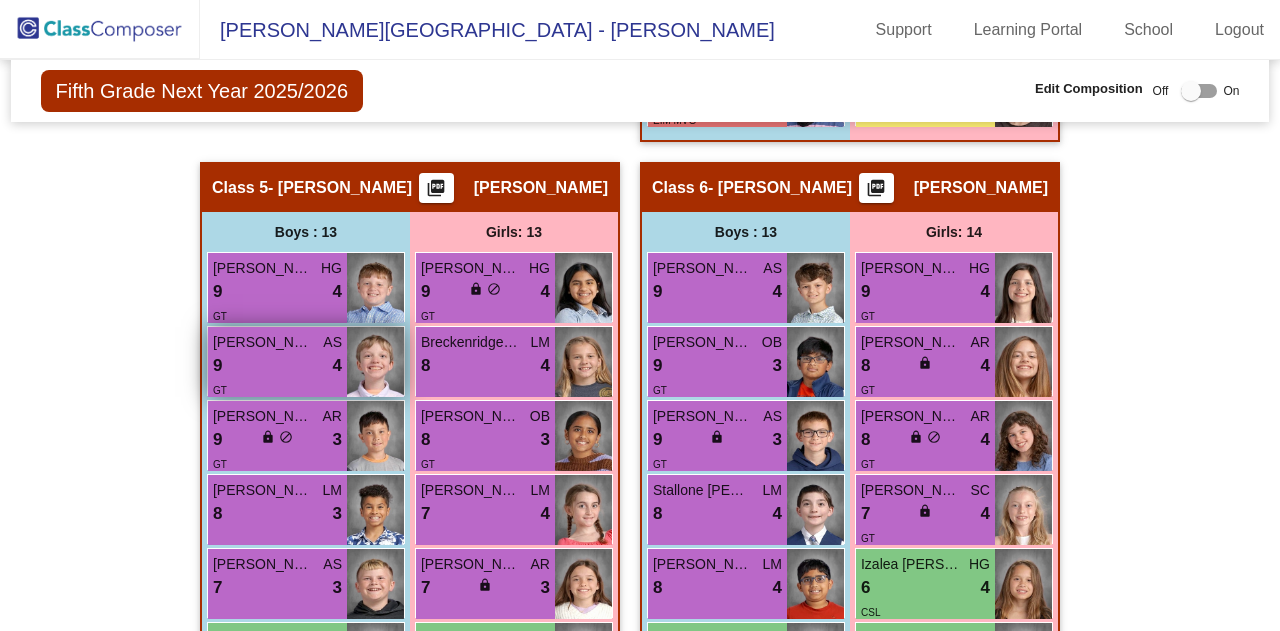 click on "9 lock do_not_disturb_alt 4" at bounding box center (277, 366) 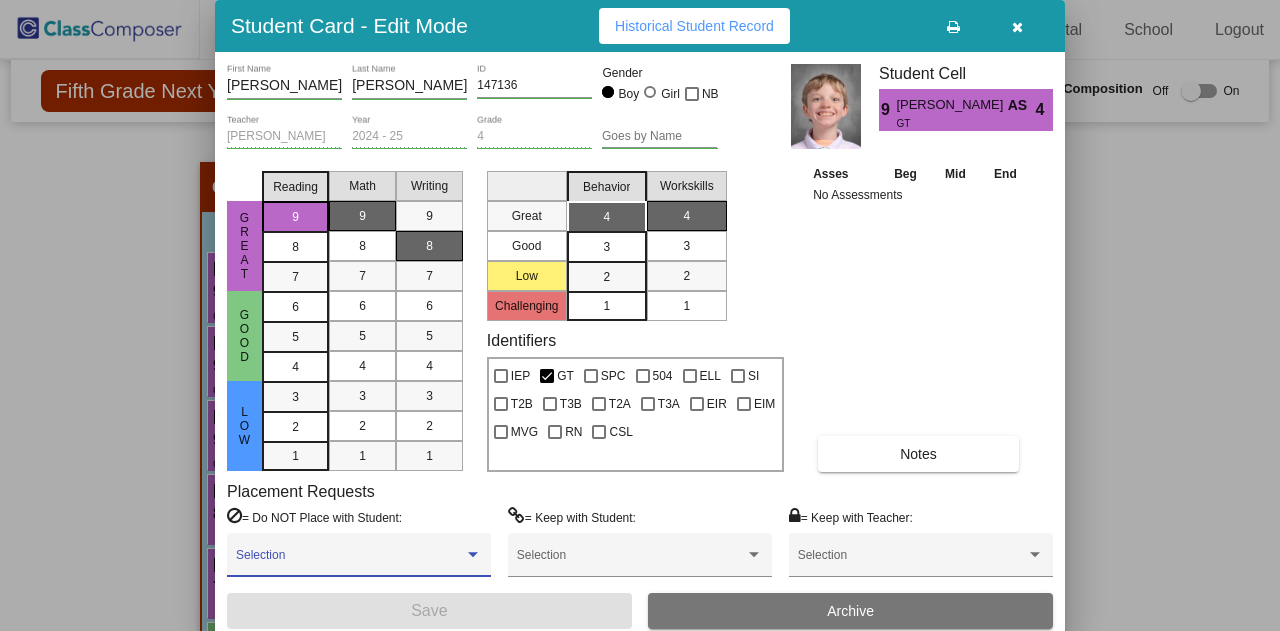 click at bounding box center (473, 555) 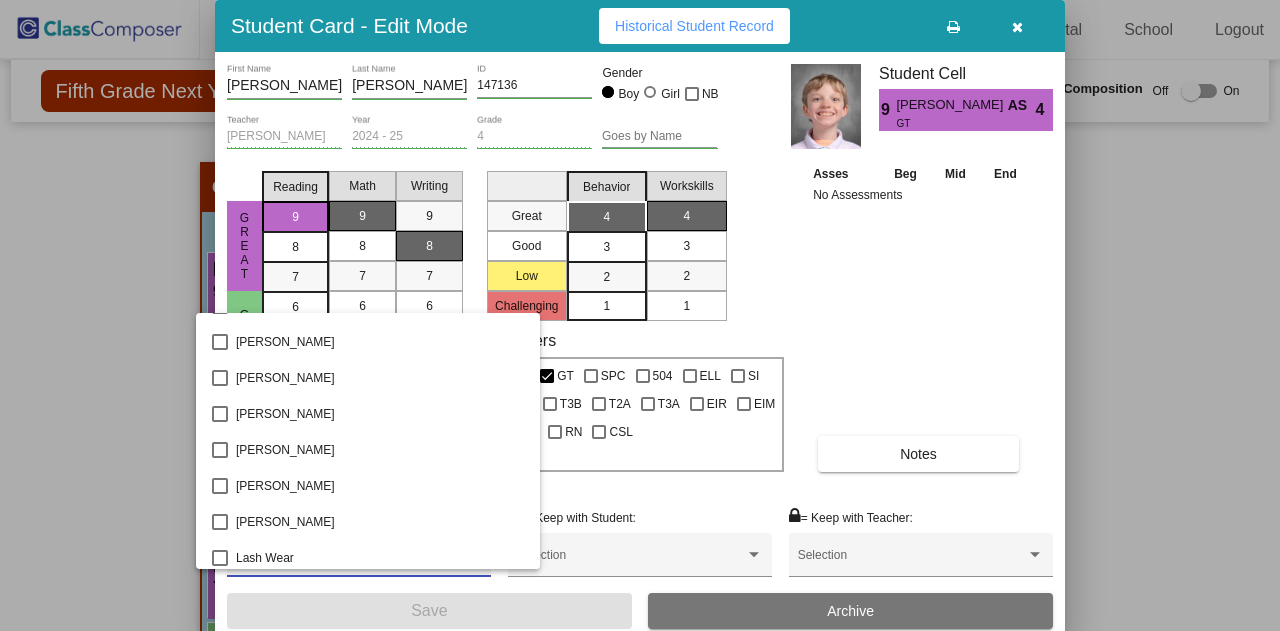 scroll, scrollTop: 3664, scrollLeft: 0, axis: vertical 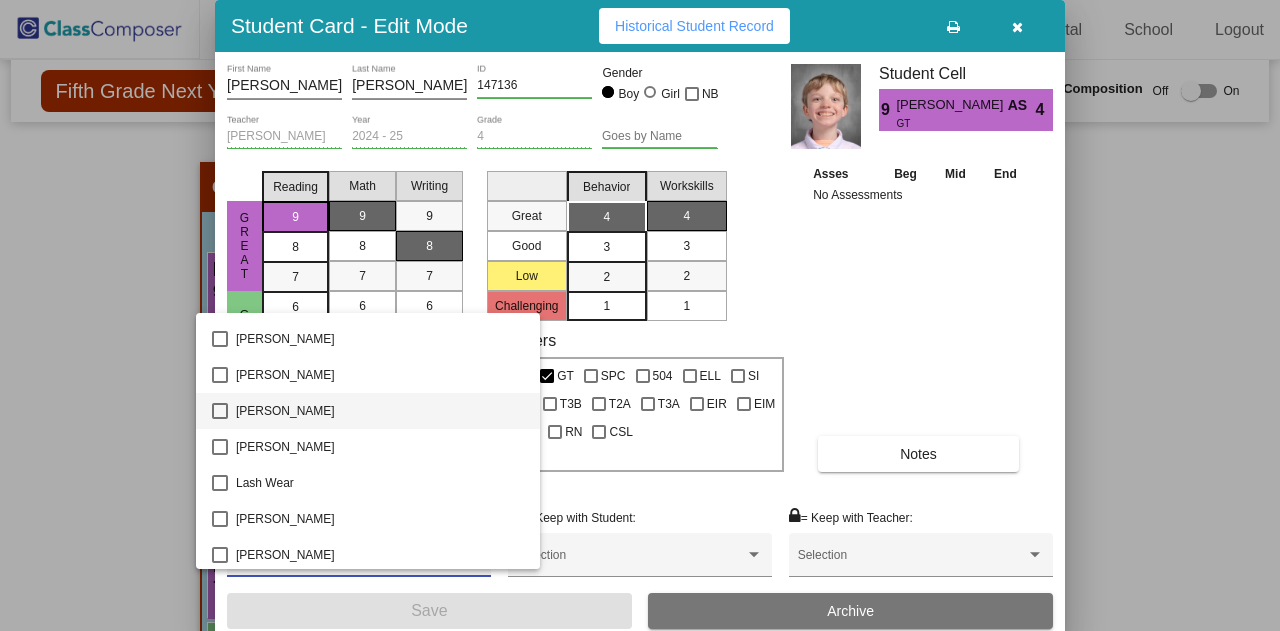 click at bounding box center [220, 411] 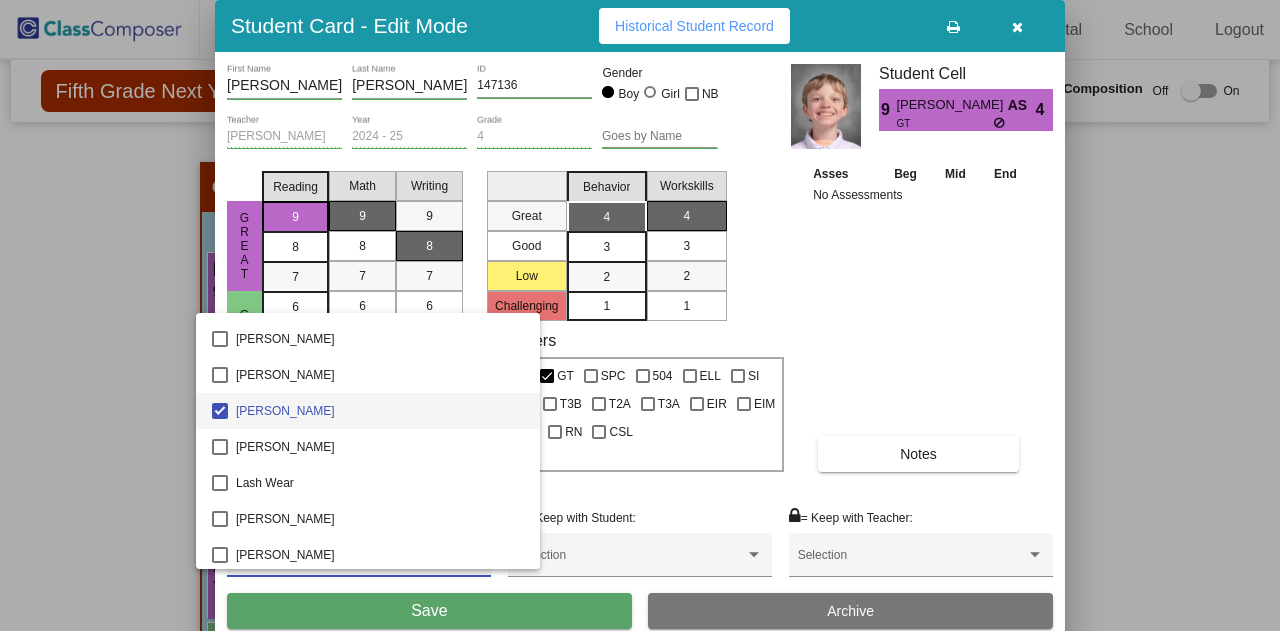 click at bounding box center (640, 315) 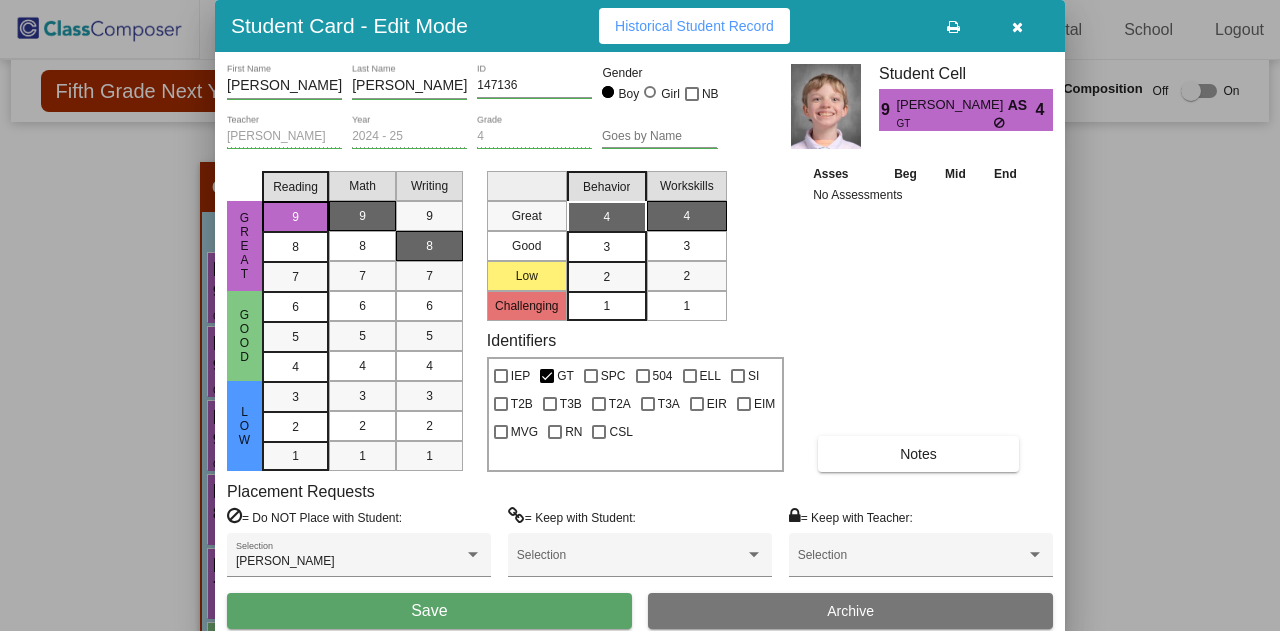 click at bounding box center (912, 562) 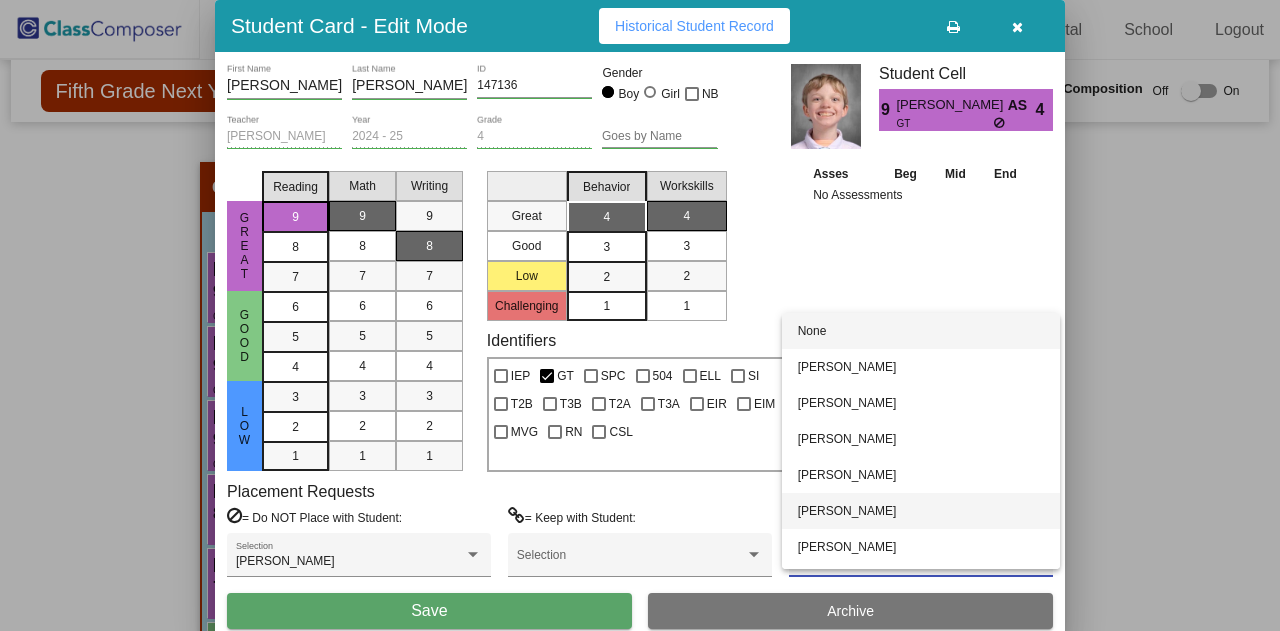 click on "[PERSON_NAME]" at bounding box center [921, 511] 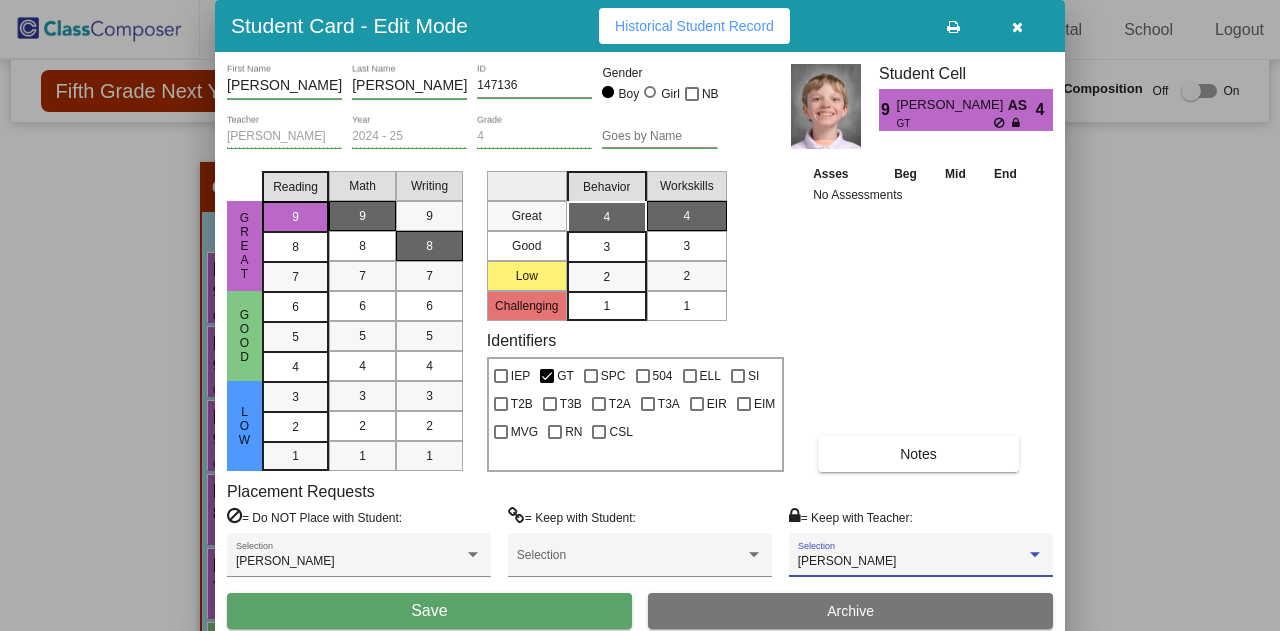 click on "Save" at bounding box center [429, 611] 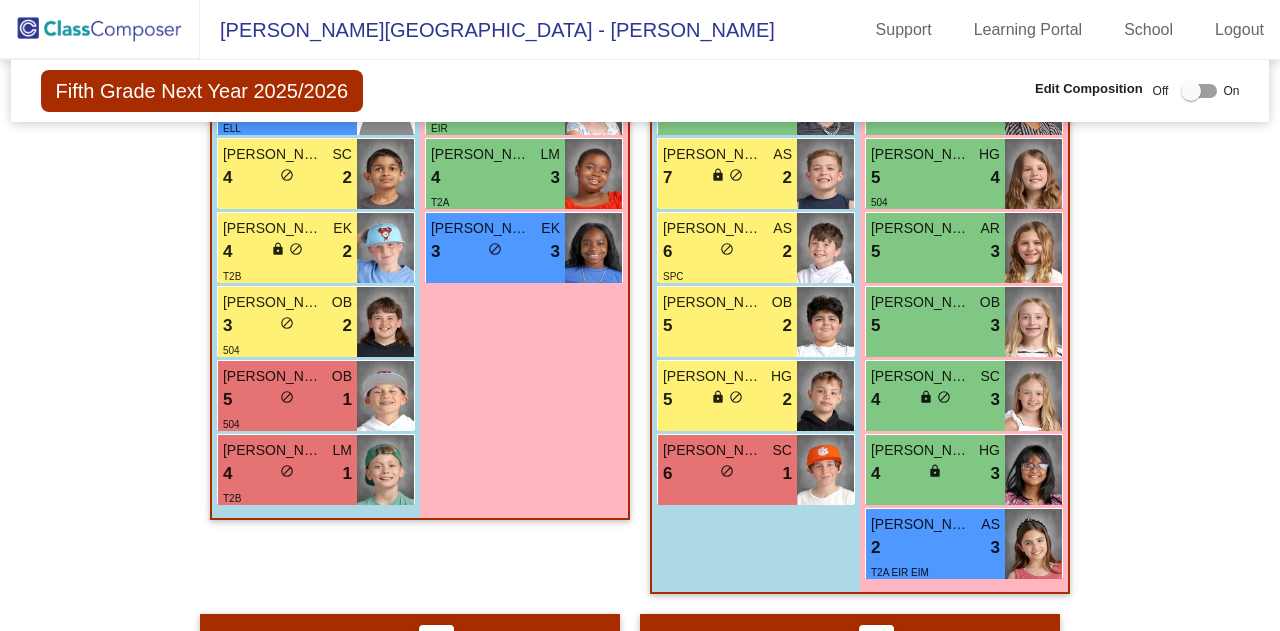 scroll, scrollTop: 1268, scrollLeft: 0, axis: vertical 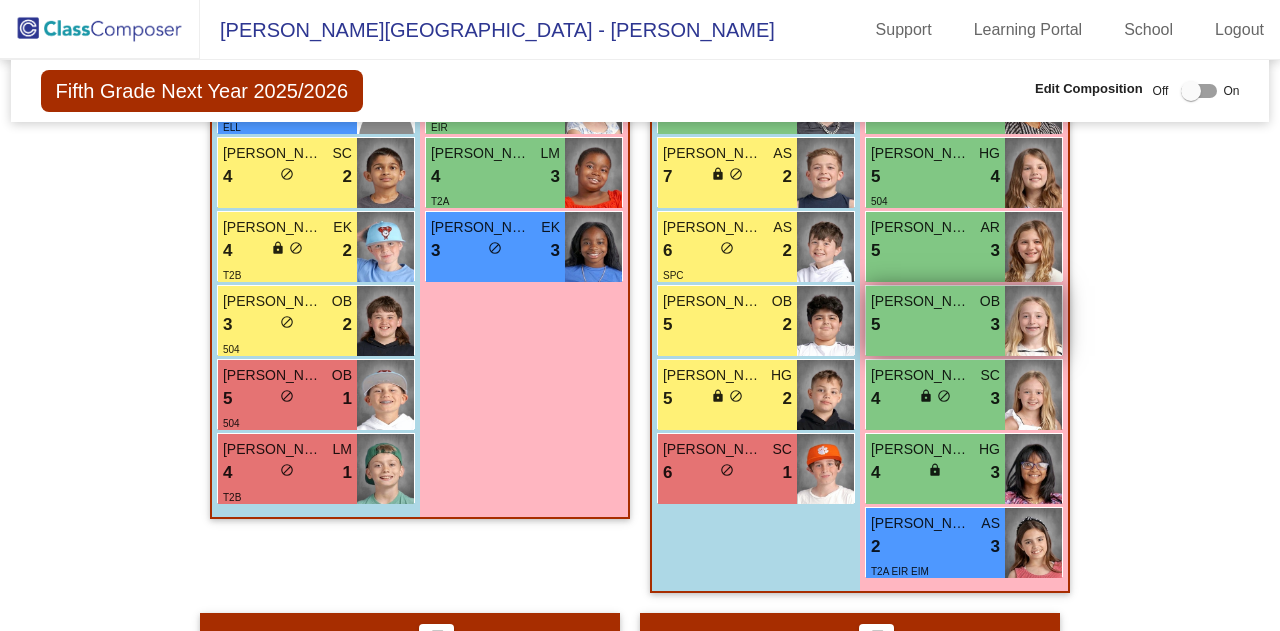 click on "5 lock do_not_disturb_alt 3" at bounding box center [935, 325] 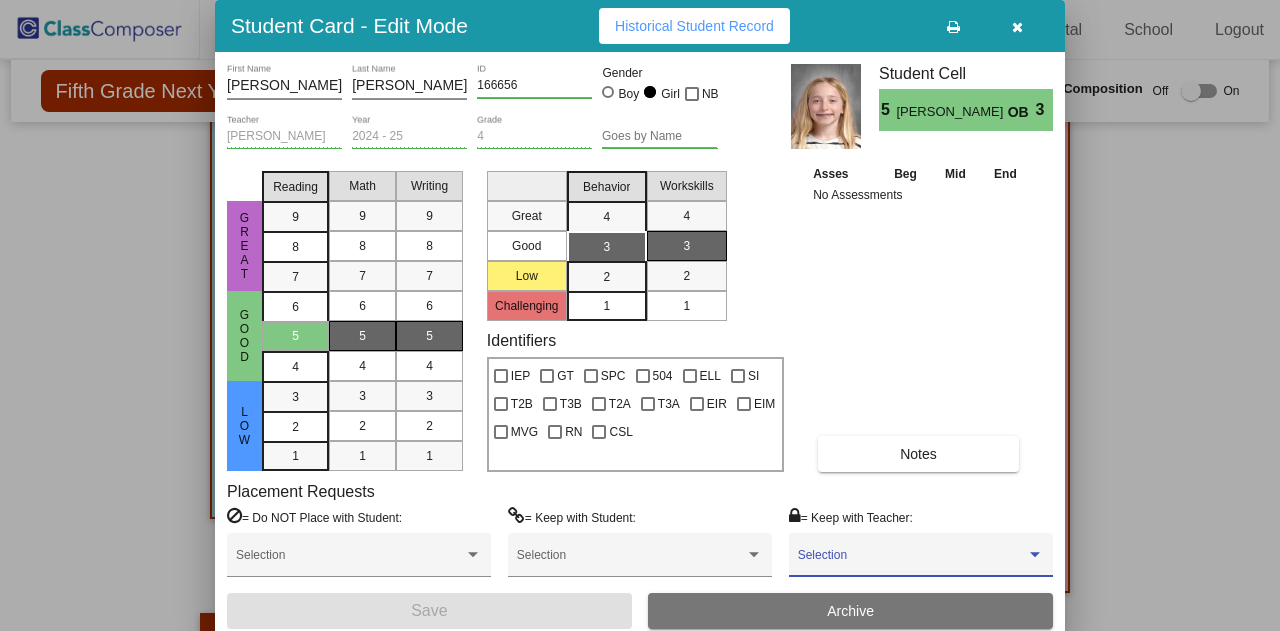 click at bounding box center (912, 562) 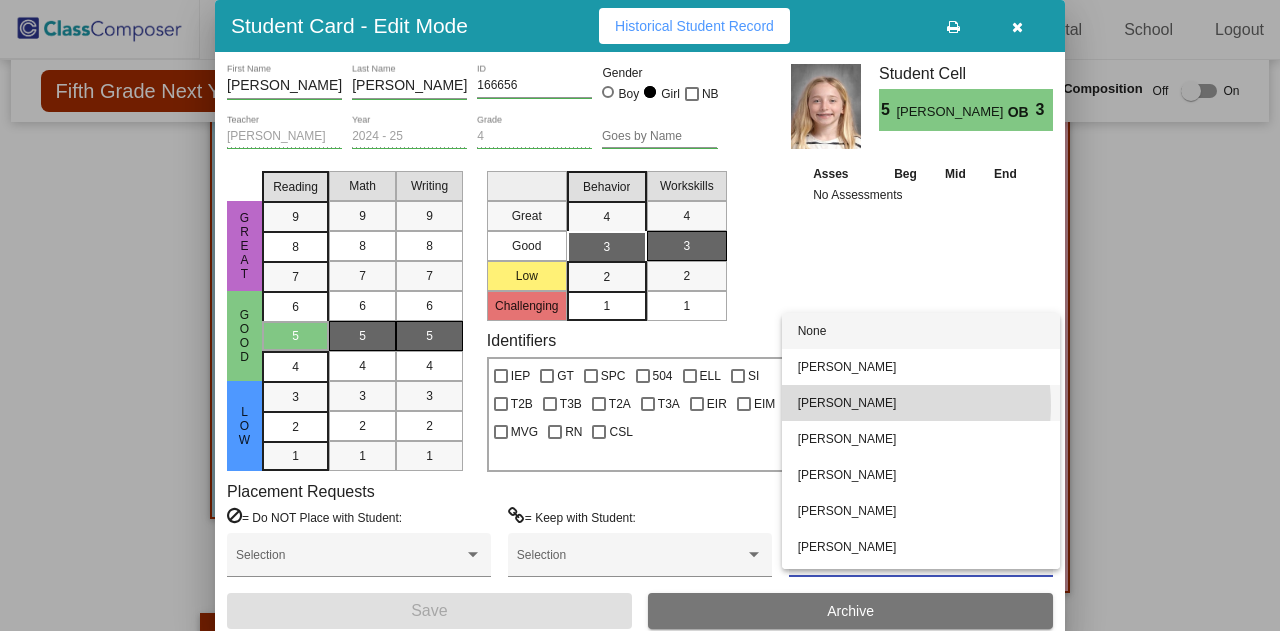click on "[PERSON_NAME]" at bounding box center [921, 403] 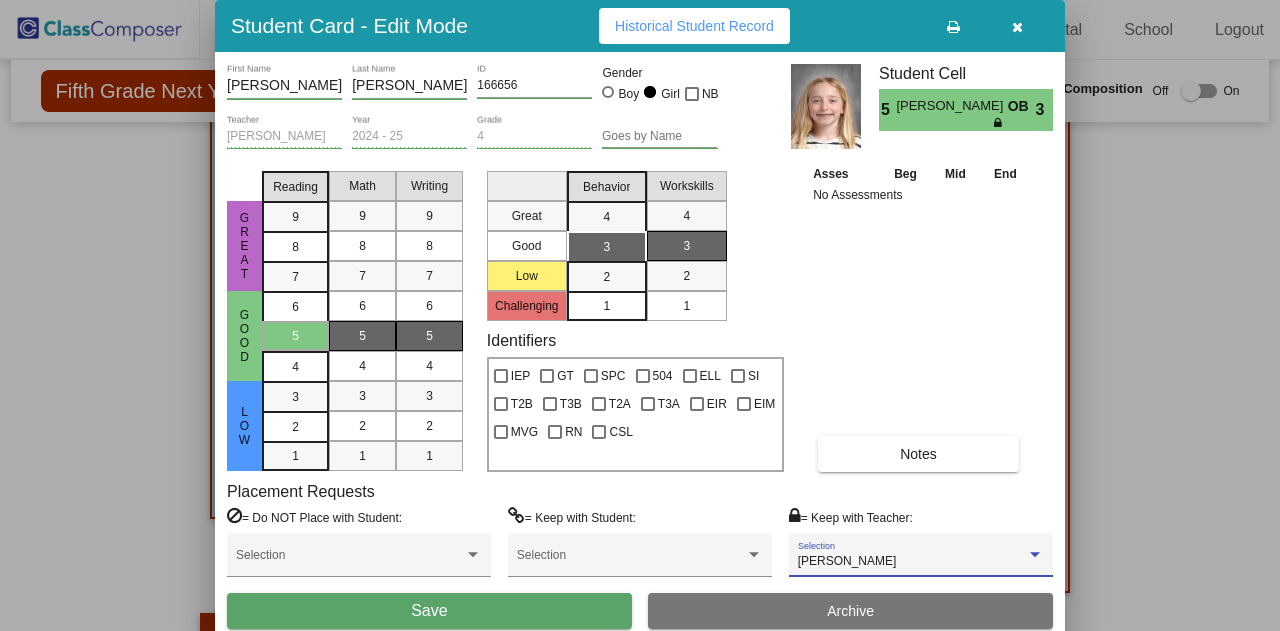 click on "Save" at bounding box center [429, 611] 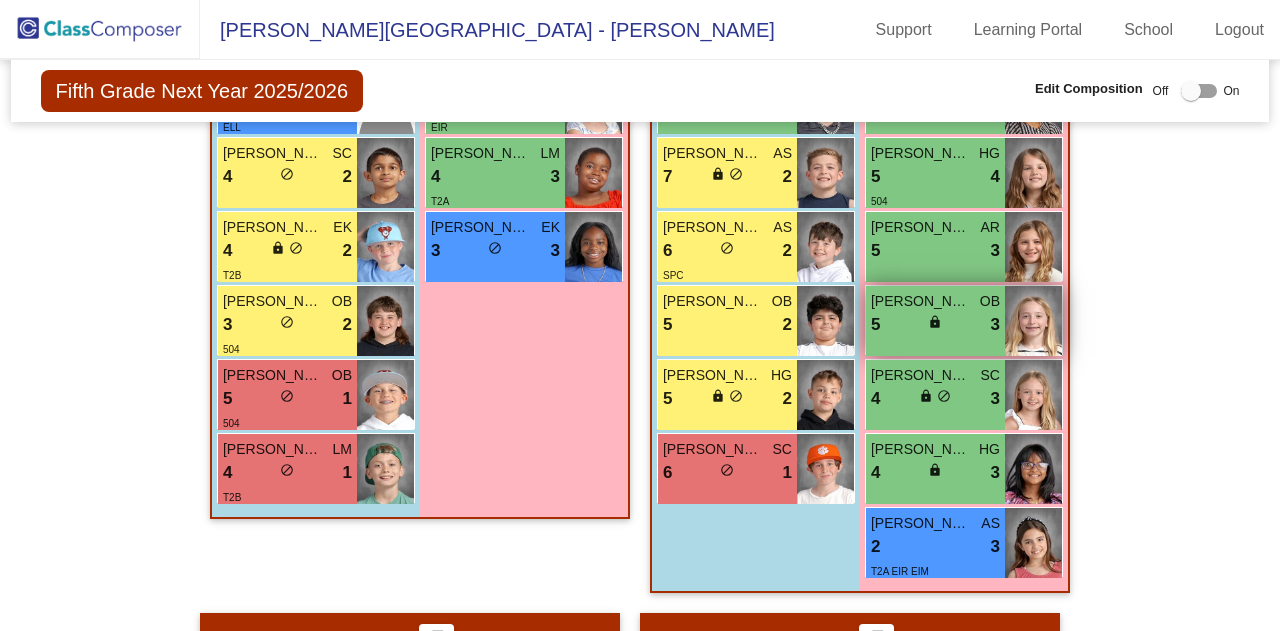 click on "[PERSON_NAME] OB 5 lock do_not_disturb_alt 3" at bounding box center (935, 321) 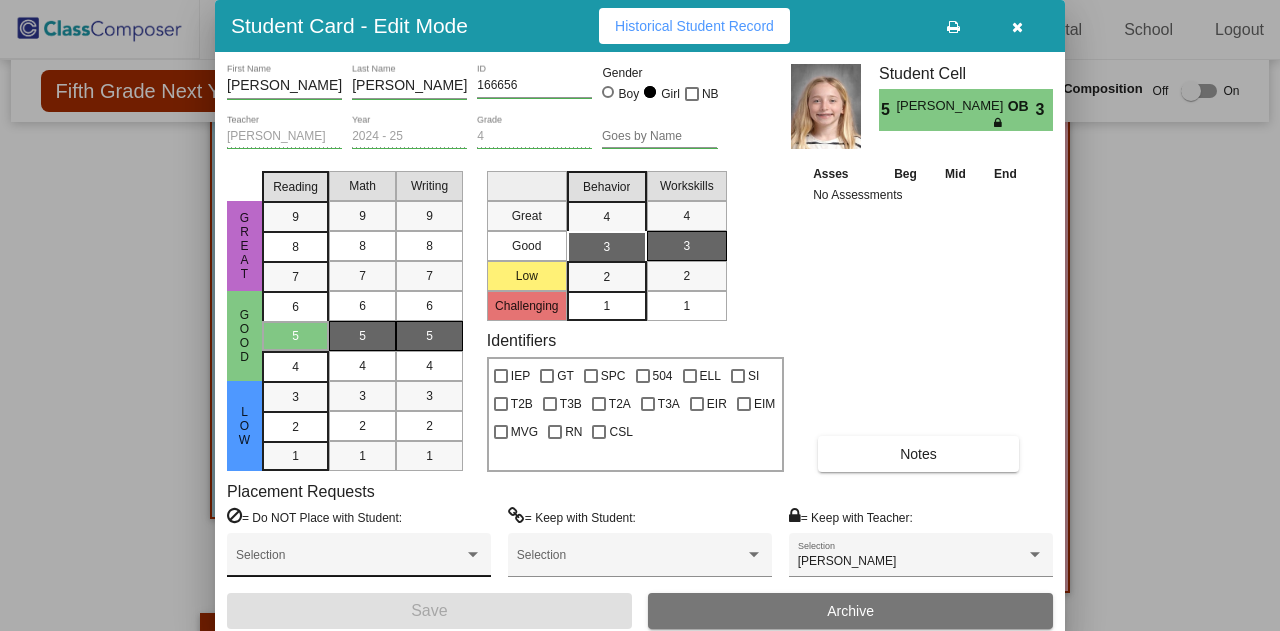click at bounding box center (473, 555) 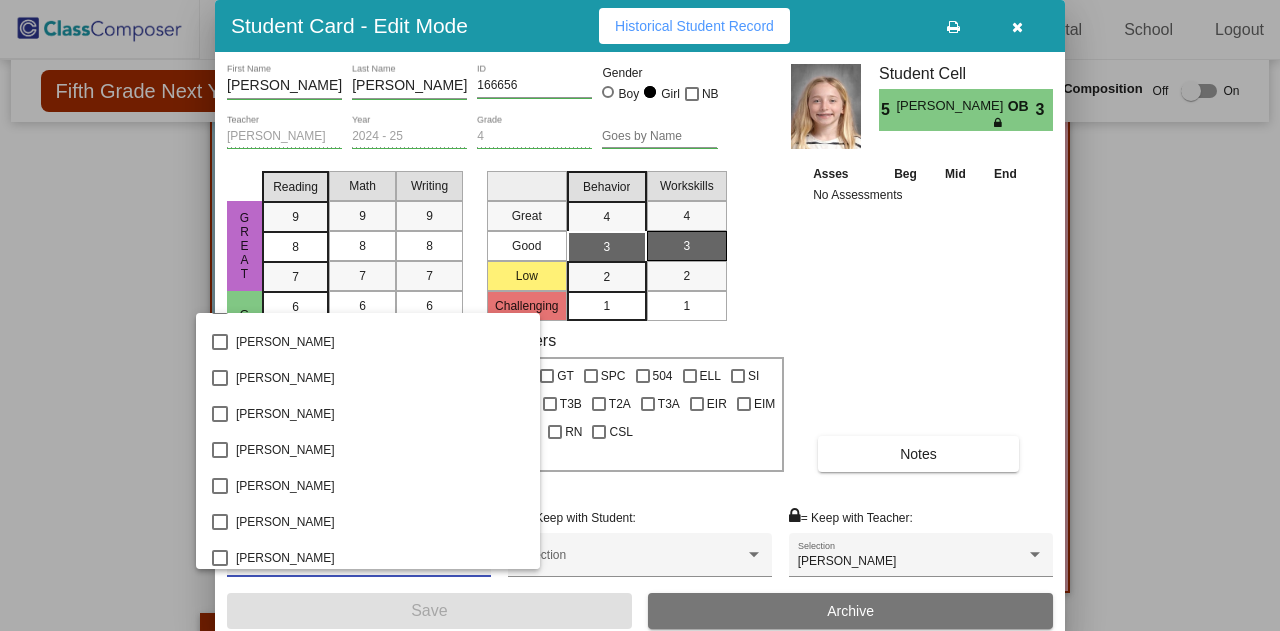scroll, scrollTop: 3447, scrollLeft: 0, axis: vertical 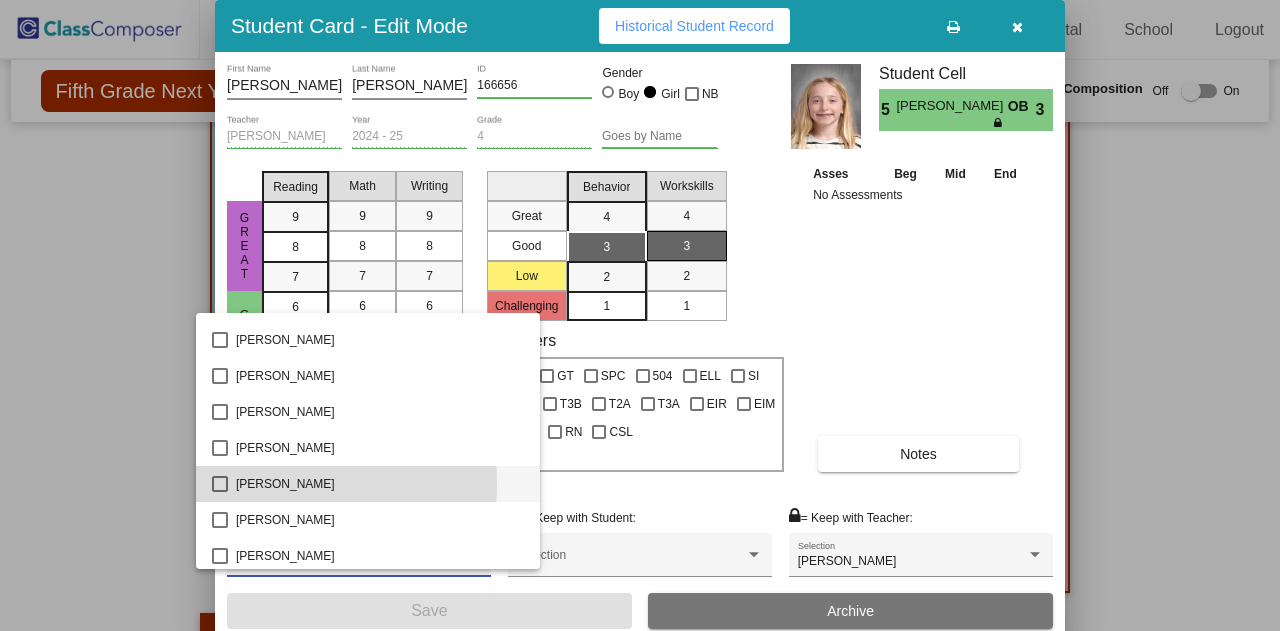 click at bounding box center (220, 484) 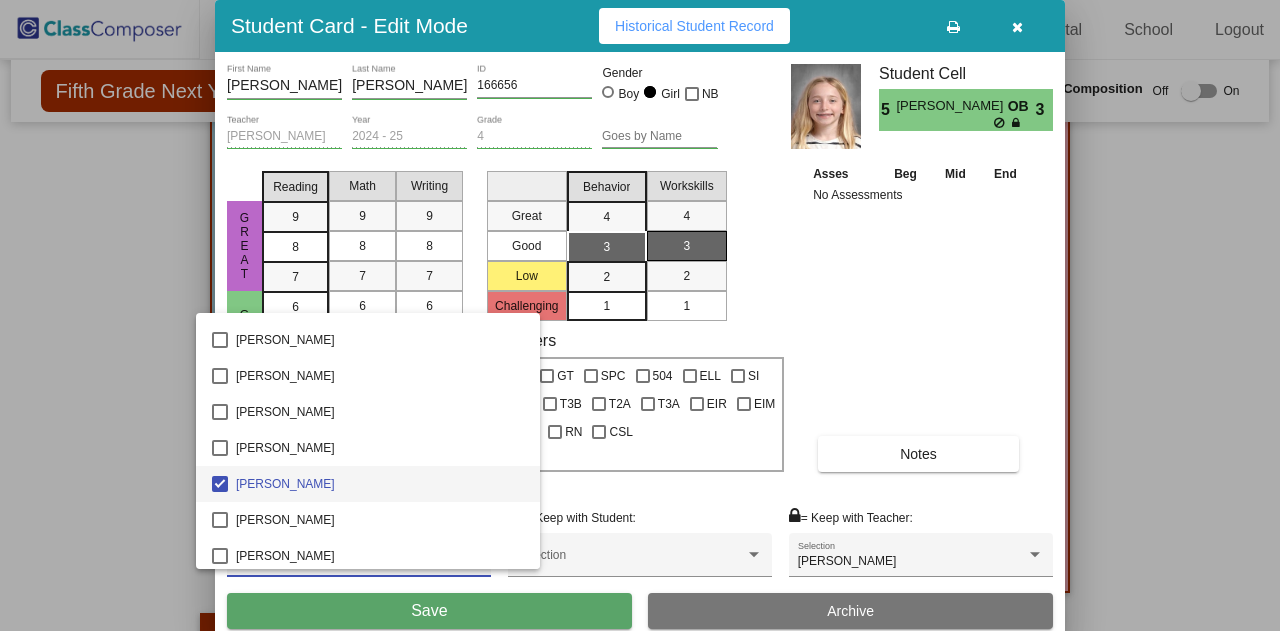 click at bounding box center (640, 315) 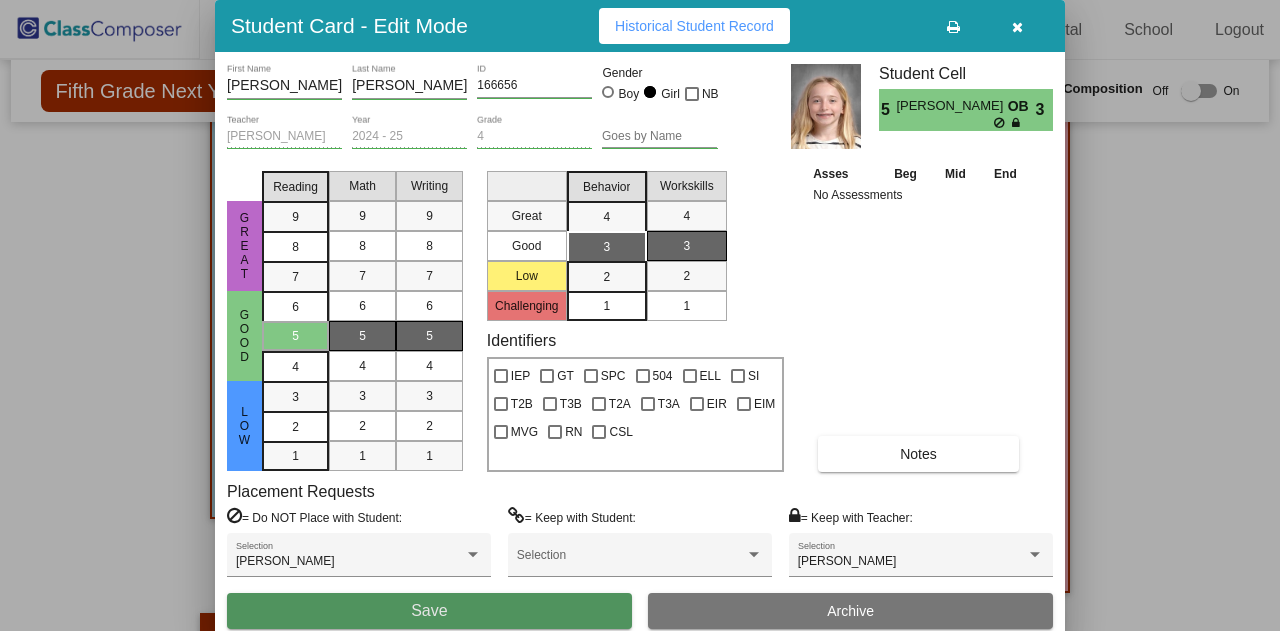 click on "Save" at bounding box center [429, 611] 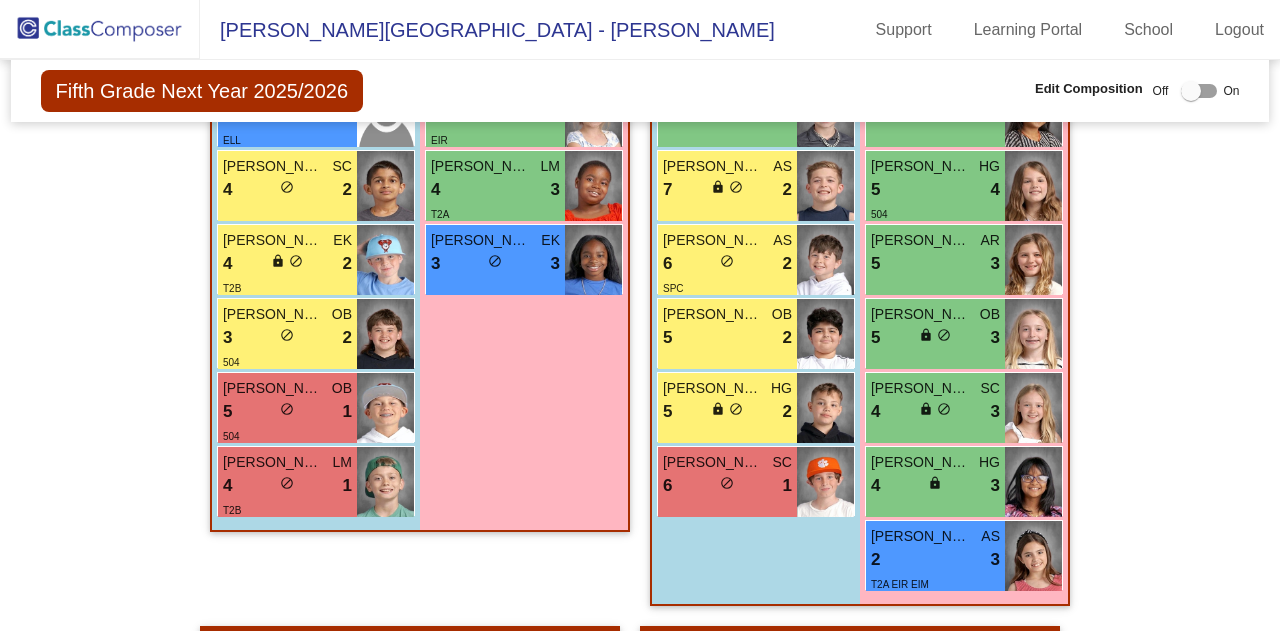 scroll, scrollTop: 1256, scrollLeft: 0, axis: vertical 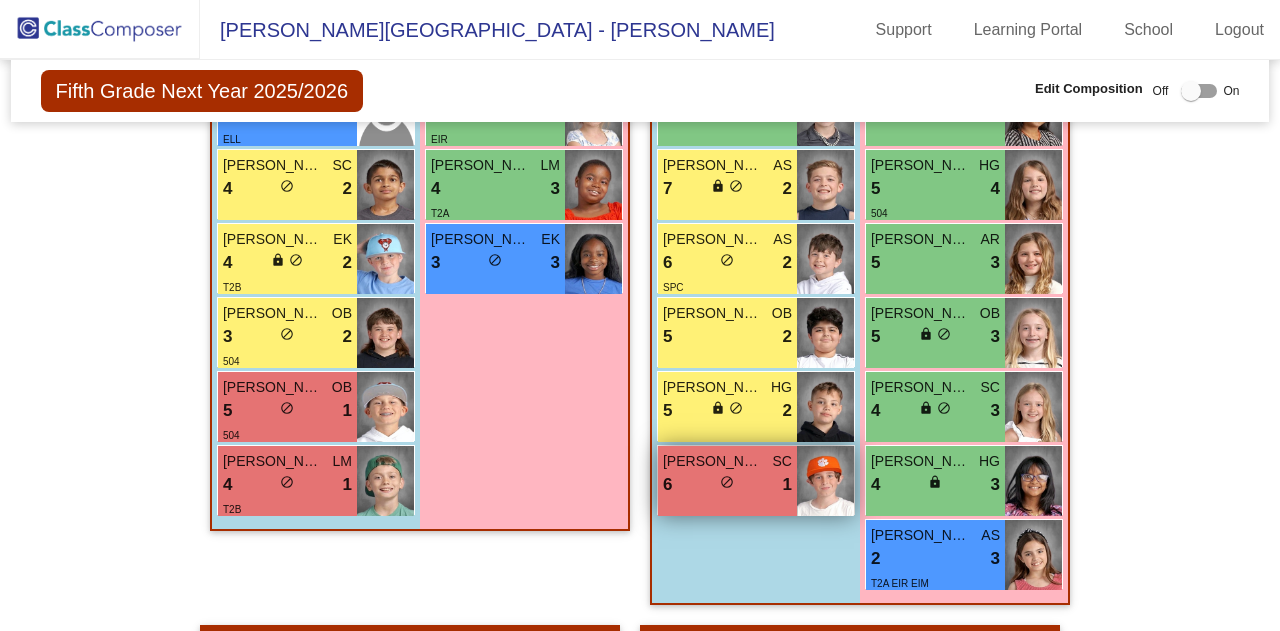 click on "6 lock do_not_disturb_alt 1" at bounding box center [727, 485] 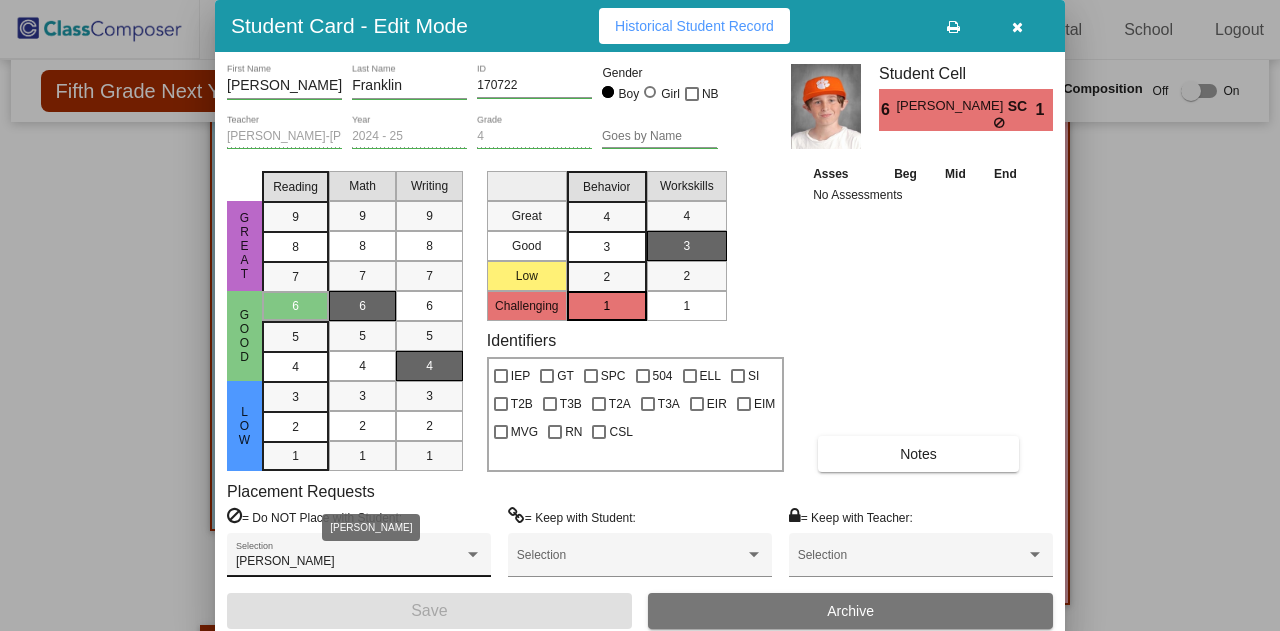 click at bounding box center (473, 554) 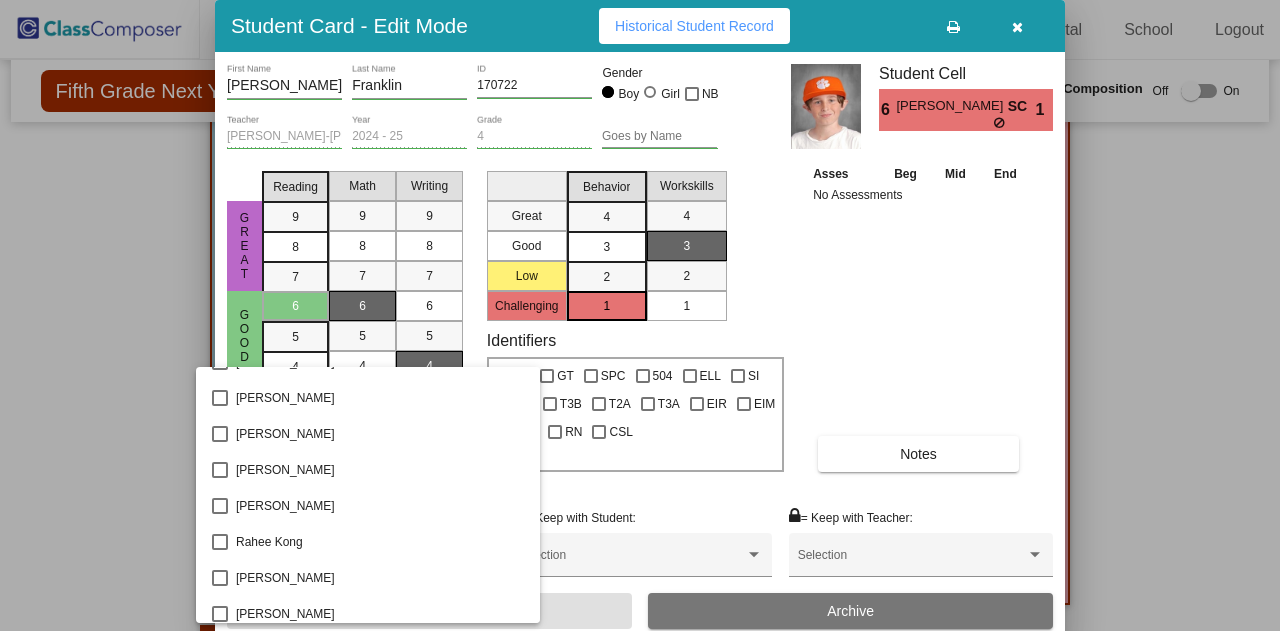 scroll, scrollTop: 4917, scrollLeft: 0, axis: vertical 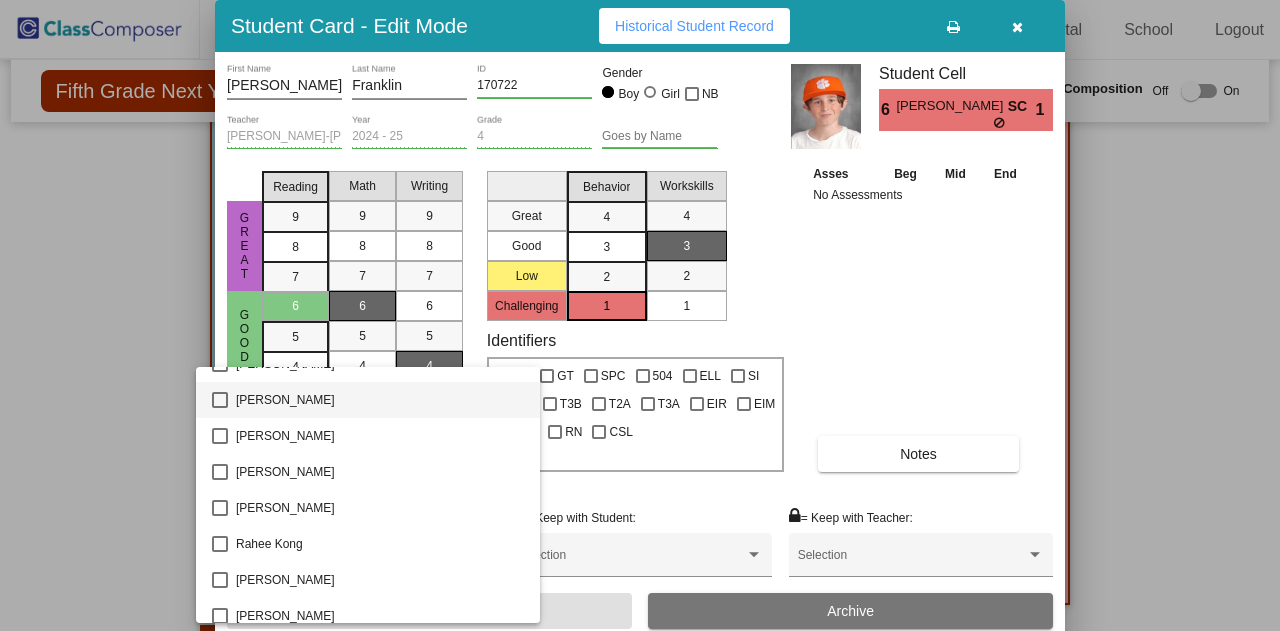 click at bounding box center [220, 400] 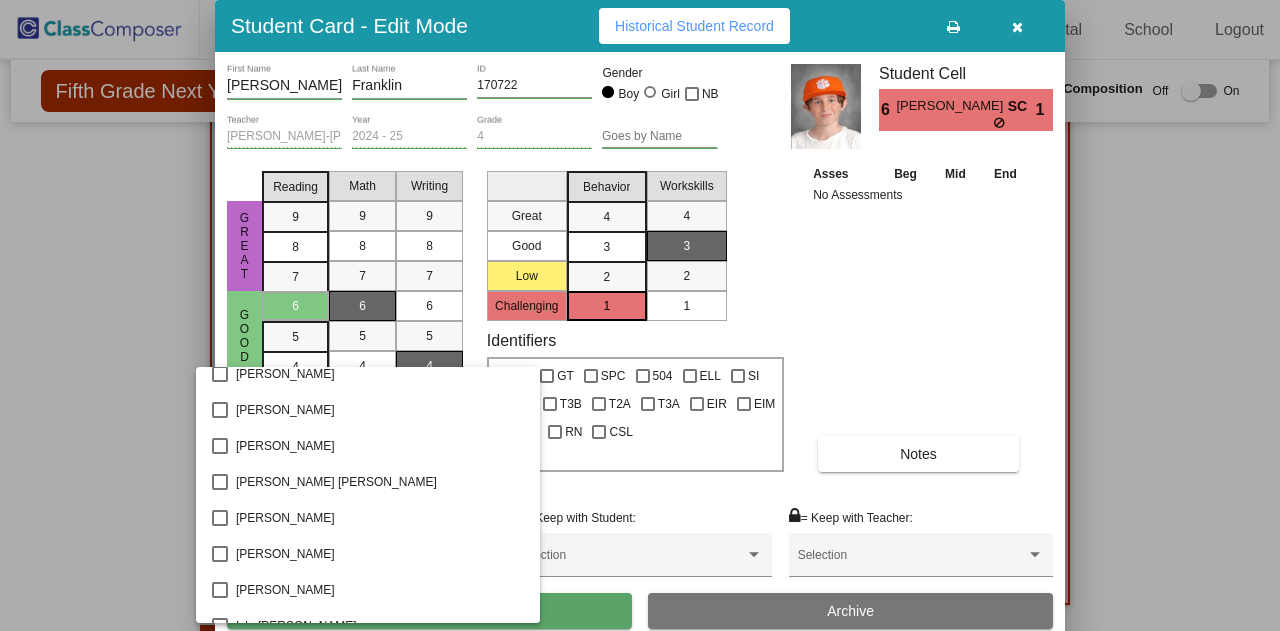scroll, scrollTop: 2494, scrollLeft: 0, axis: vertical 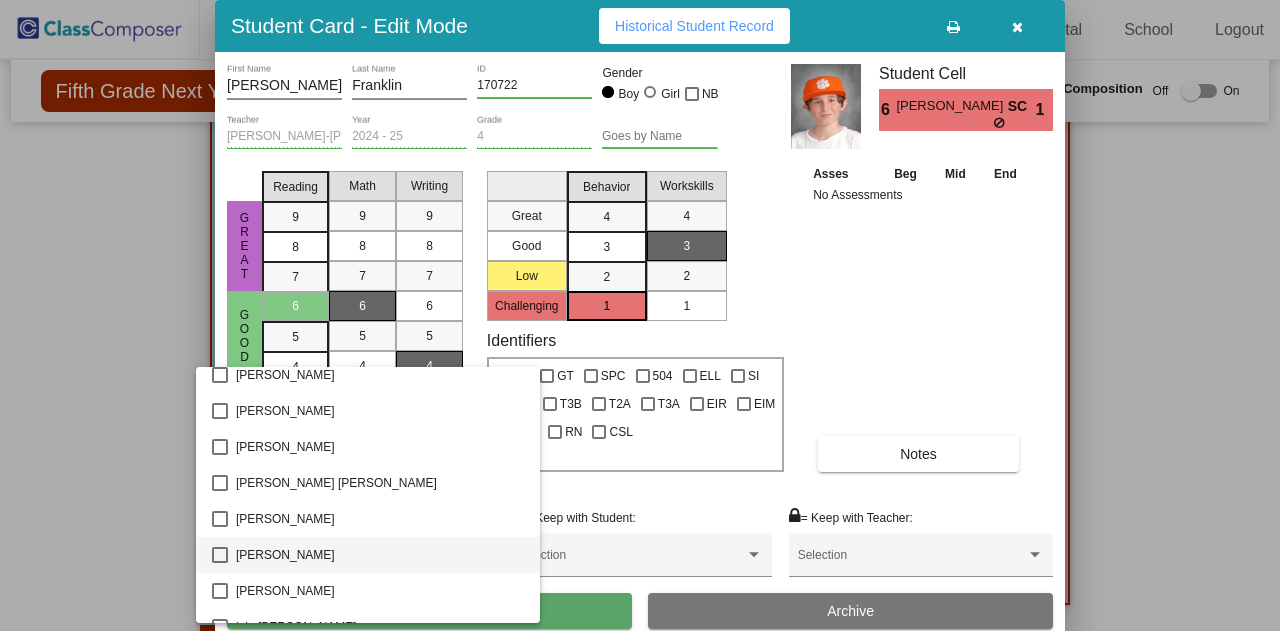 click at bounding box center (220, 555) 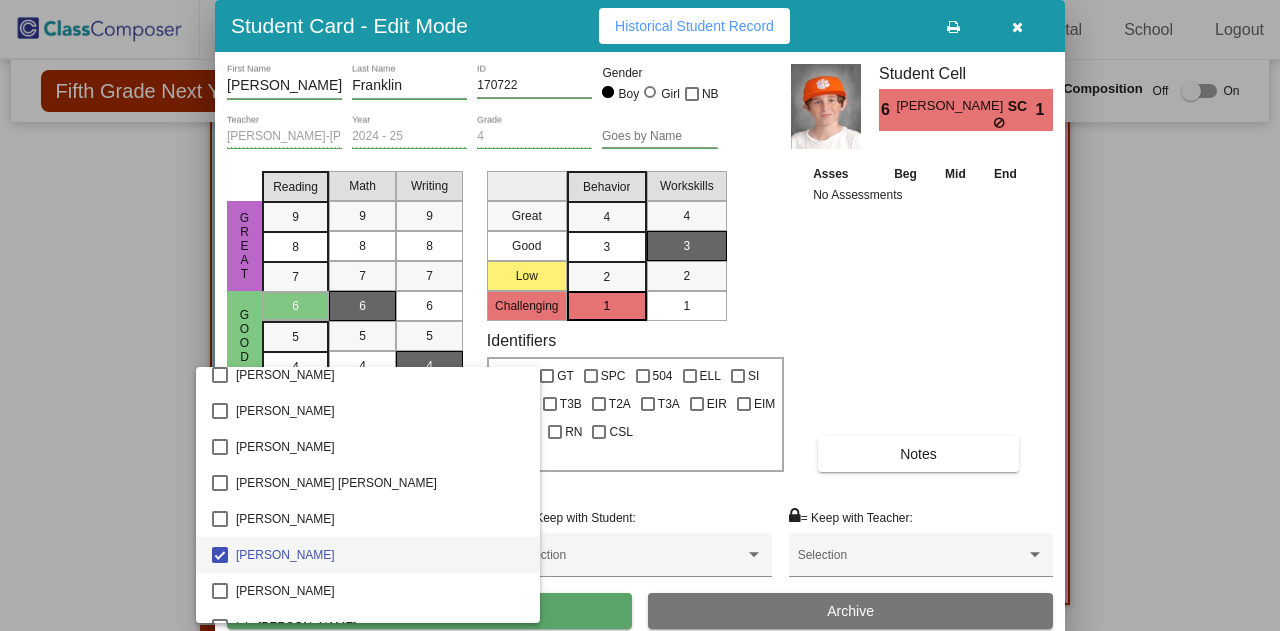 click at bounding box center (640, 315) 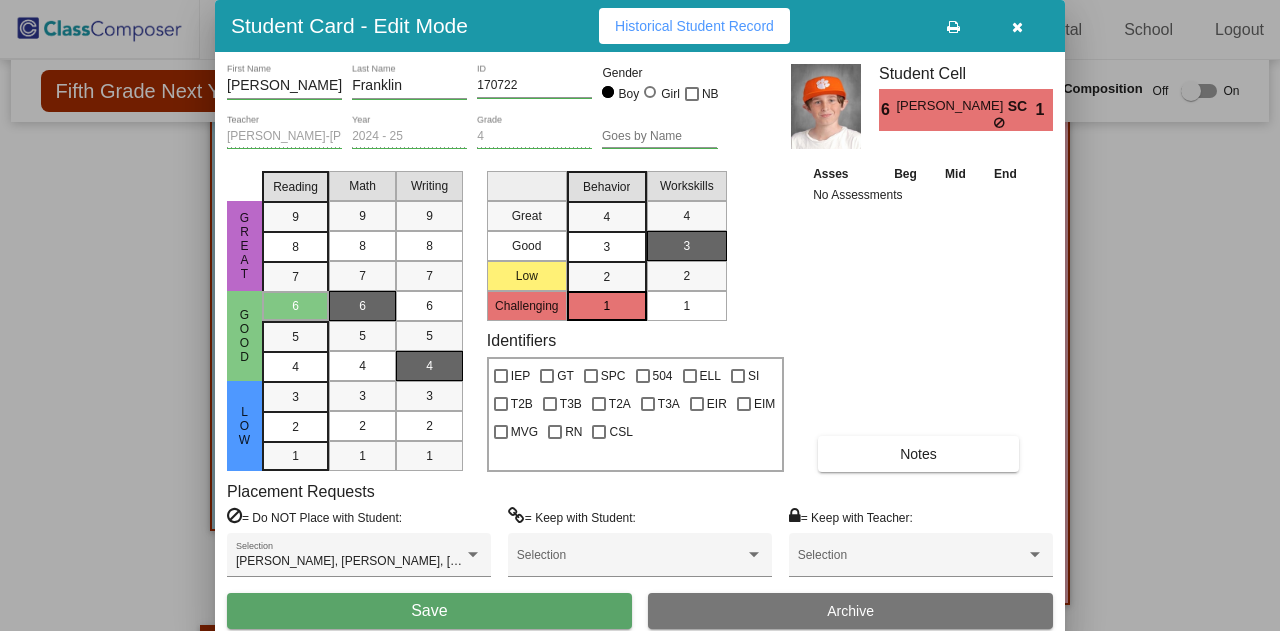 click on "Save" at bounding box center (429, 611) 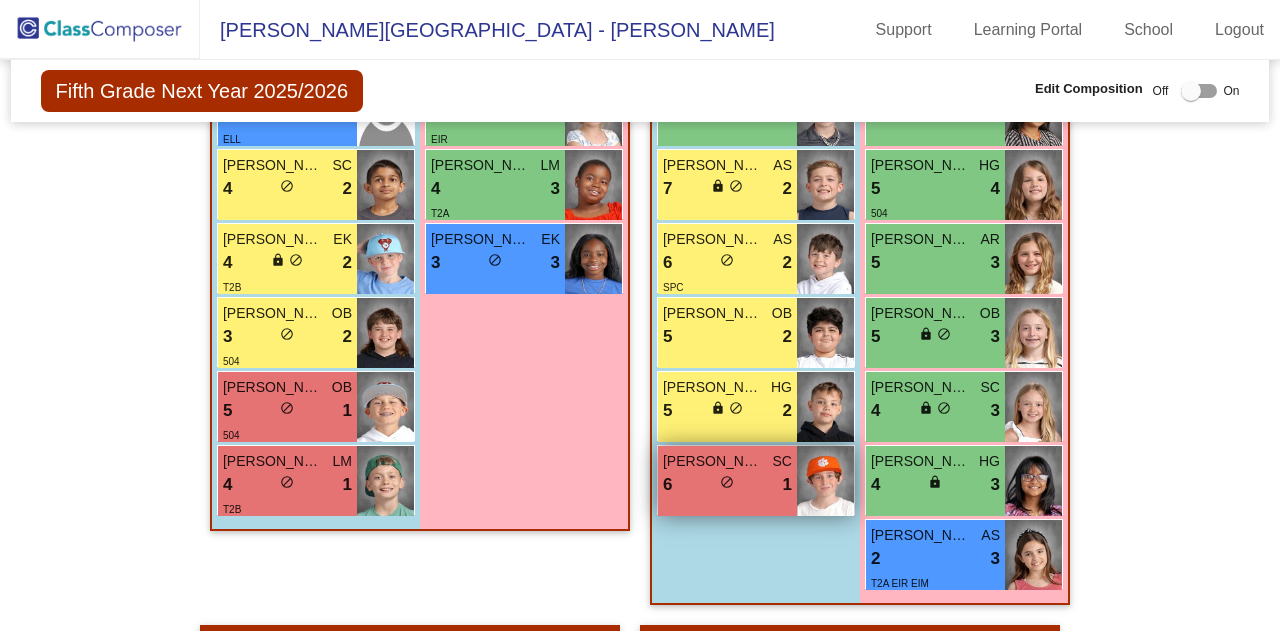 click on "6 lock do_not_disturb_alt 1" at bounding box center (727, 485) 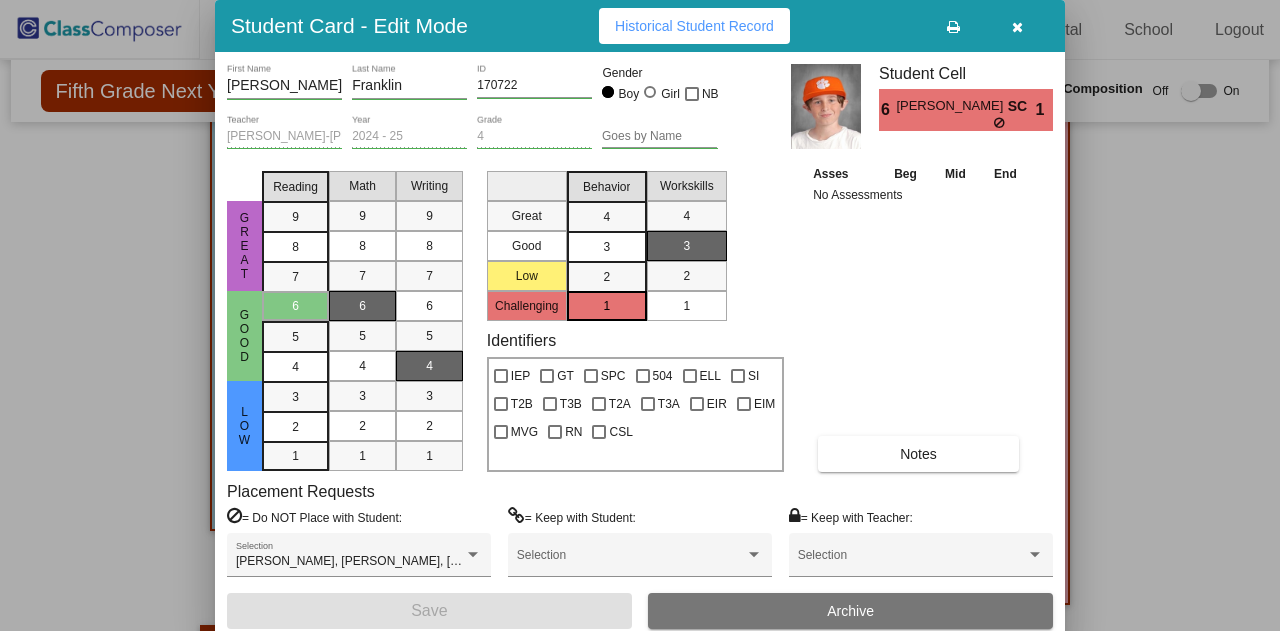 click at bounding box center [640, 315] 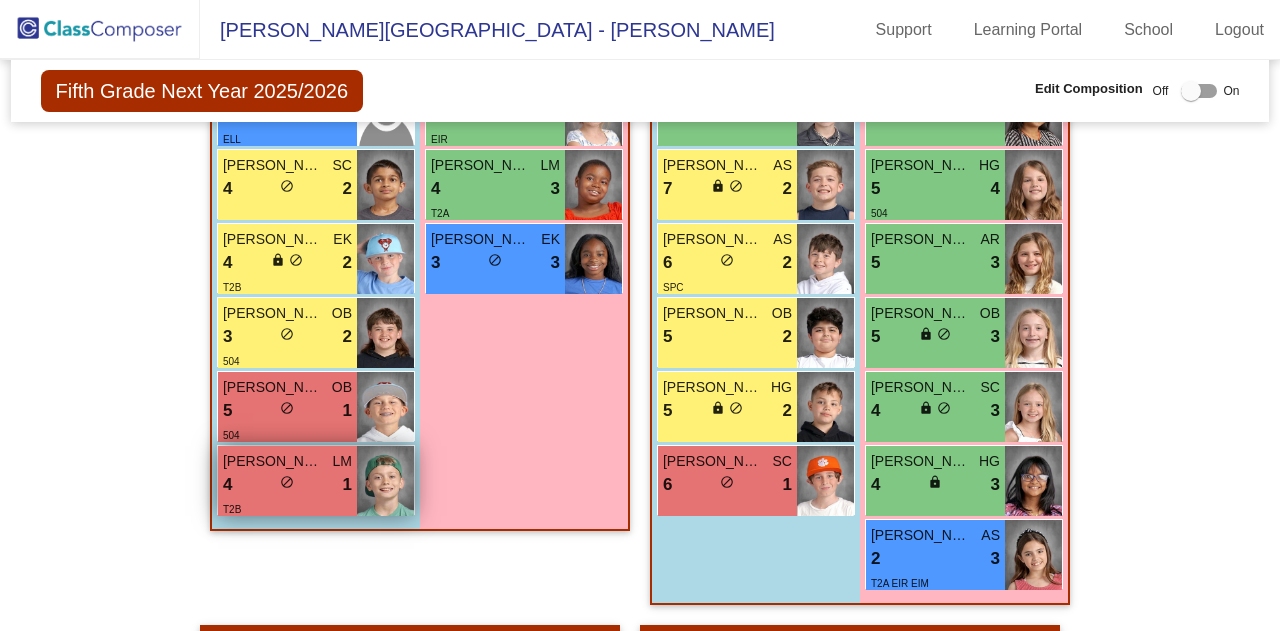 click on "4 lock do_not_disturb_alt 1" at bounding box center [287, 485] 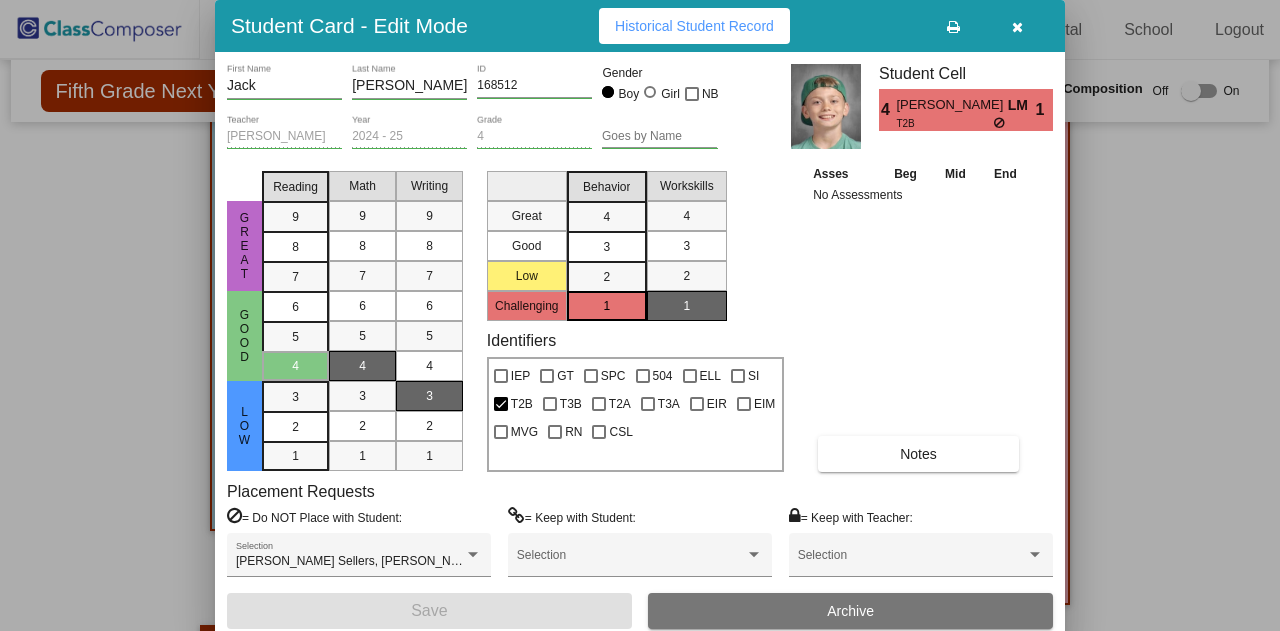 click at bounding box center (640, 315) 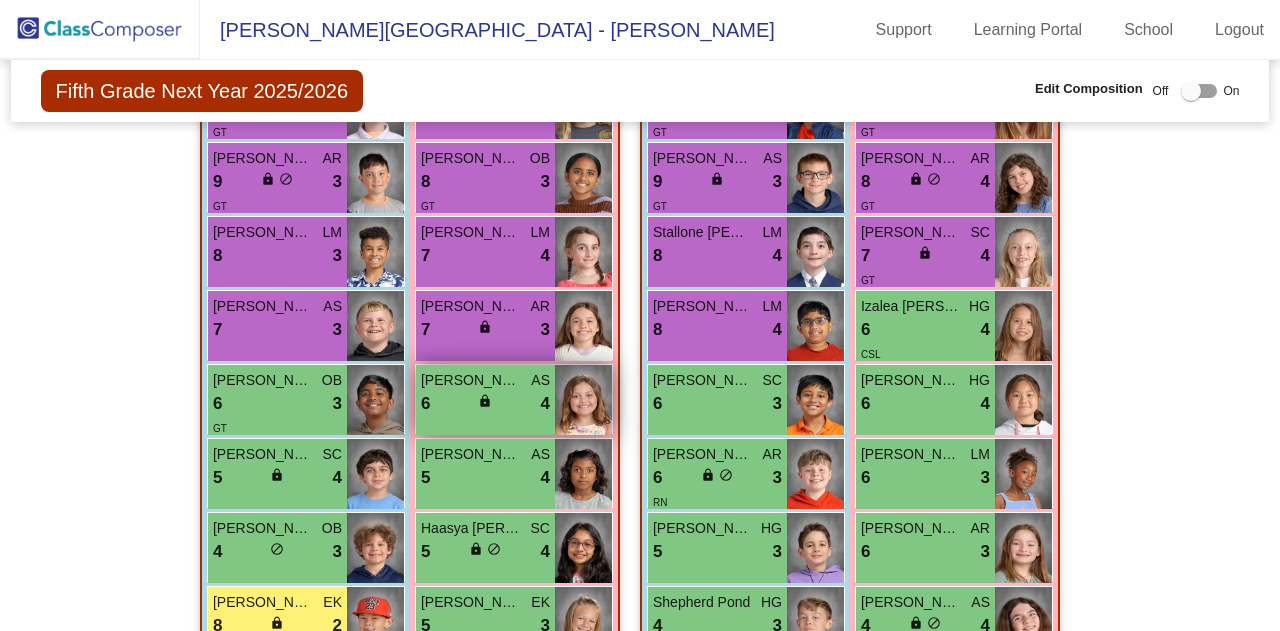 scroll, scrollTop: 3138, scrollLeft: 0, axis: vertical 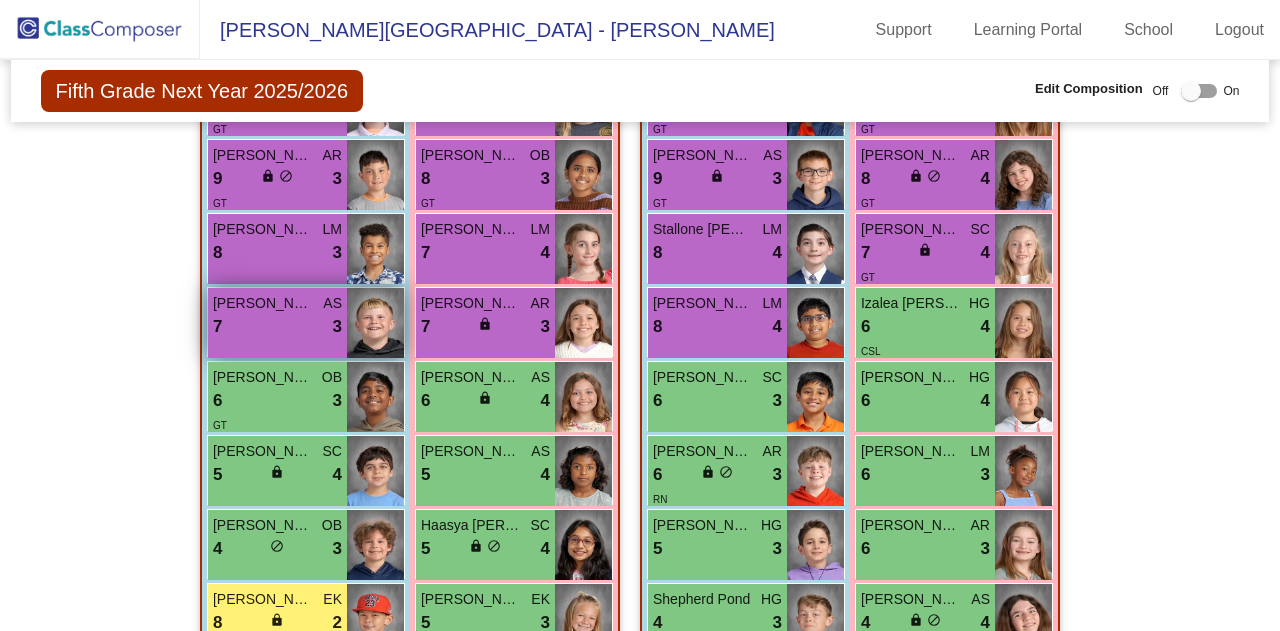 click on "7 lock do_not_disturb_alt 3" at bounding box center [277, 327] 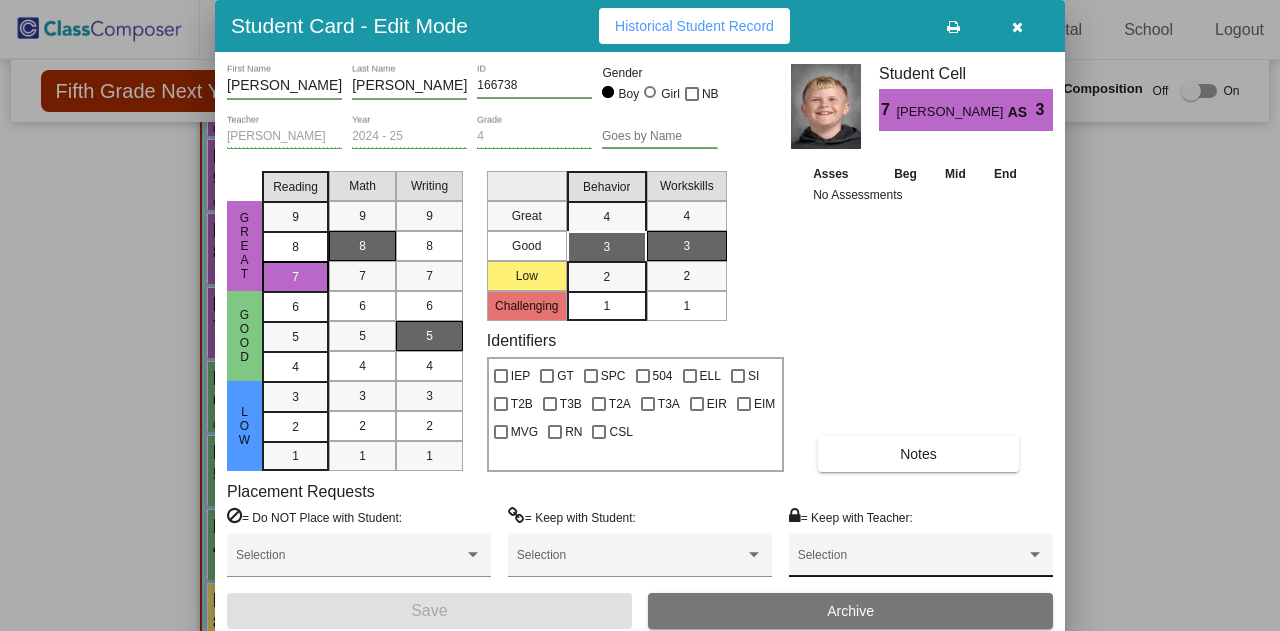 click at bounding box center (912, 562) 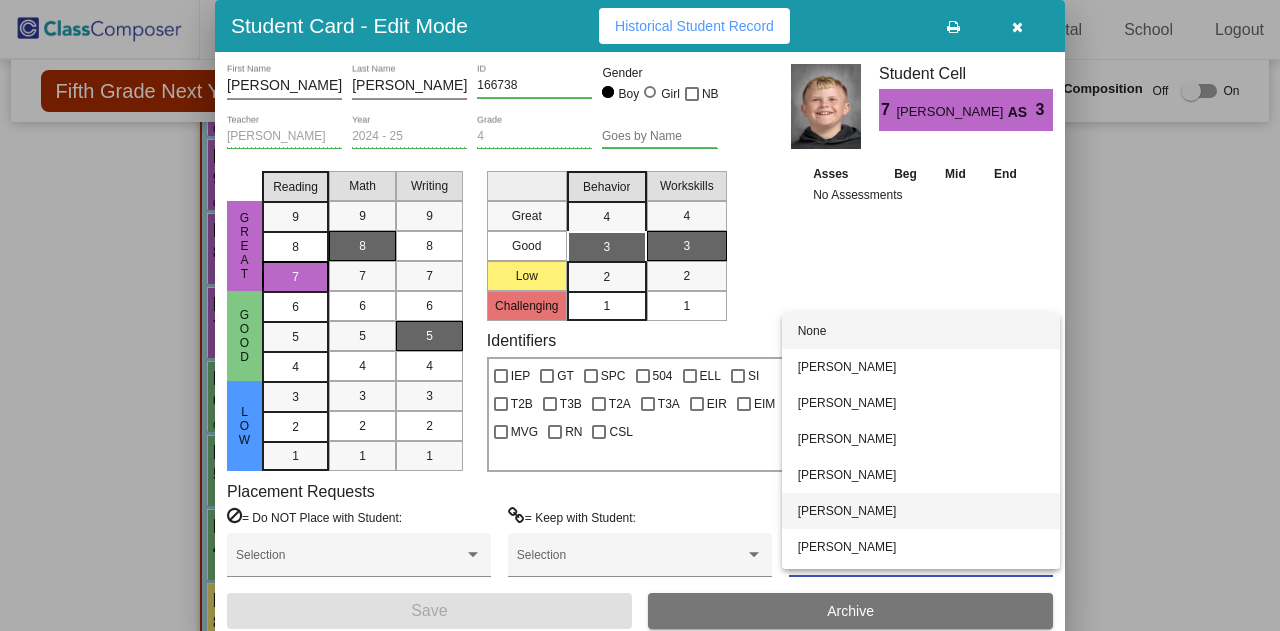 click on "[PERSON_NAME]" at bounding box center (921, 511) 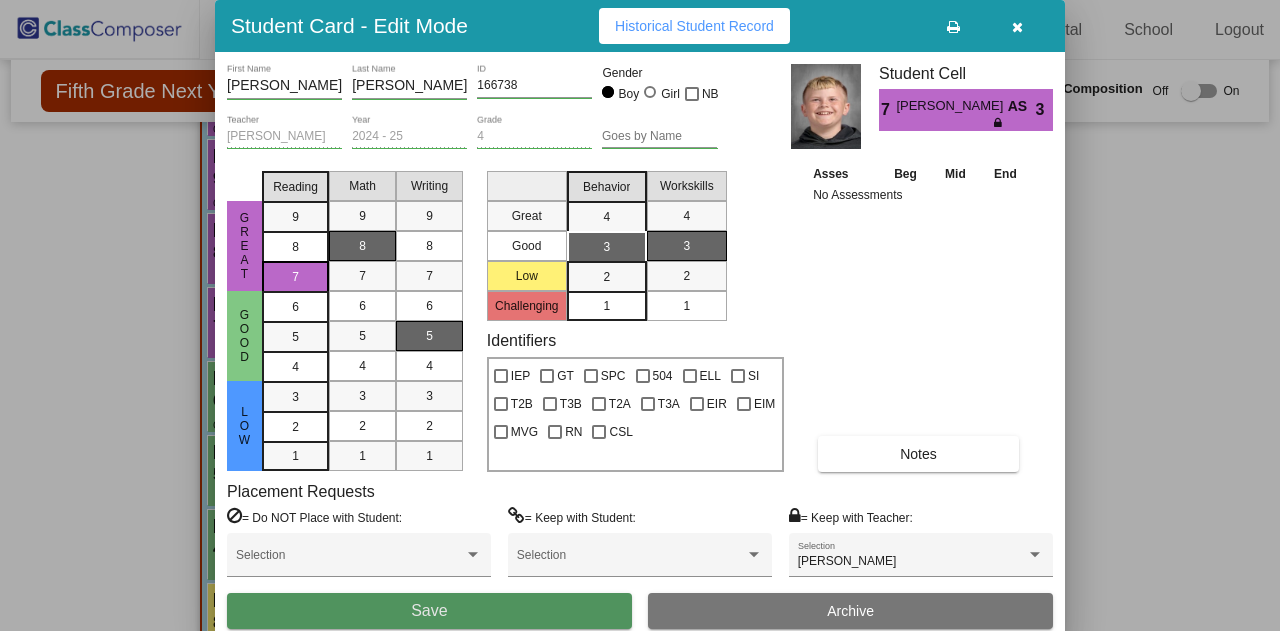 click on "Save" at bounding box center [429, 611] 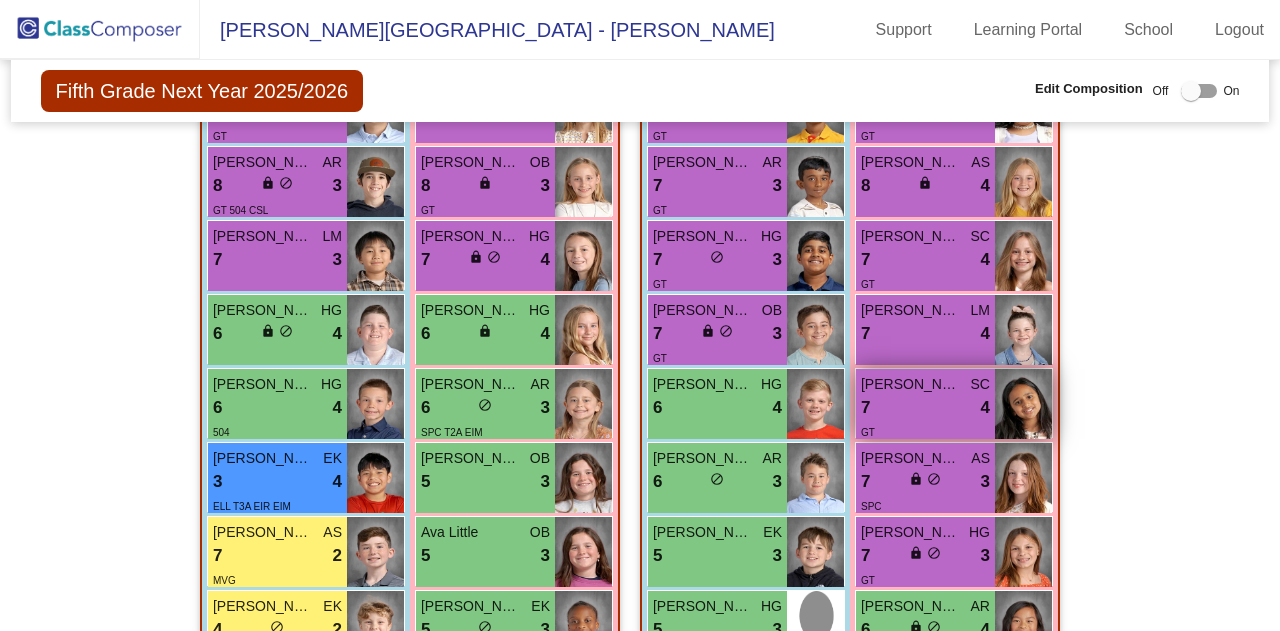 scroll, scrollTop: 1977, scrollLeft: 0, axis: vertical 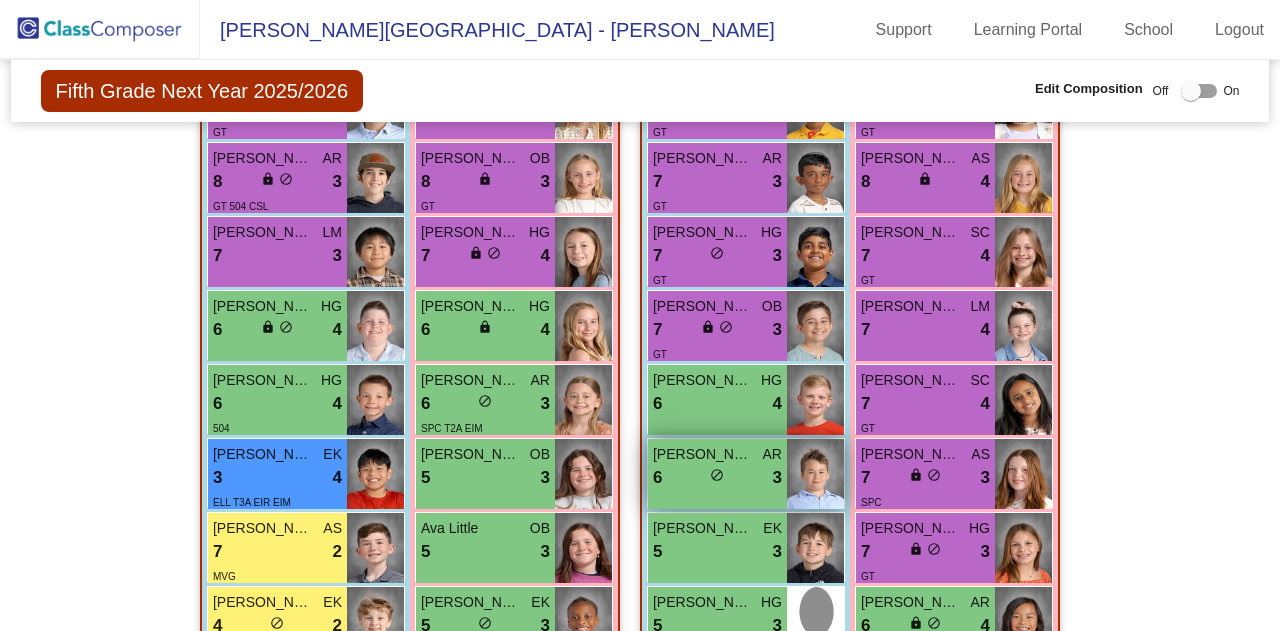 click on "6 lock do_not_disturb_alt 3" at bounding box center (717, 478) 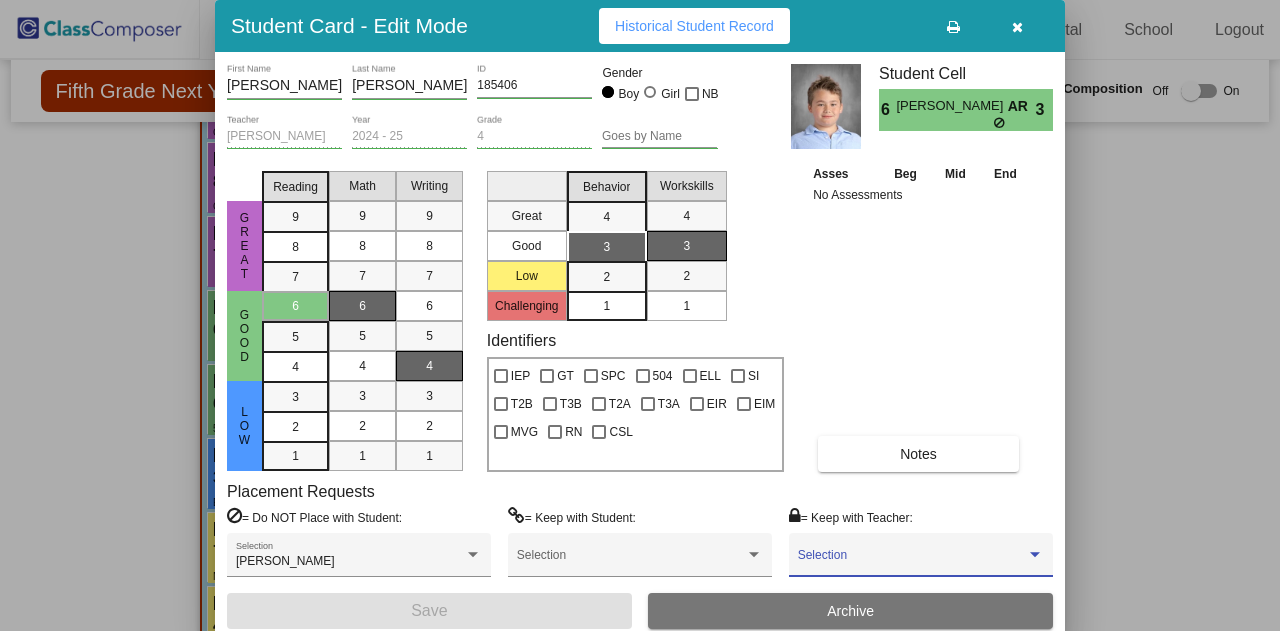 click at bounding box center (912, 562) 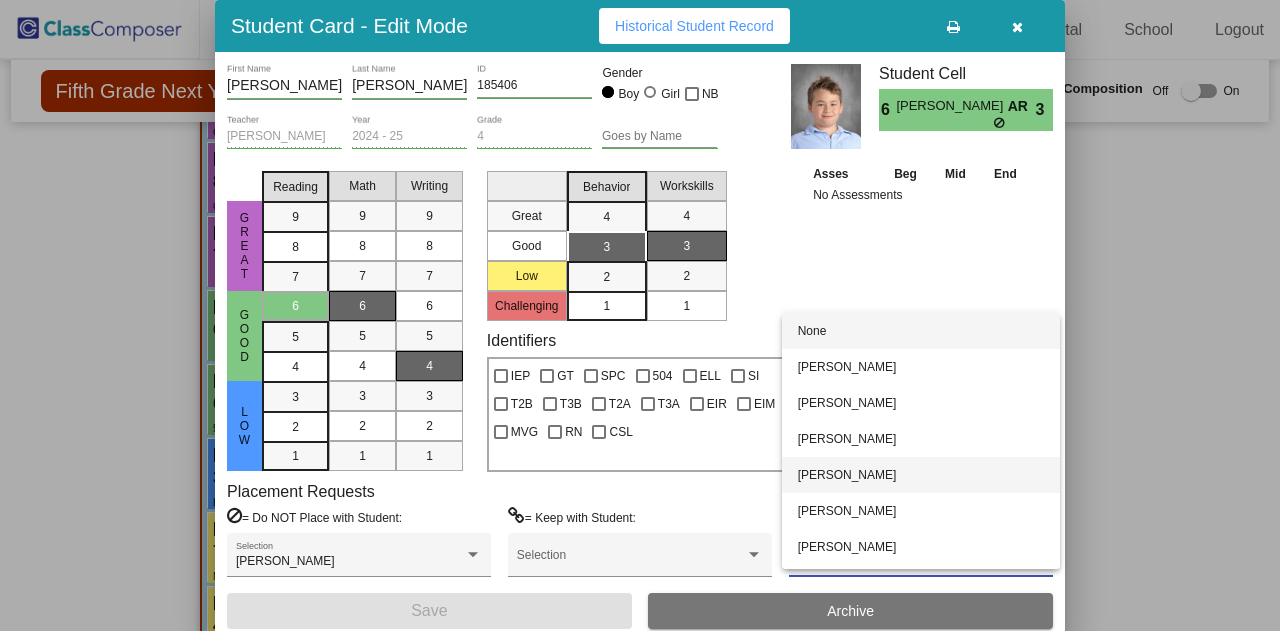 click on "[PERSON_NAME]" at bounding box center (921, 475) 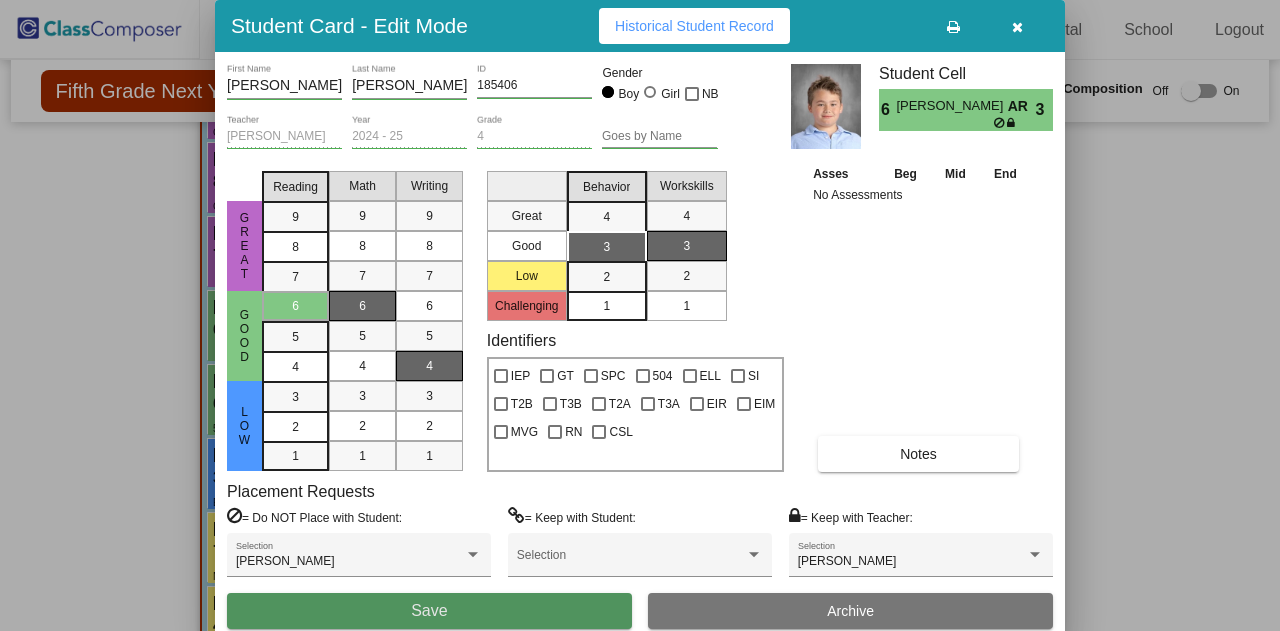 click on "Save" at bounding box center [429, 611] 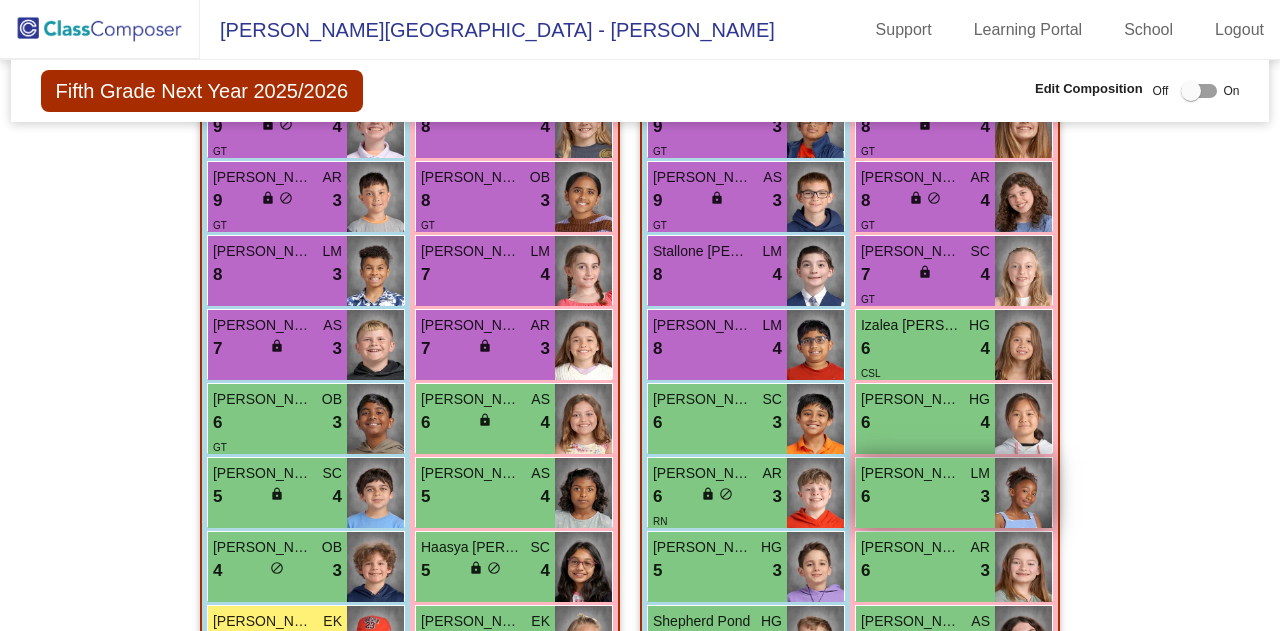scroll, scrollTop: 3119, scrollLeft: 0, axis: vertical 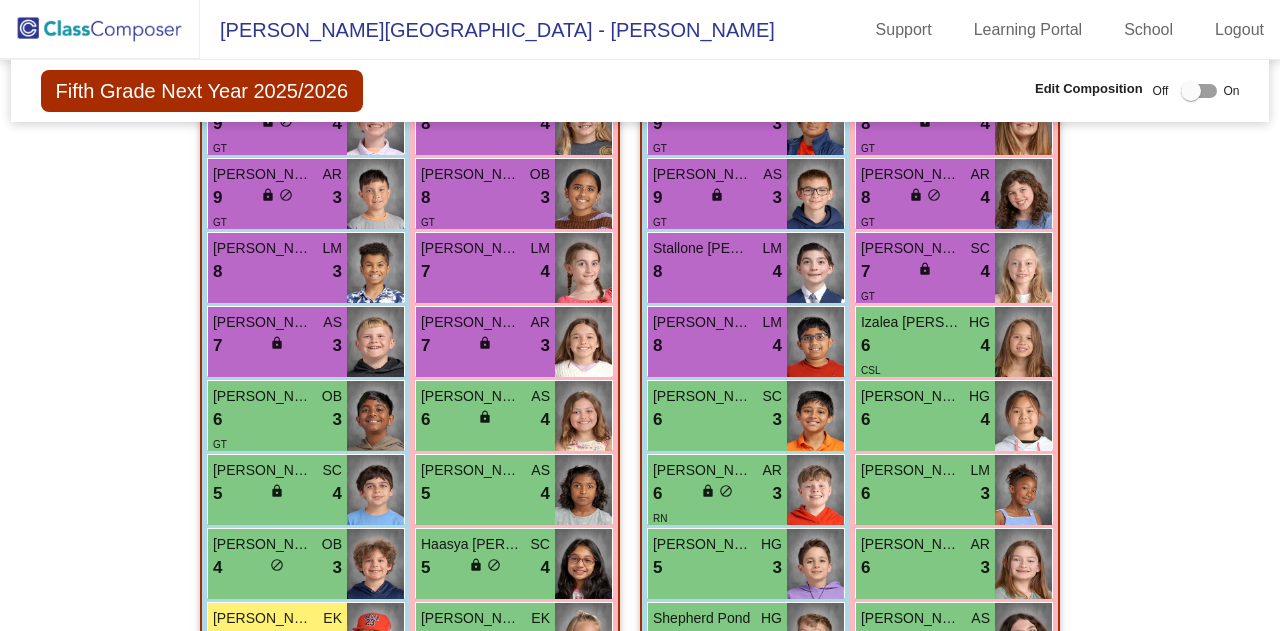 drag, startPoint x: 921, startPoint y: 307, endPoint x: 1080, endPoint y: 456, distance: 217.90366 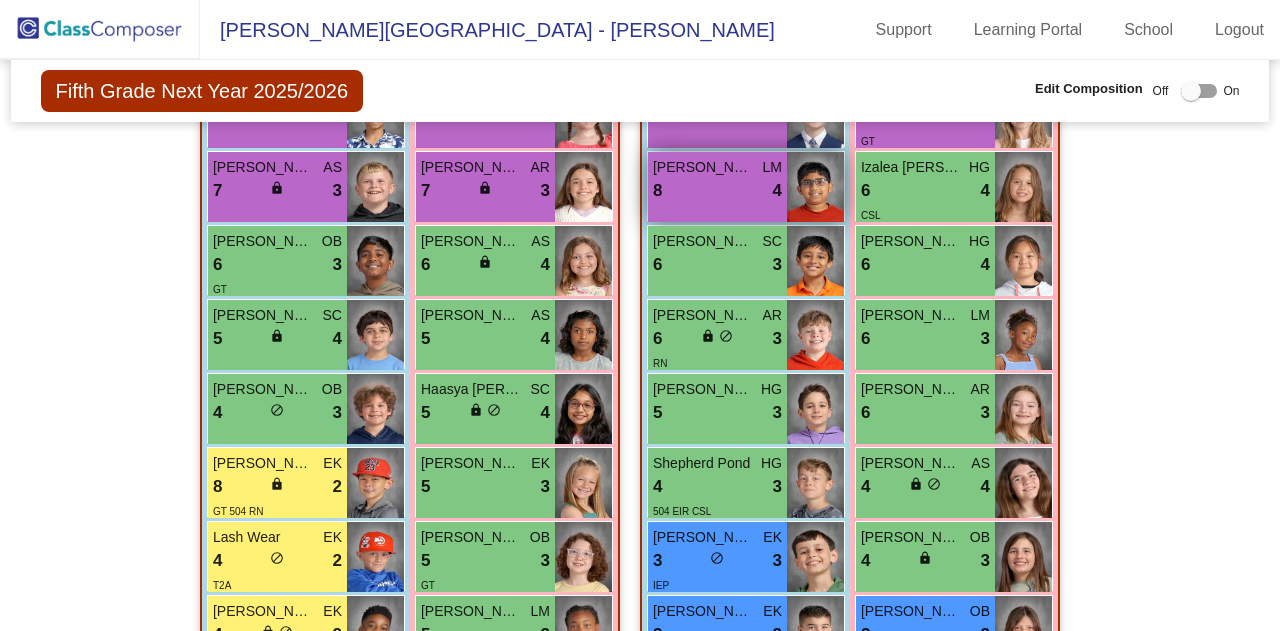 scroll, scrollTop: 3276, scrollLeft: 0, axis: vertical 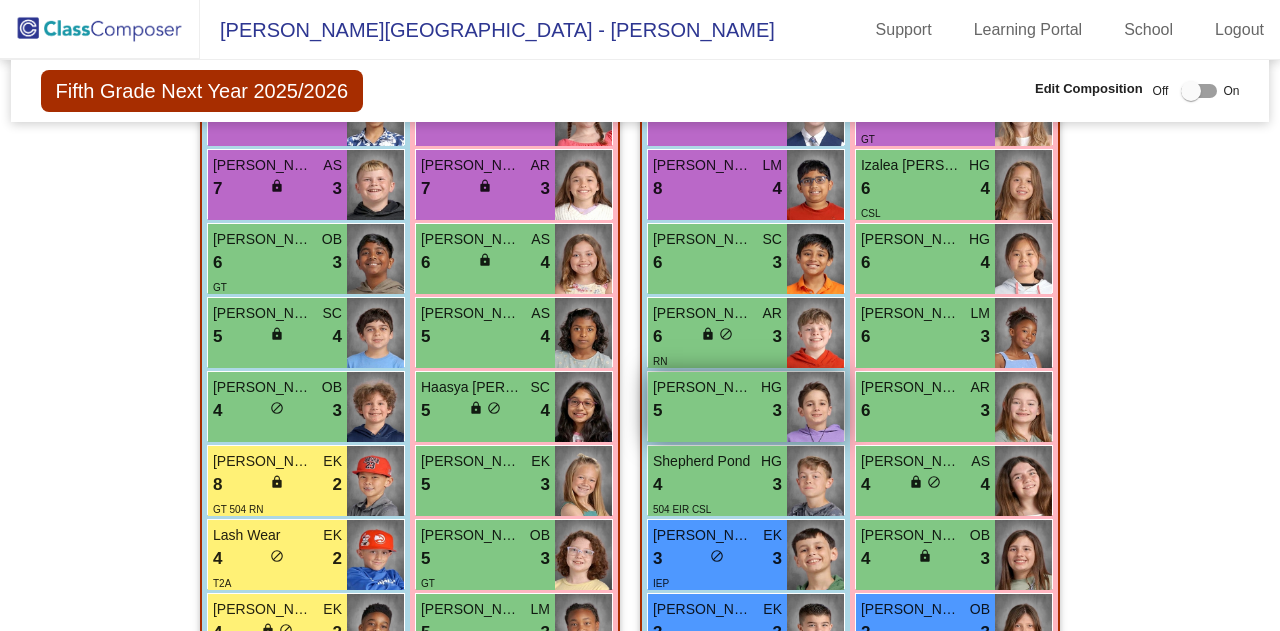 click on "5 lock do_not_disturb_alt 3" at bounding box center (717, 411) 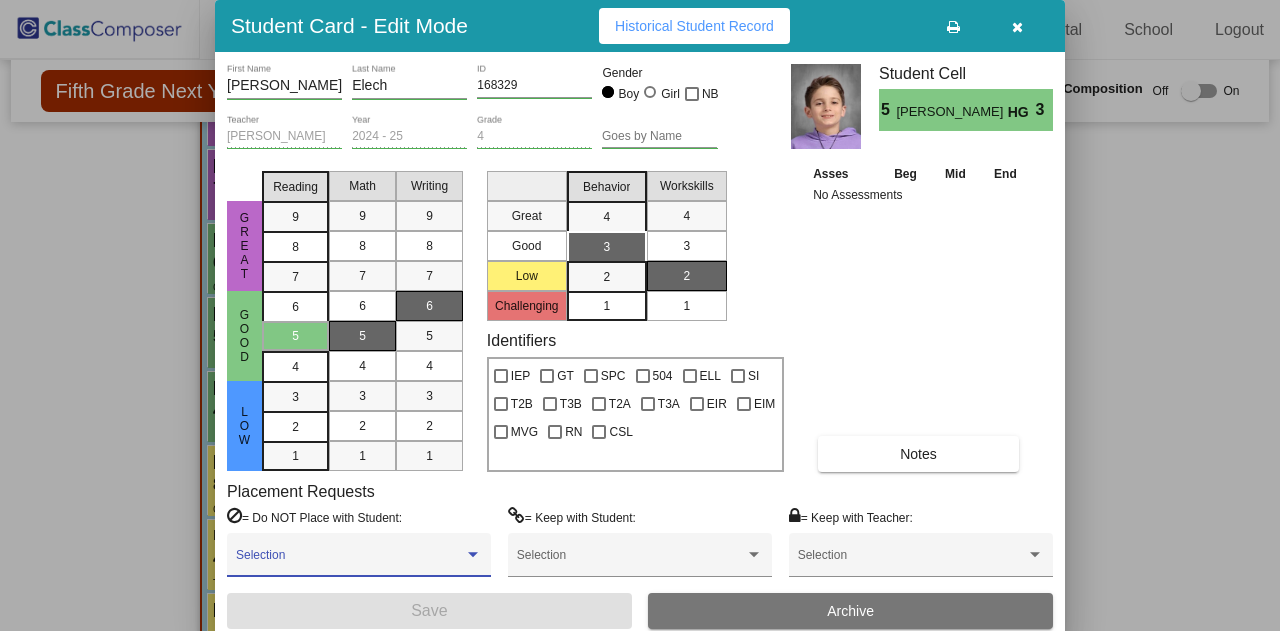 click at bounding box center (473, 555) 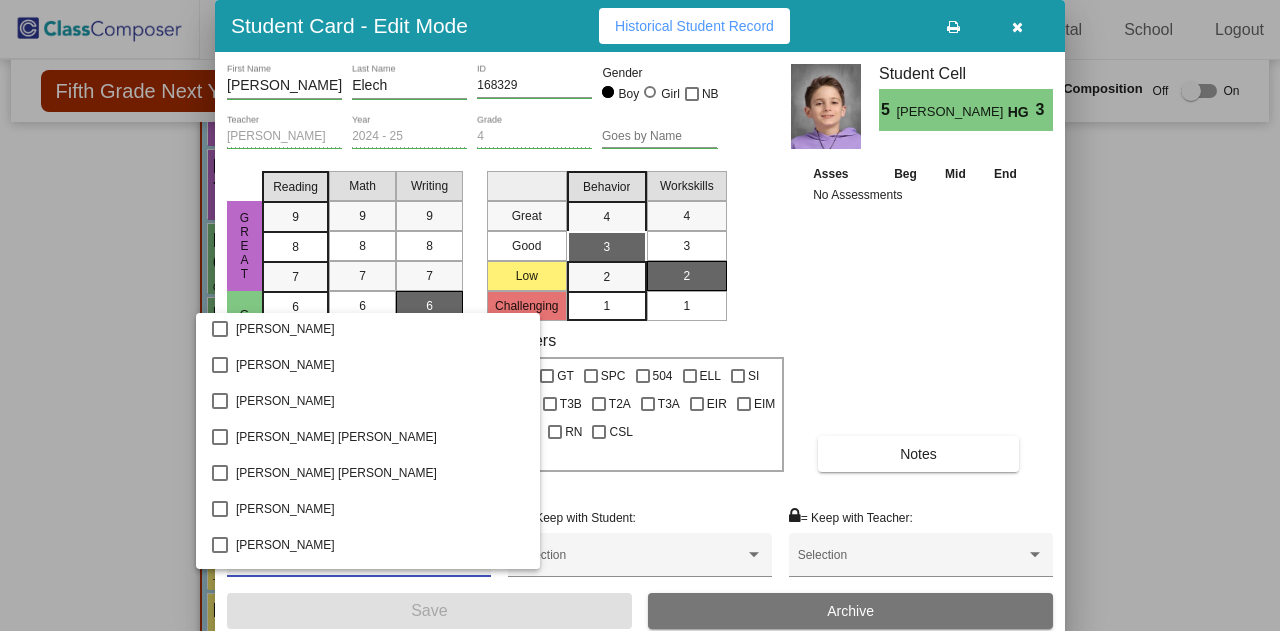scroll, scrollTop: 2815, scrollLeft: 0, axis: vertical 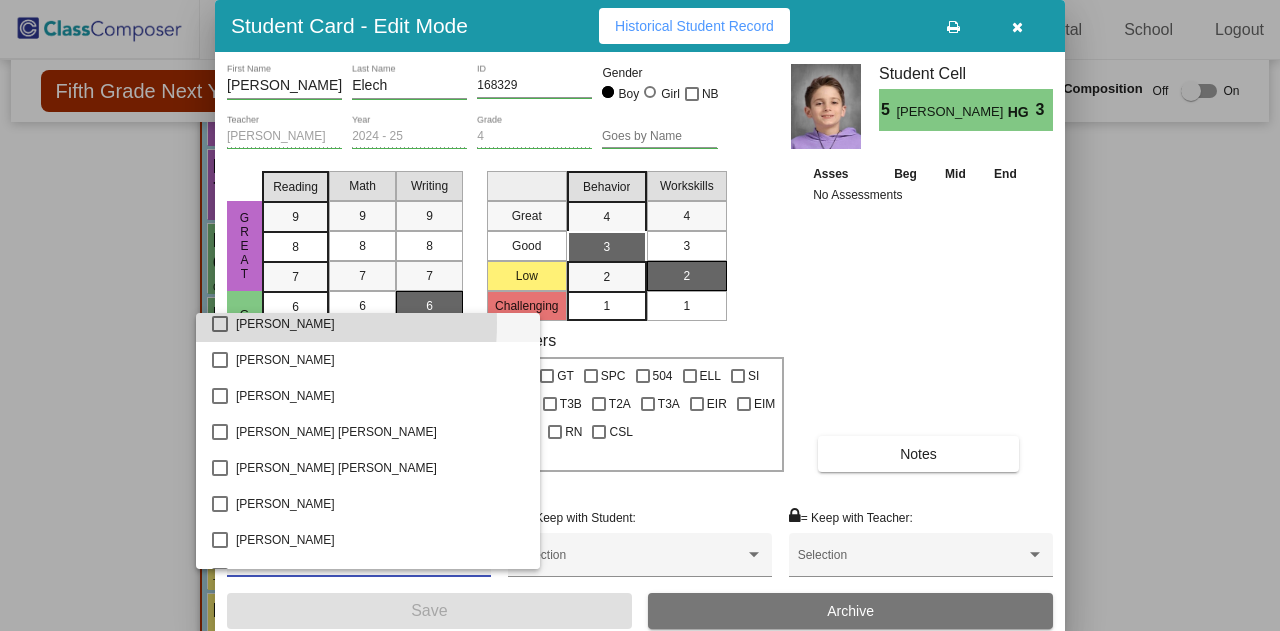 click at bounding box center [220, 324] 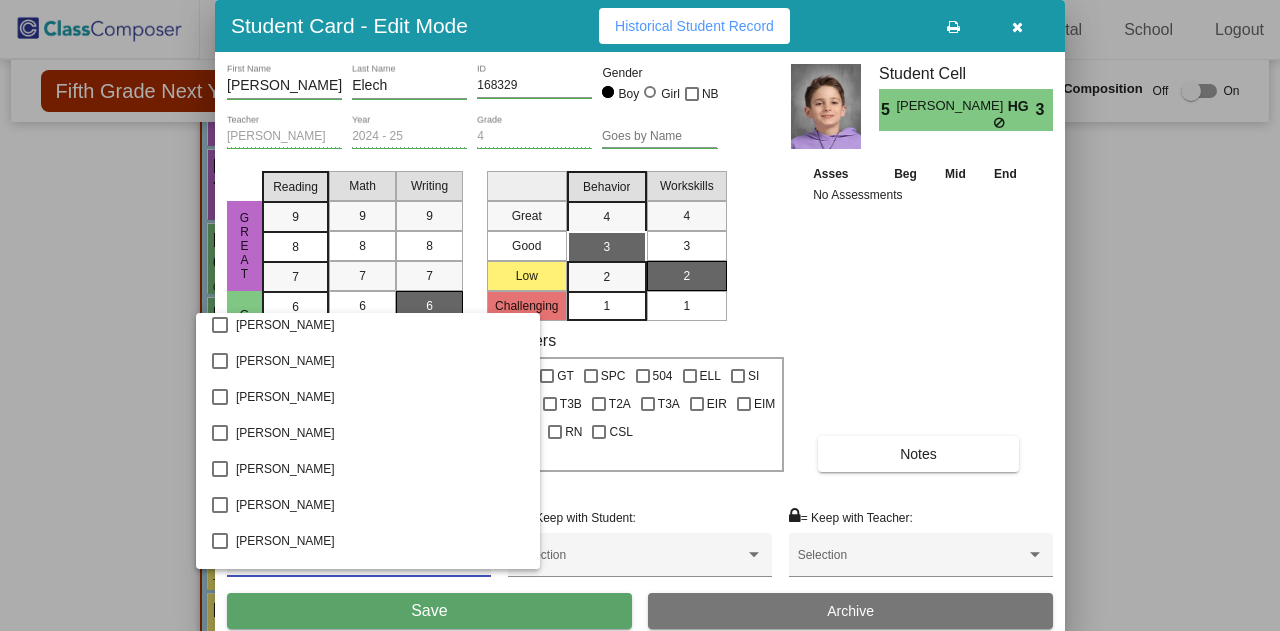 scroll, scrollTop: 2132, scrollLeft: 0, axis: vertical 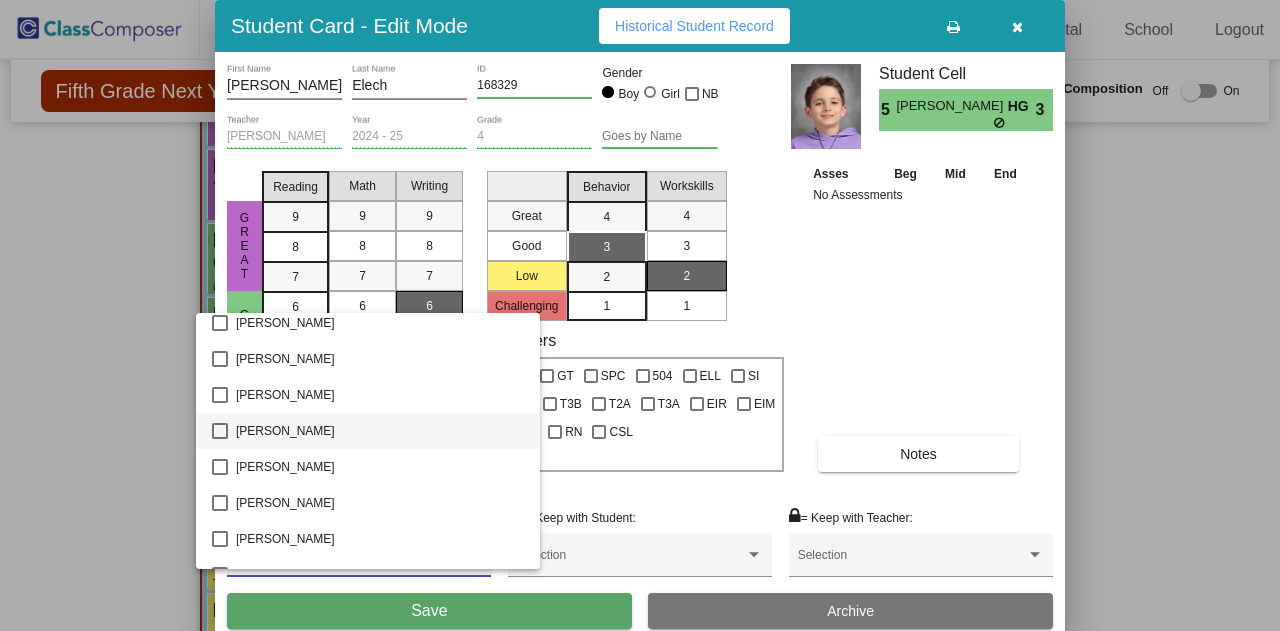click at bounding box center [220, 431] 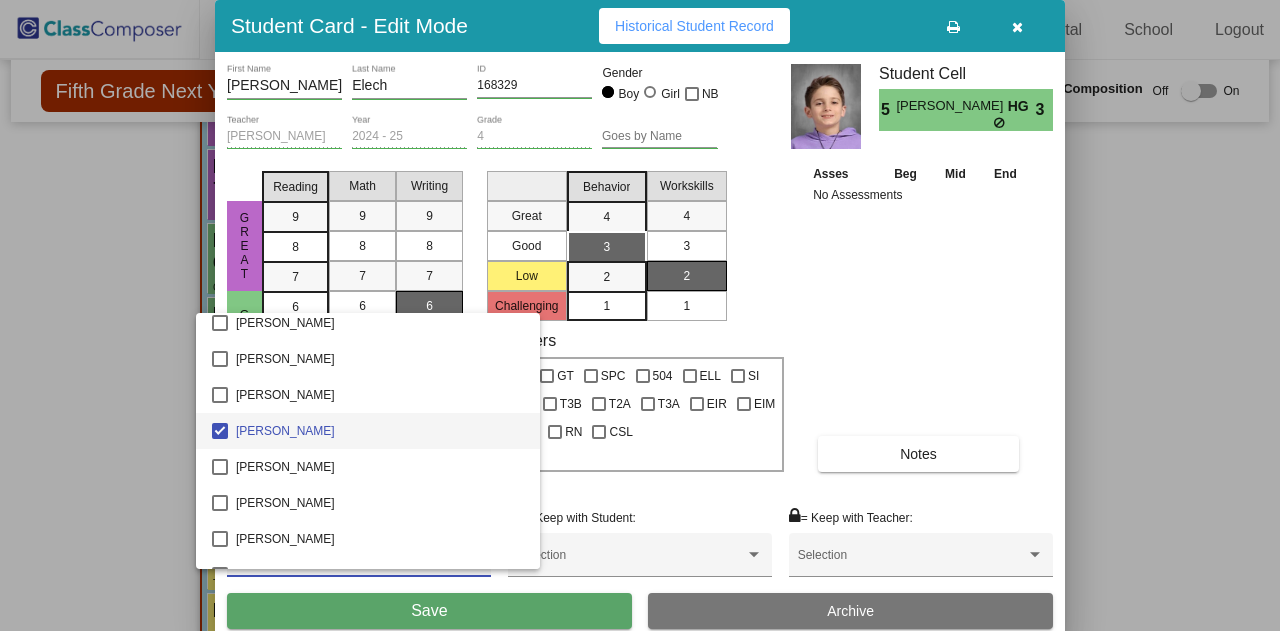 click at bounding box center [640, 315] 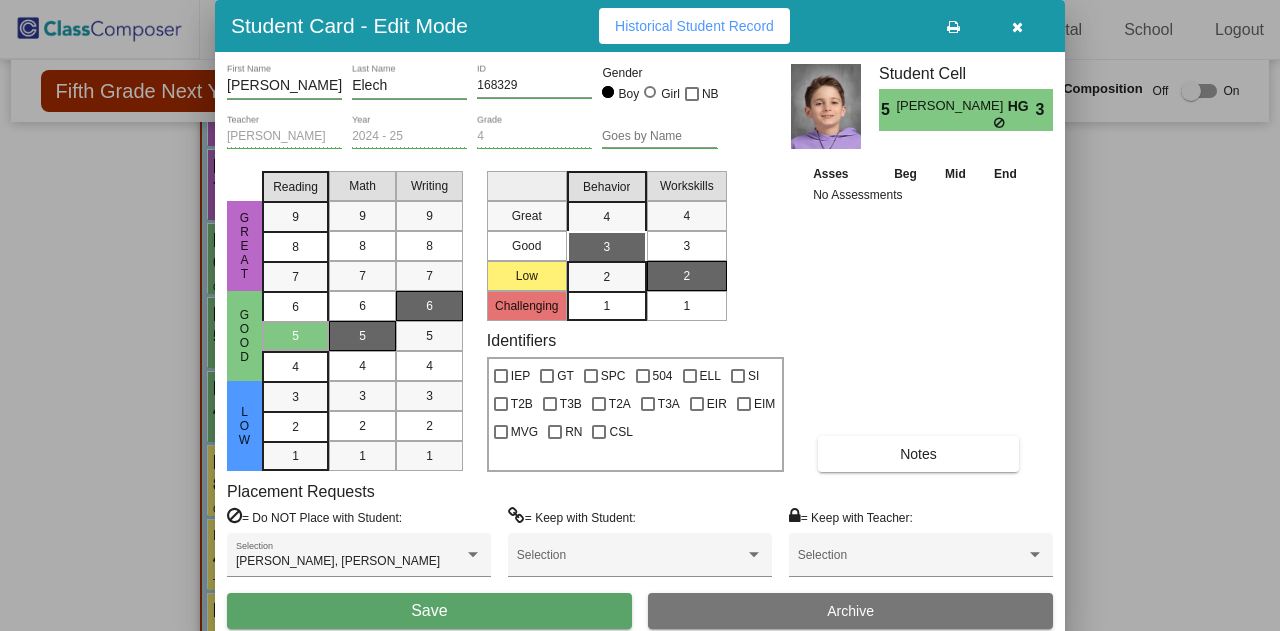 click at bounding box center (912, 562) 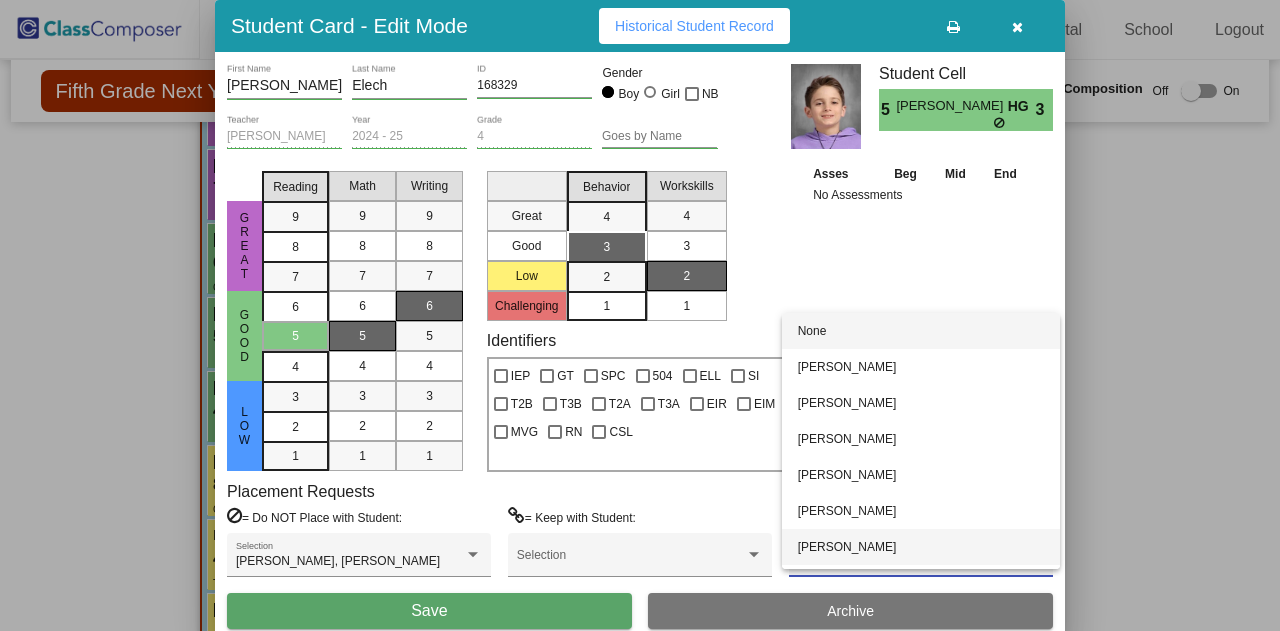 click on "[PERSON_NAME]" at bounding box center [921, 547] 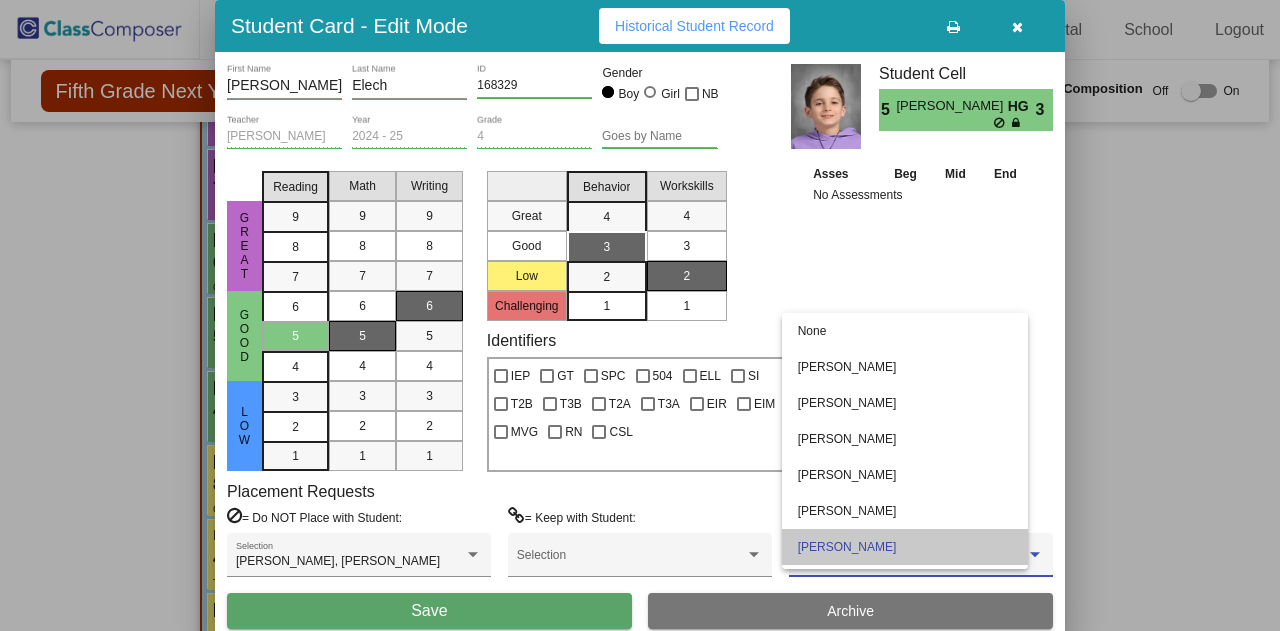 scroll, scrollTop: 32, scrollLeft: 0, axis: vertical 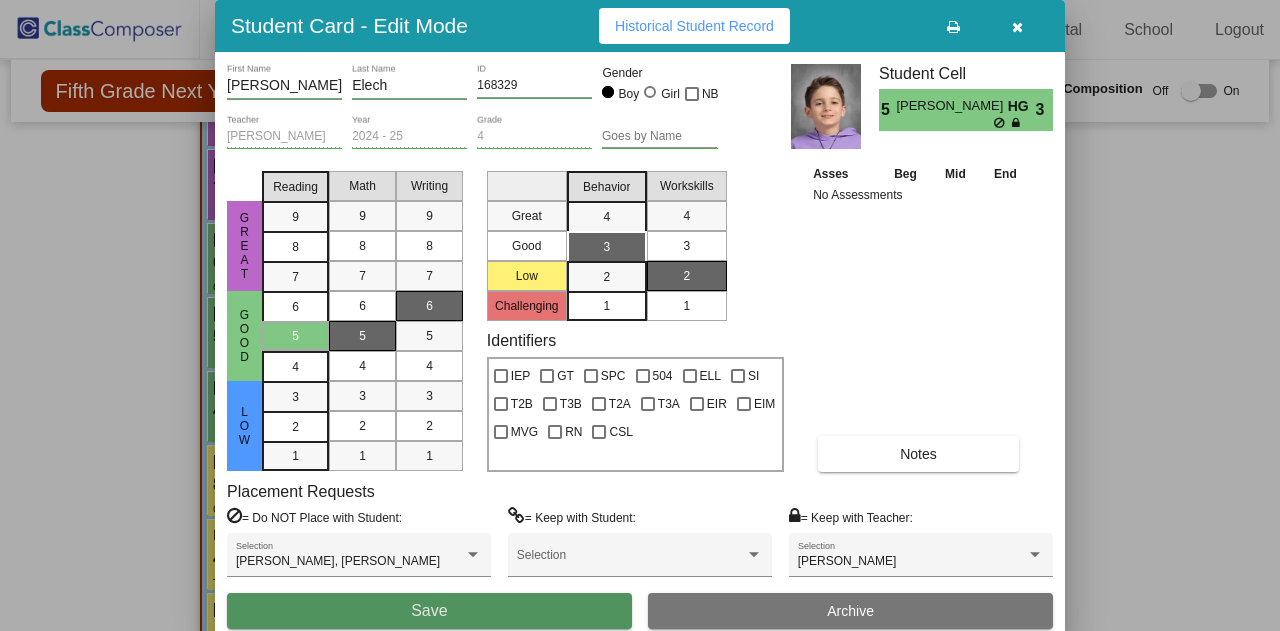 click on "Save" at bounding box center [429, 610] 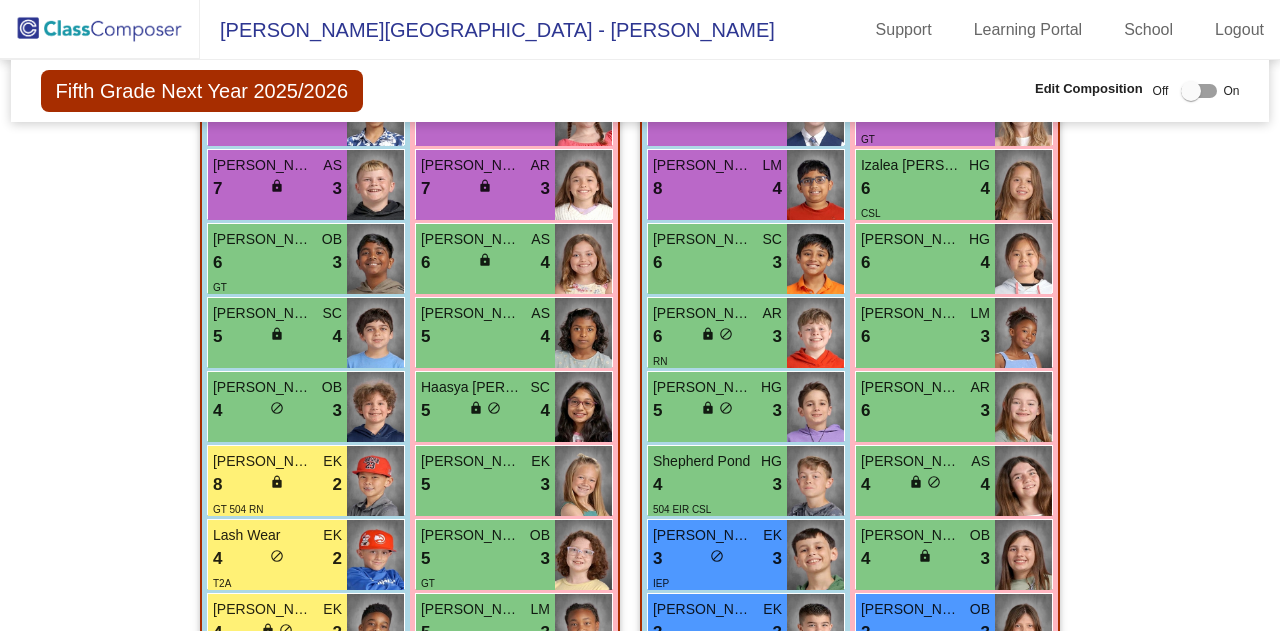 scroll, scrollTop: 1719, scrollLeft: 0, axis: vertical 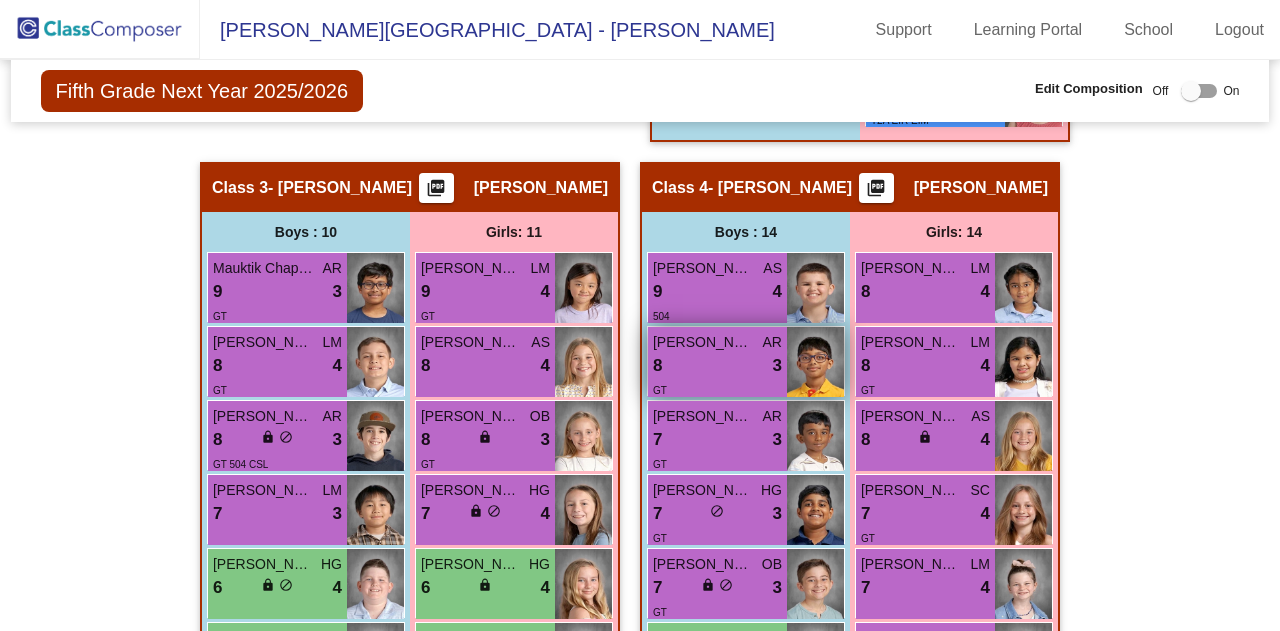 click on "[PERSON_NAME] [PERSON_NAME]" at bounding box center [703, 342] 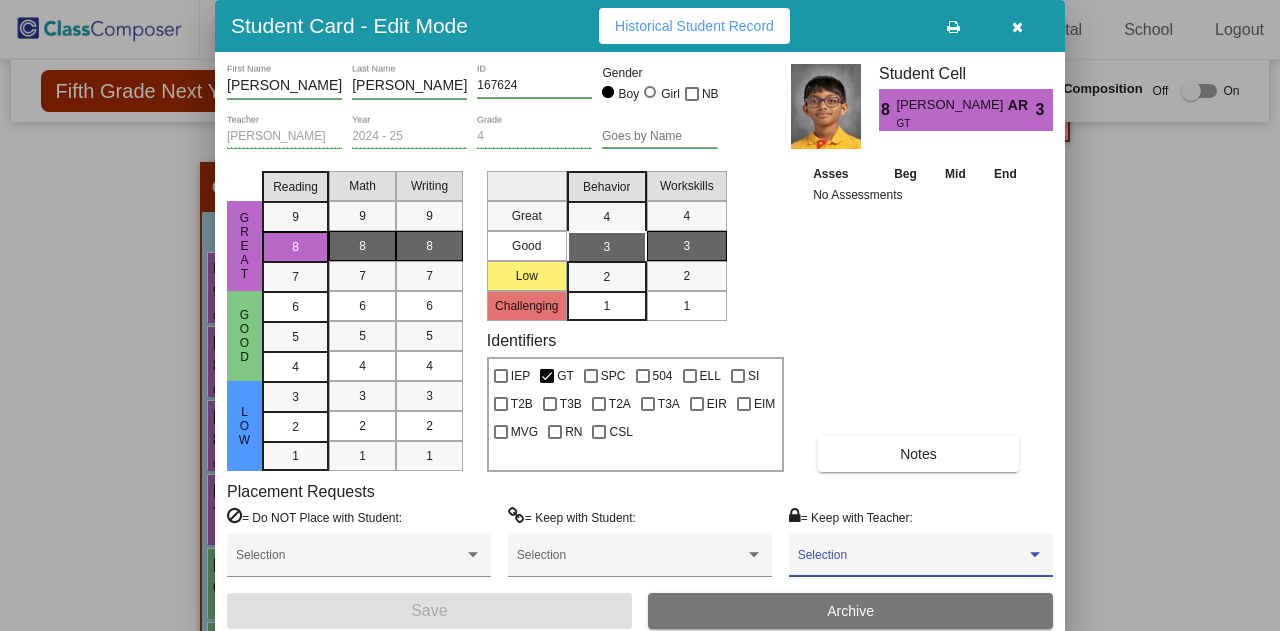 click at bounding box center (1035, 555) 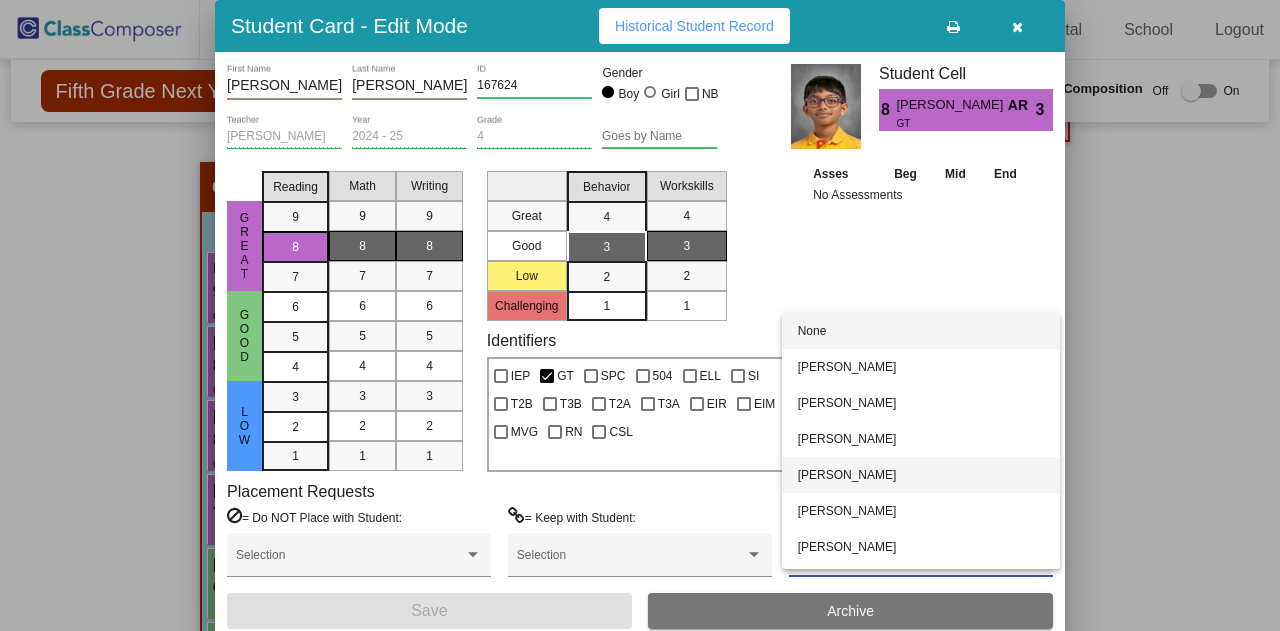 click on "[PERSON_NAME]" at bounding box center (921, 475) 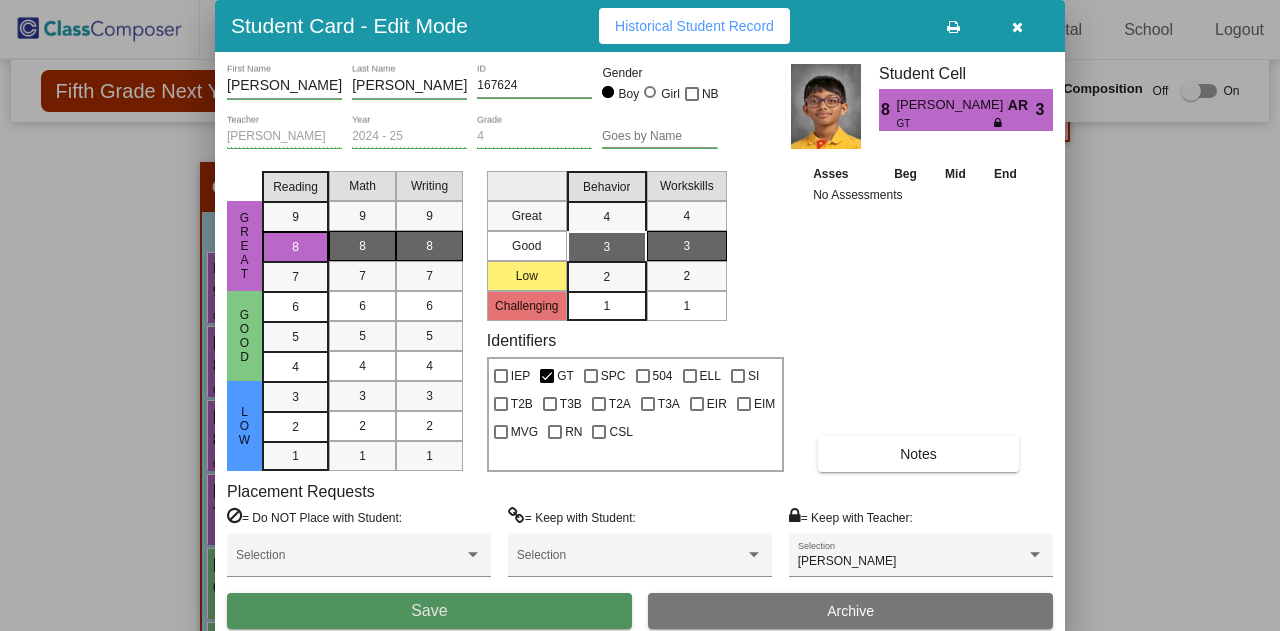 click on "Save" at bounding box center (429, 610) 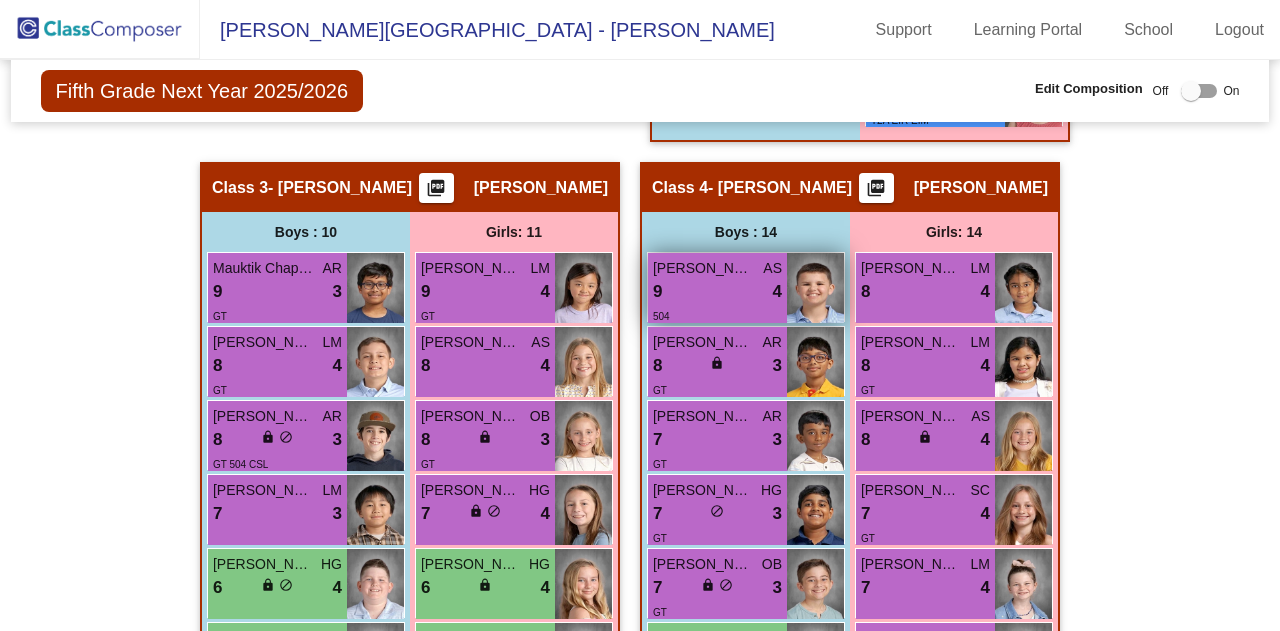 click on "504" at bounding box center [717, 315] 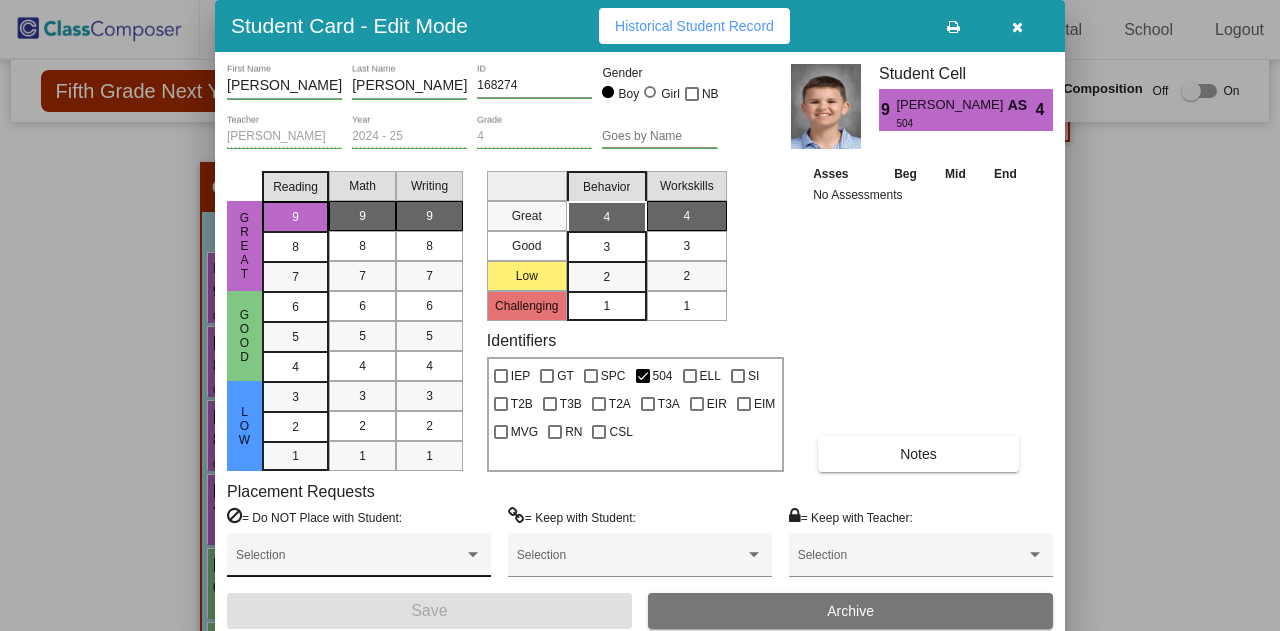 click at bounding box center [473, 554] 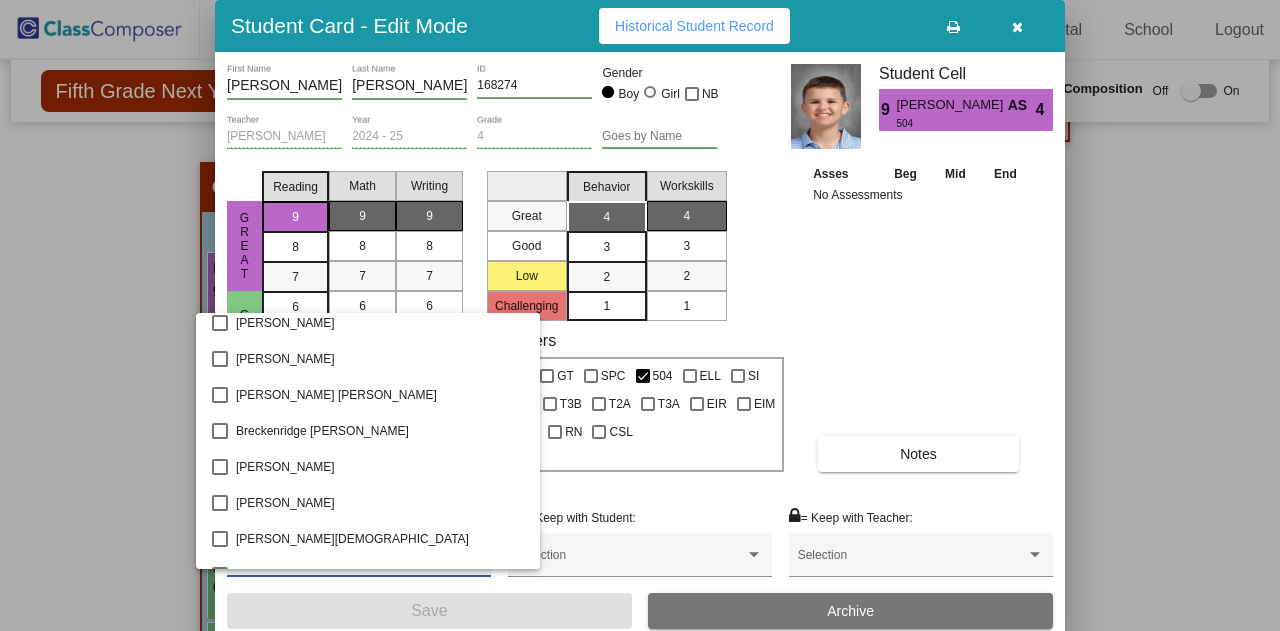 scroll, scrollTop: 839, scrollLeft: 0, axis: vertical 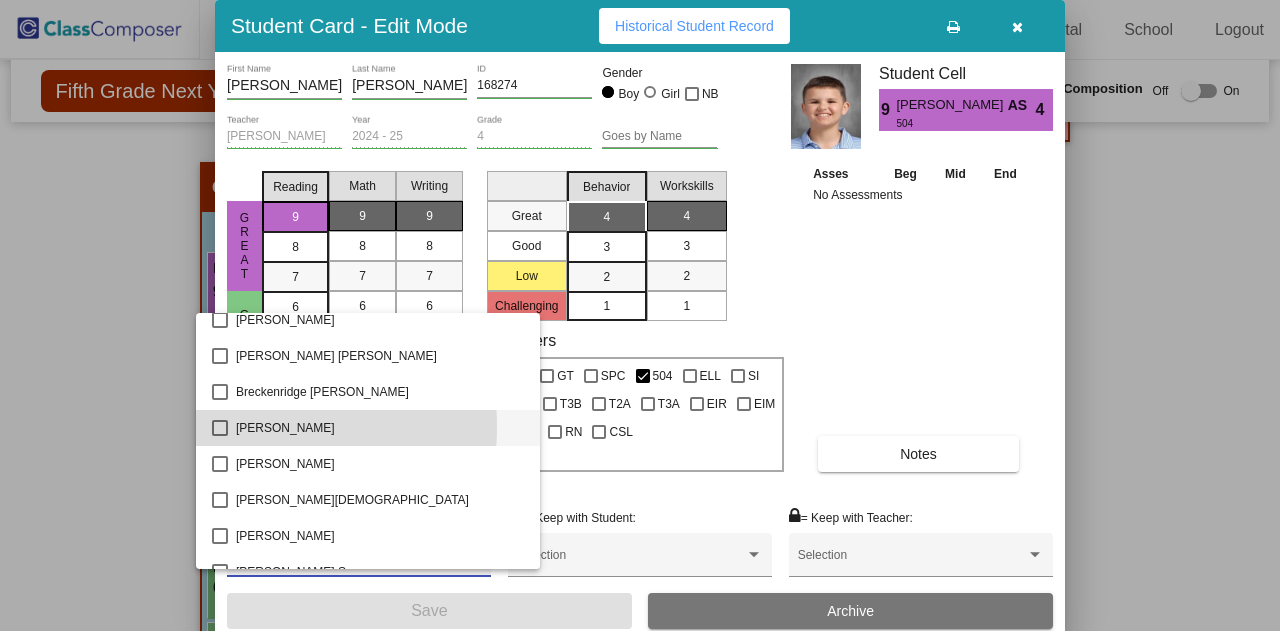 click at bounding box center (220, 428) 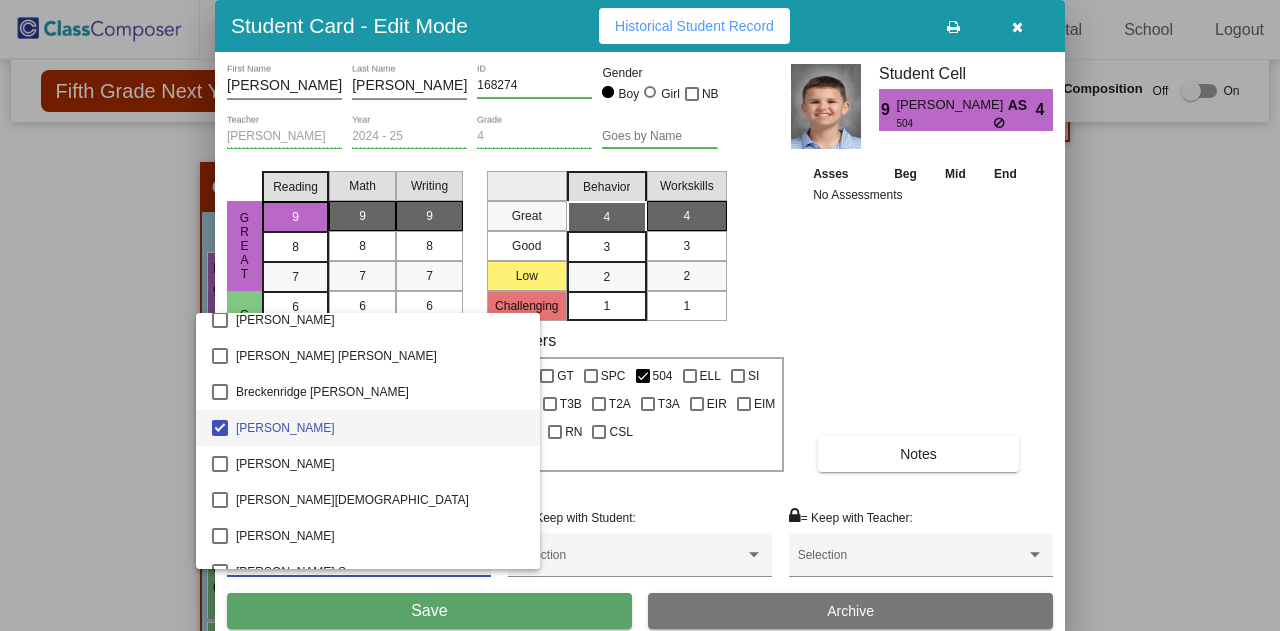 click at bounding box center (640, 315) 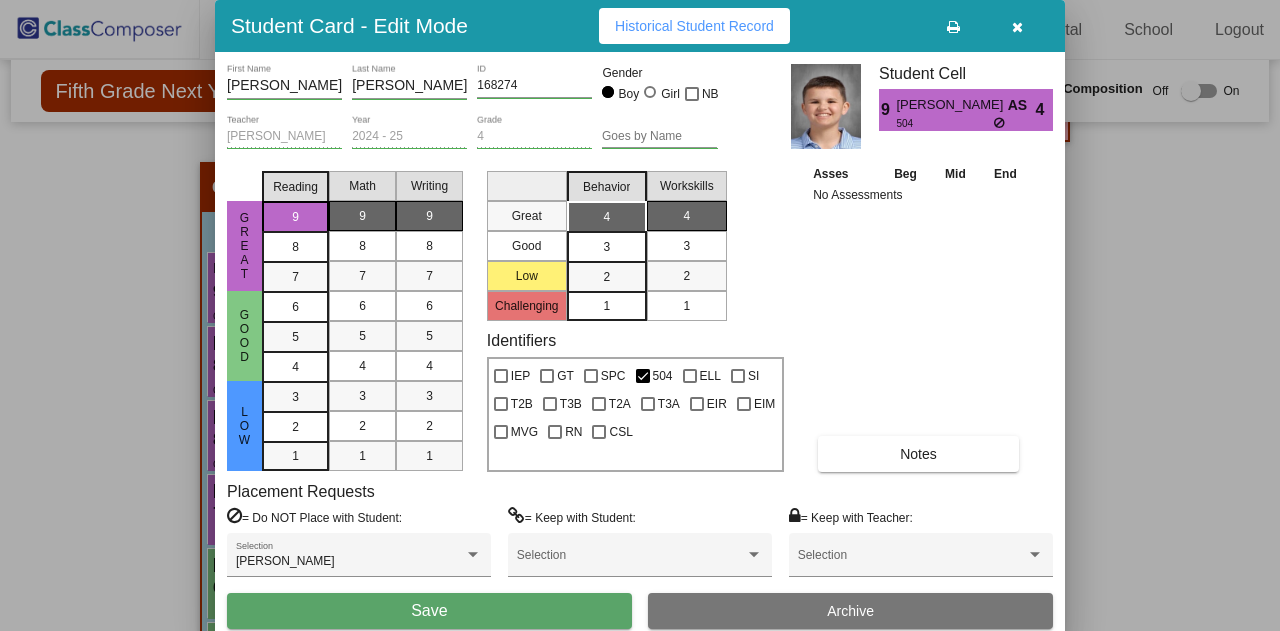 click at bounding box center [921, 562] 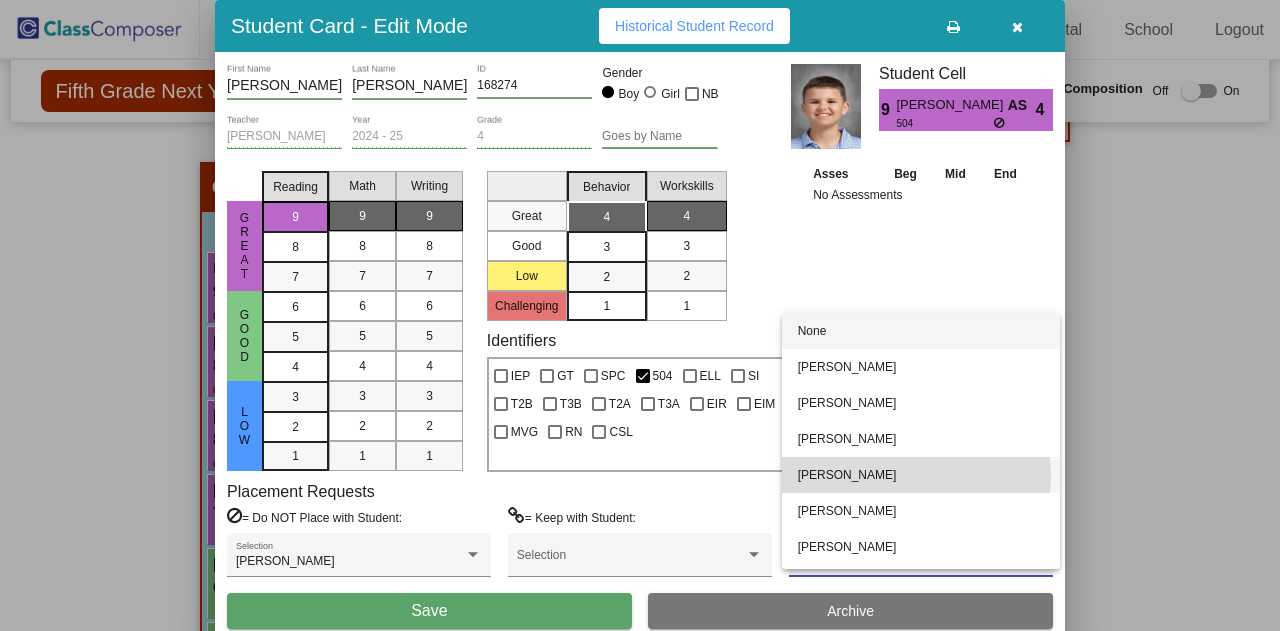 click on "[PERSON_NAME]" at bounding box center (921, 475) 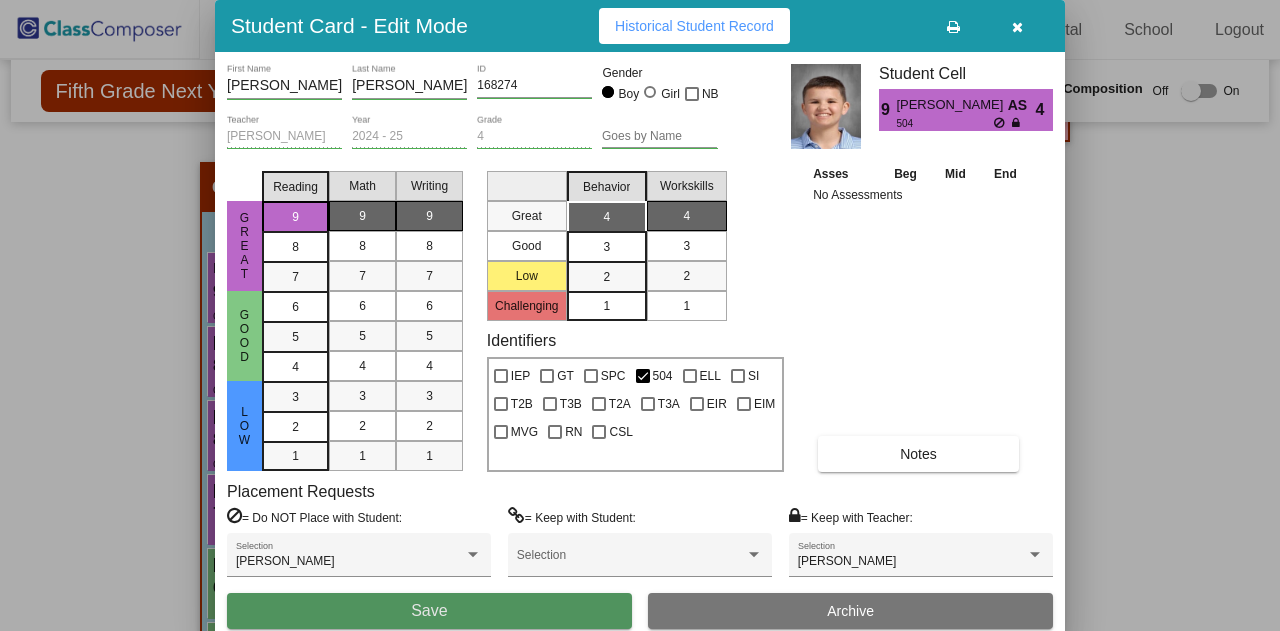 click on "Save" at bounding box center [429, 611] 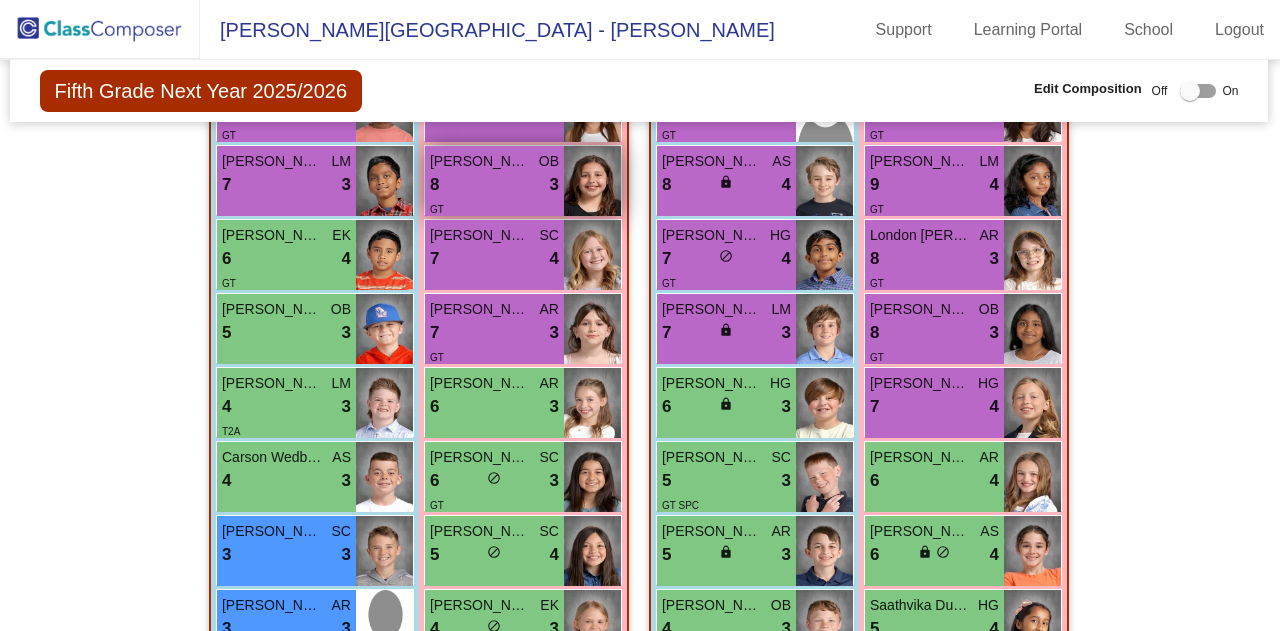 scroll, scrollTop: 696, scrollLeft: 1, axis: both 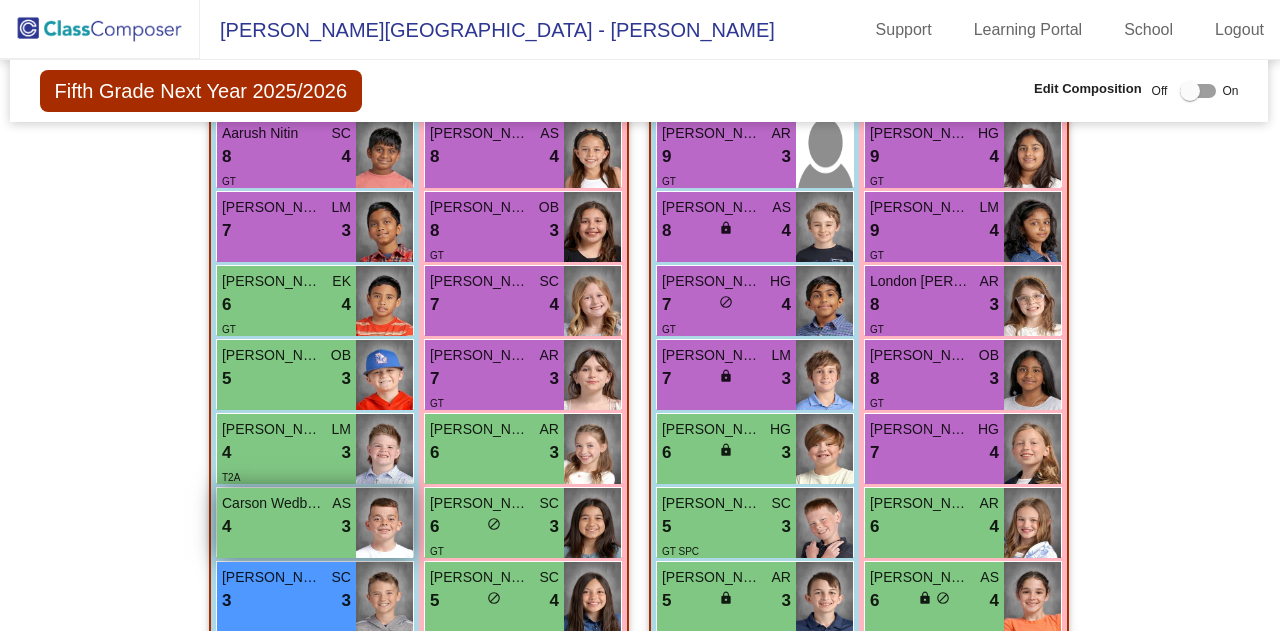 drag, startPoint x: 262, startPoint y: 454, endPoint x: 276, endPoint y: 516, distance: 63.560993 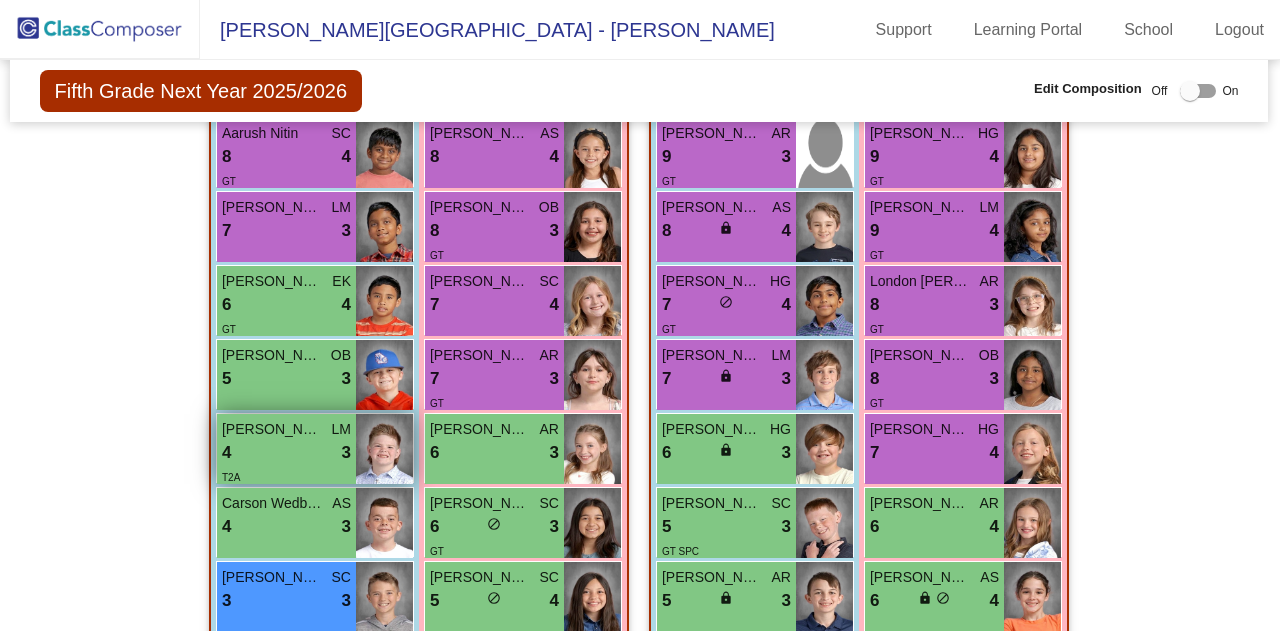 click on "4 lock do_not_disturb_alt 3" at bounding box center (286, 453) 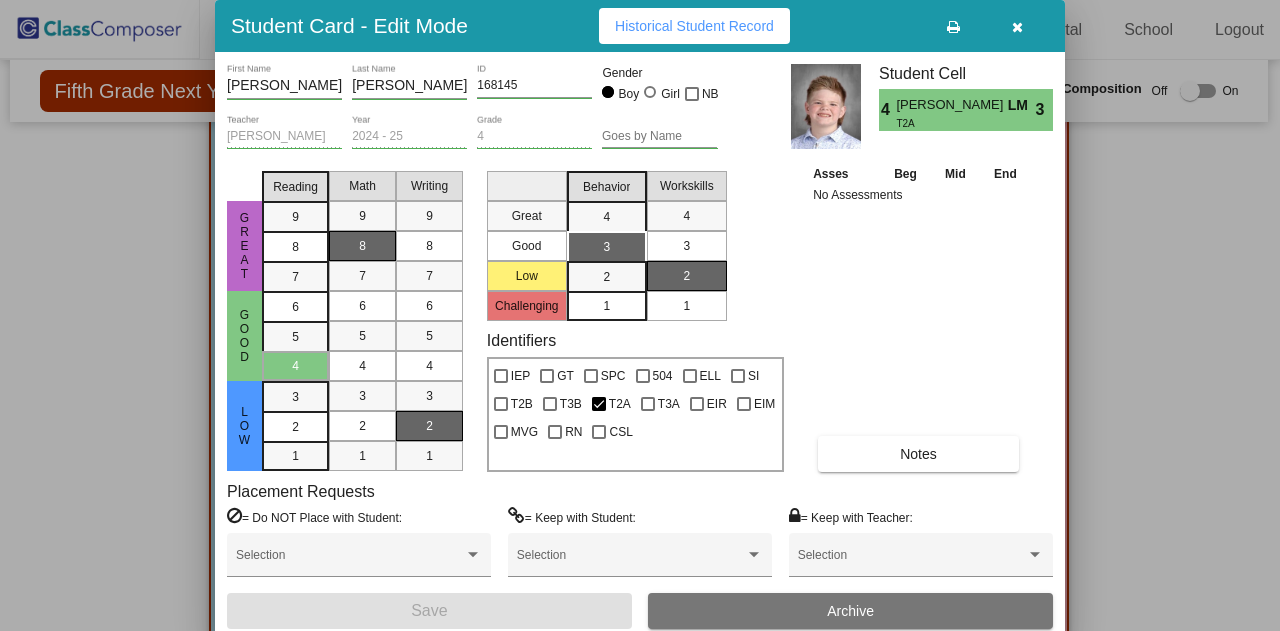 click at bounding box center (640, 315) 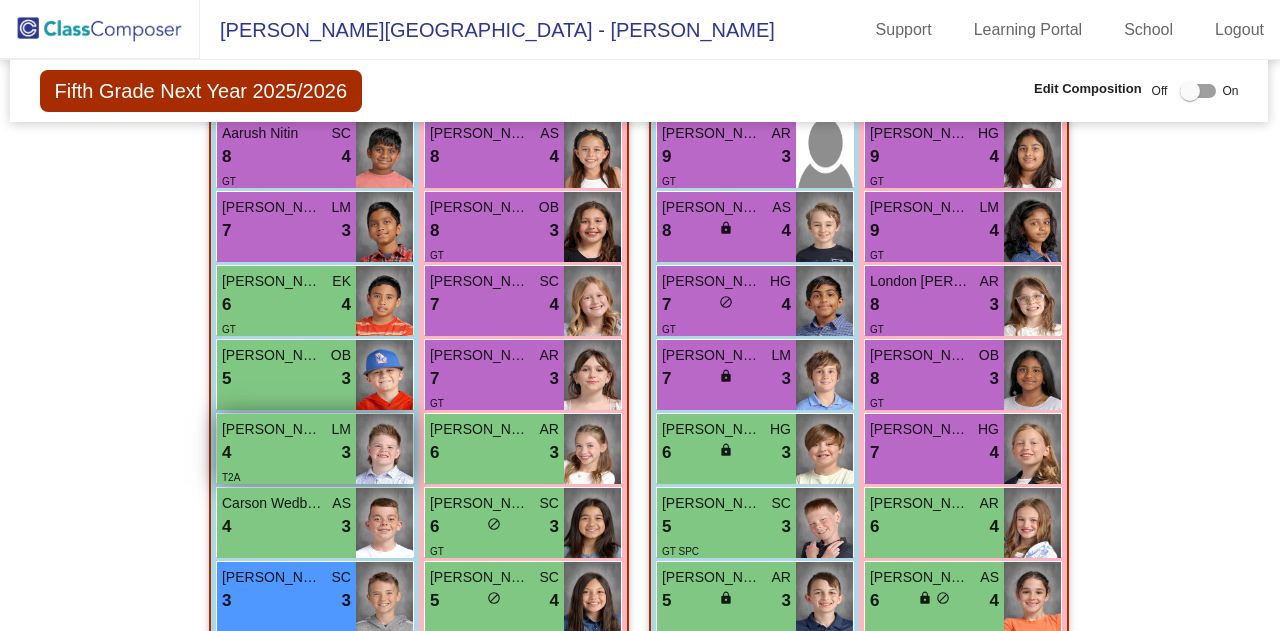drag, startPoint x: 325, startPoint y: 445, endPoint x: 314, endPoint y: 457, distance: 16.27882 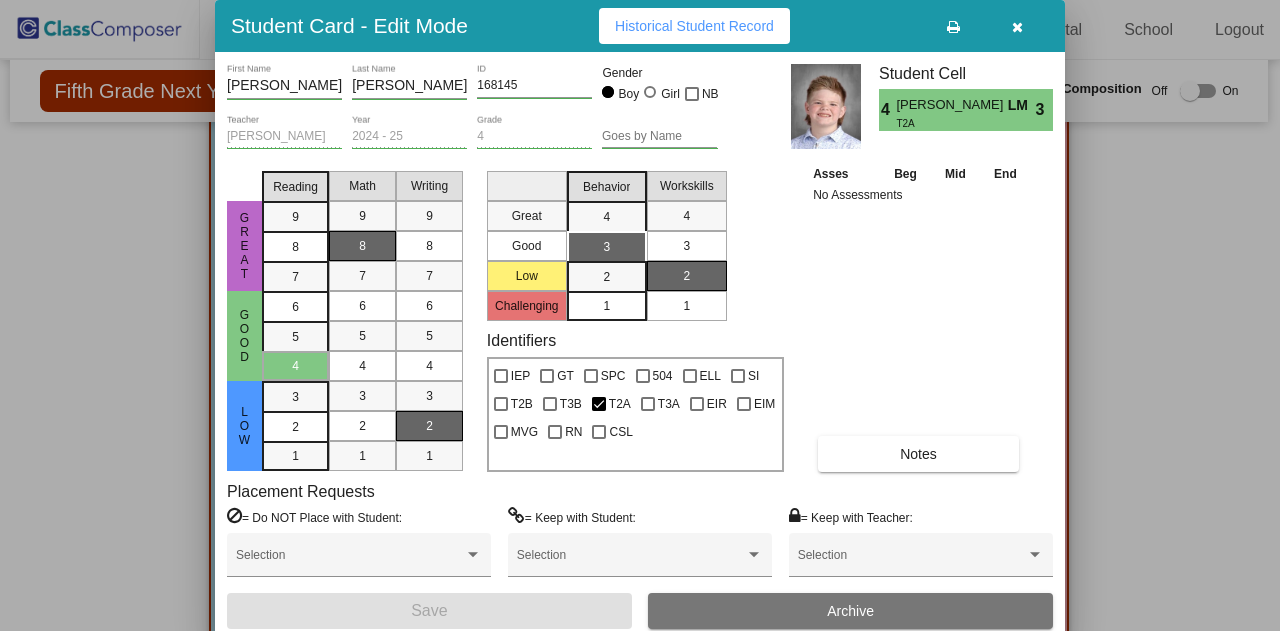 click at bounding box center [640, 315] 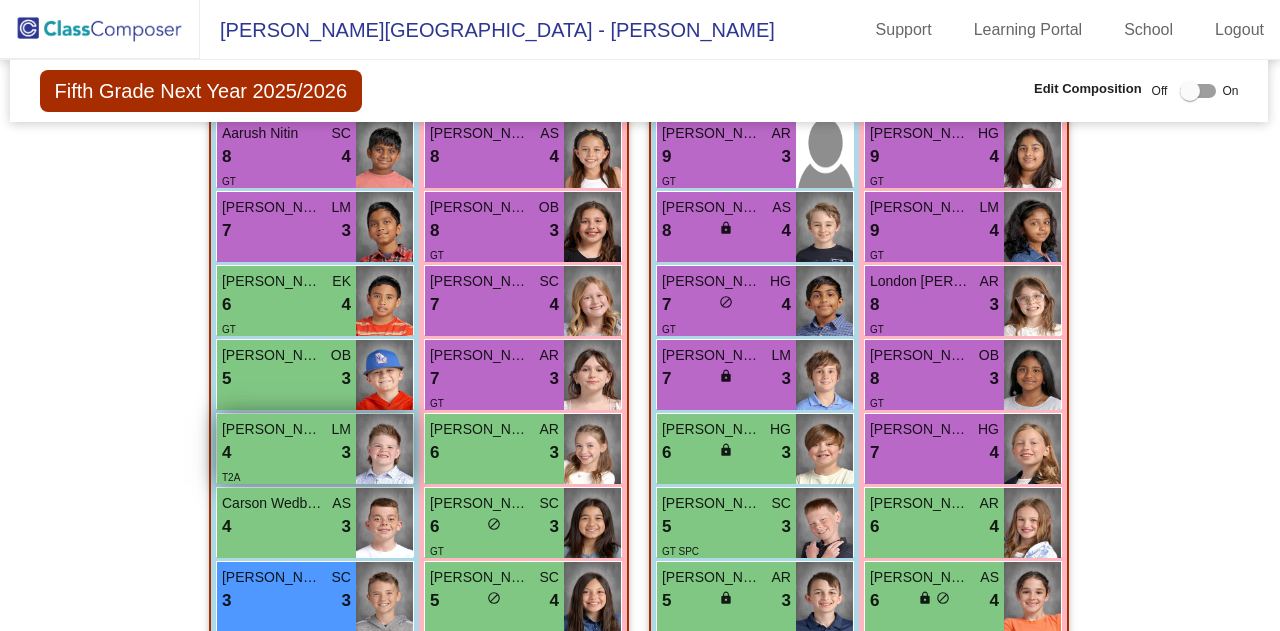 click on "4 lock do_not_disturb_alt 3" at bounding box center [286, 453] 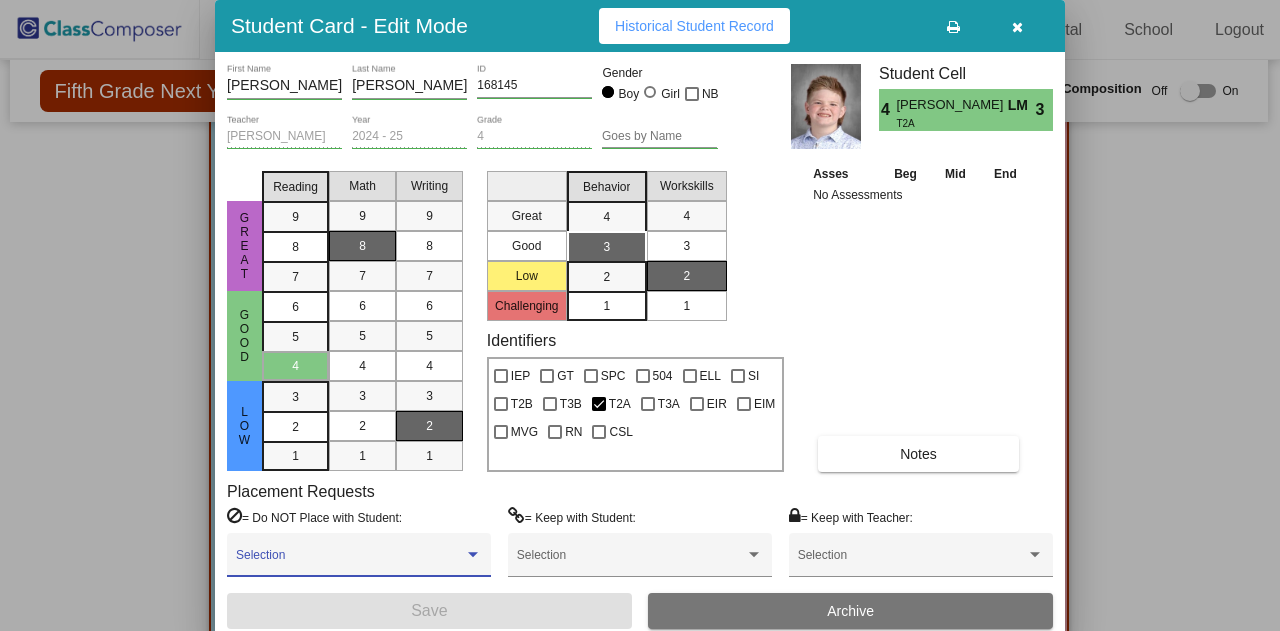 click at bounding box center [473, 554] 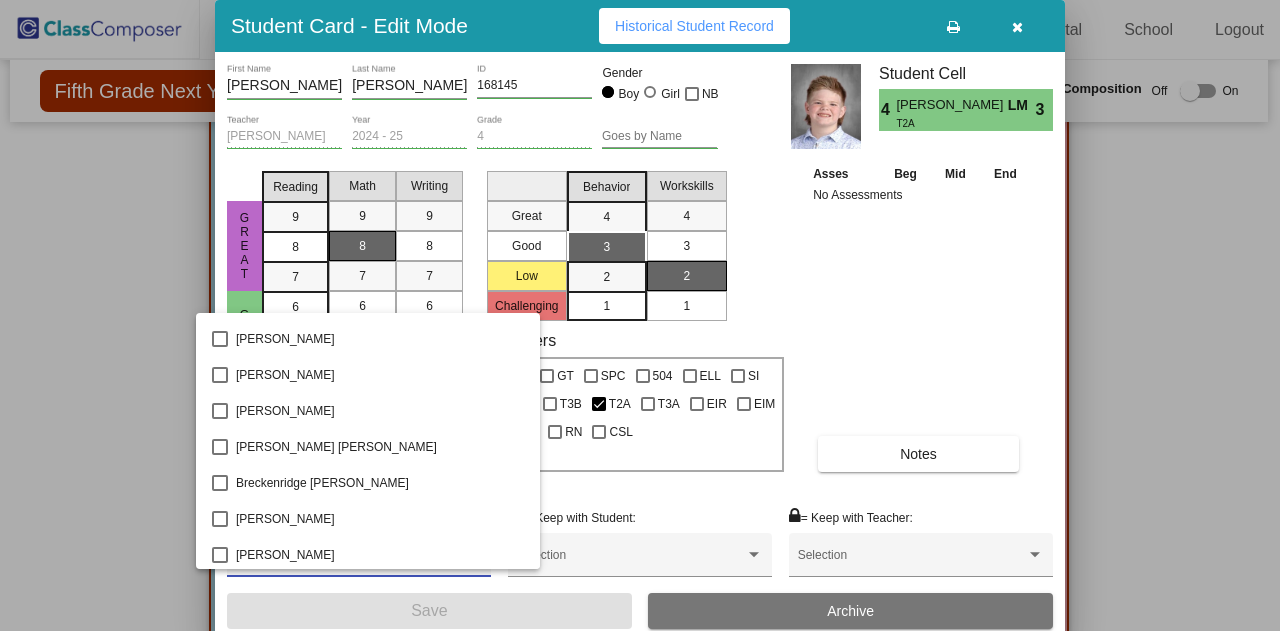 scroll, scrollTop: 783, scrollLeft: 0, axis: vertical 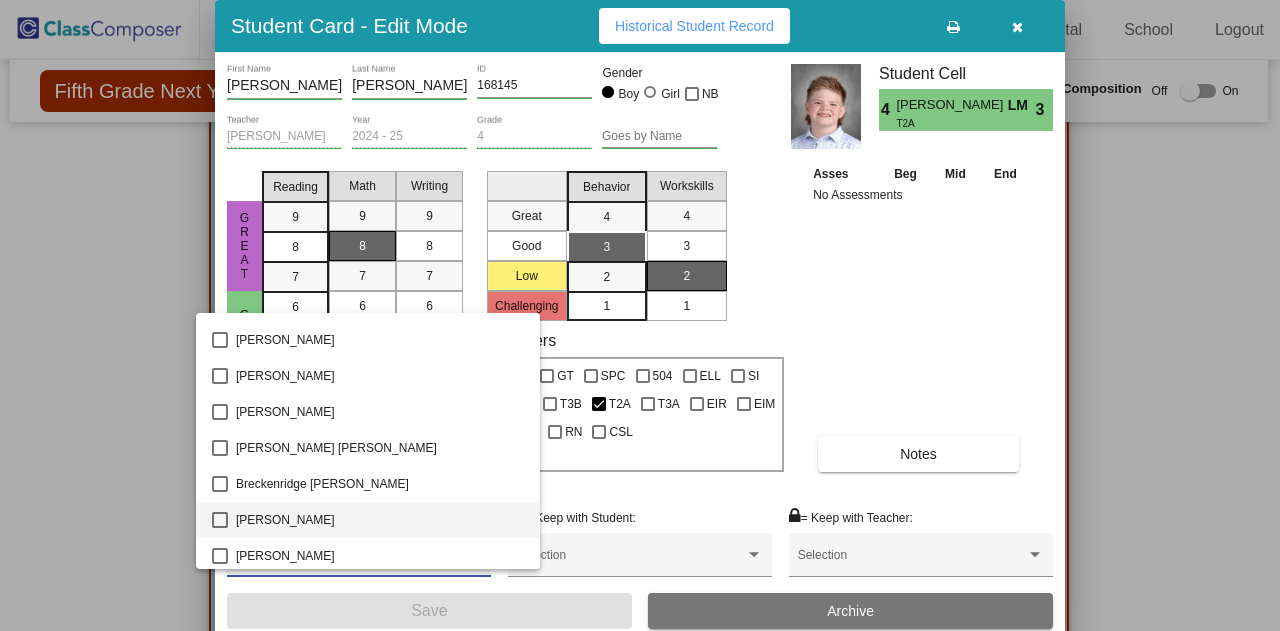 click at bounding box center [220, 520] 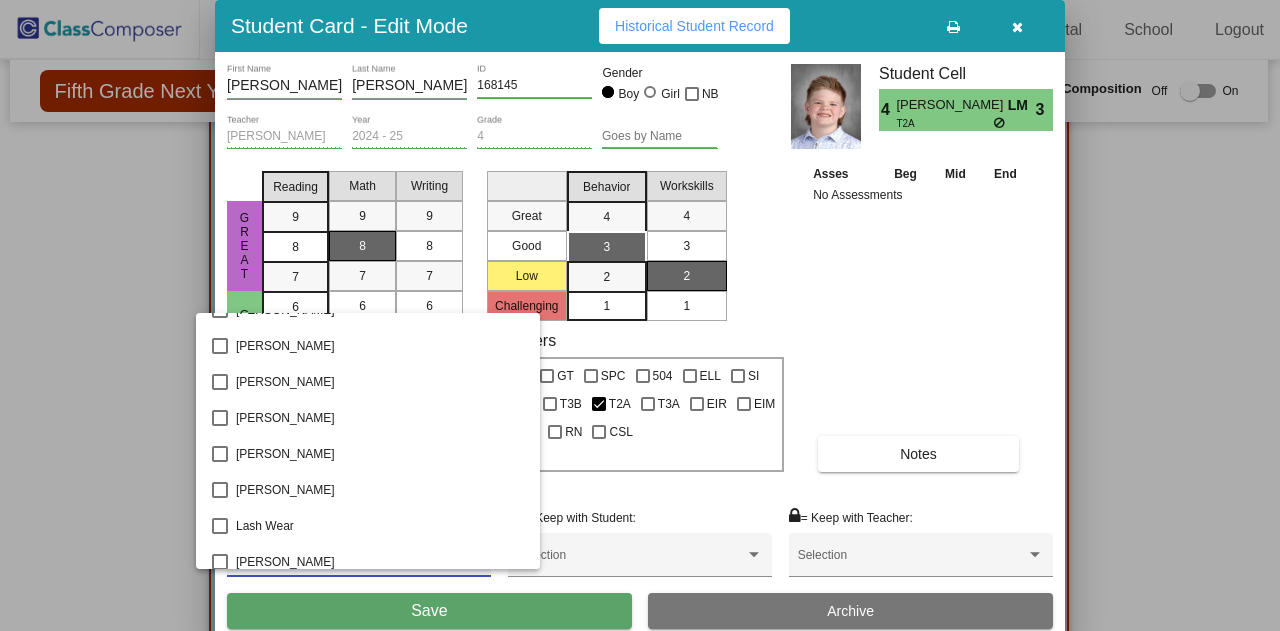 scroll, scrollTop: 3581, scrollLeft: 0, axis: vertical 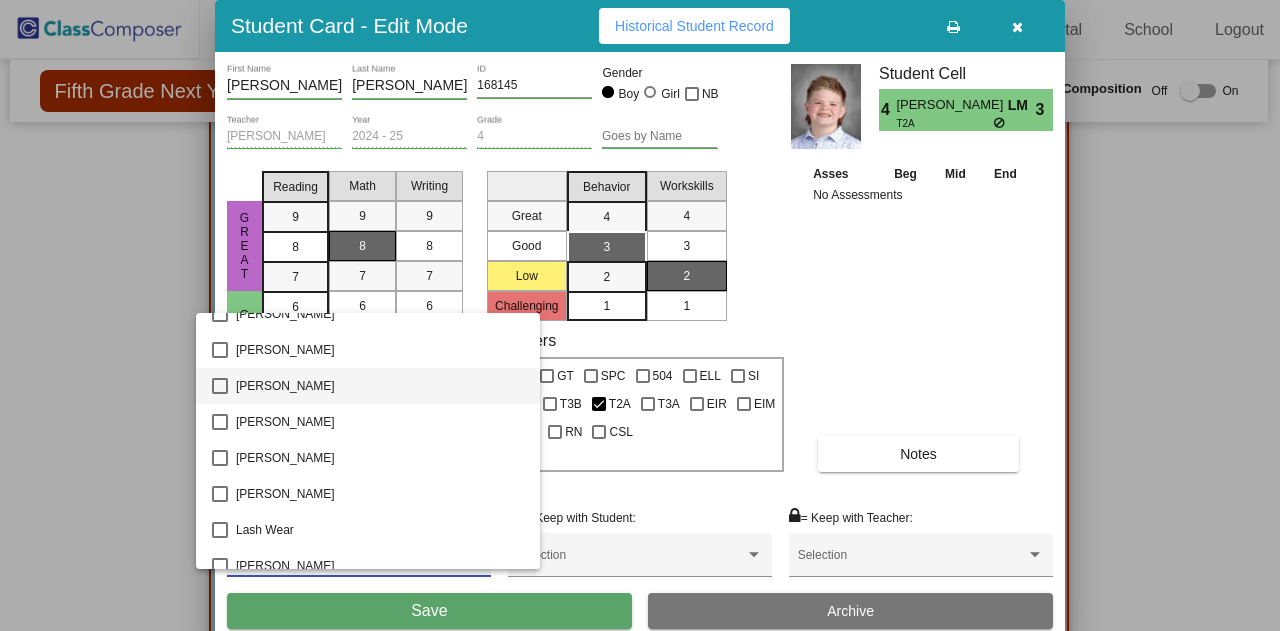 click at bounding box center [220, 386] 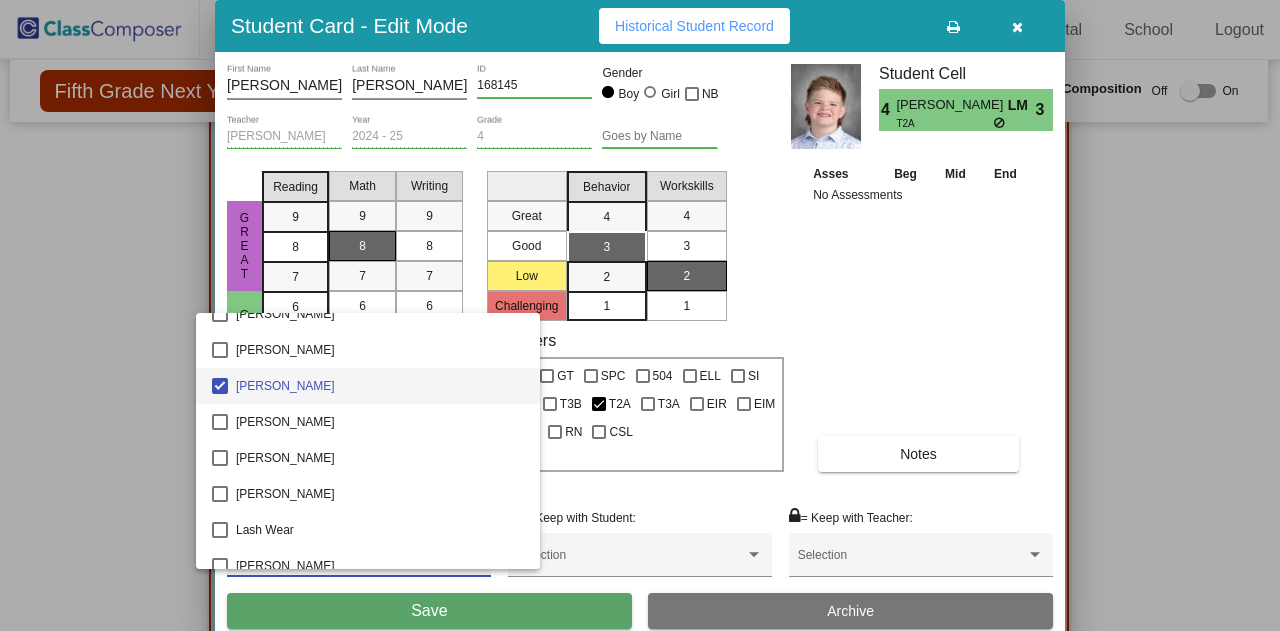 click at bounding box center [640, 315] 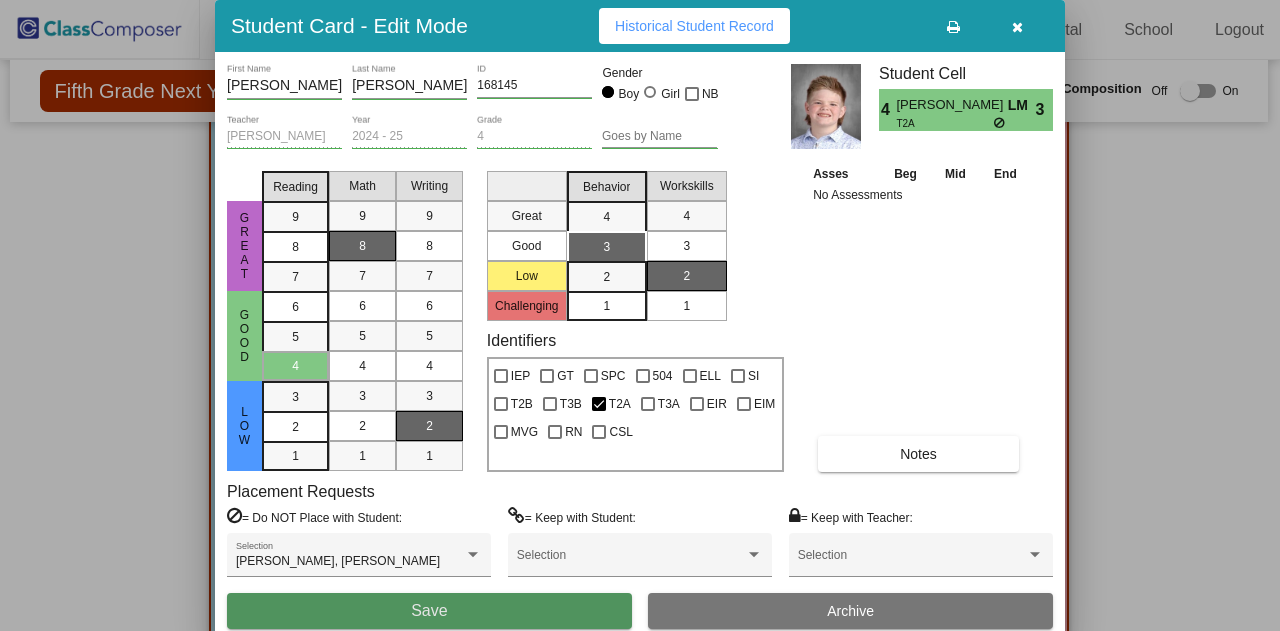 click on "Save" at bounding box center [429, 611] 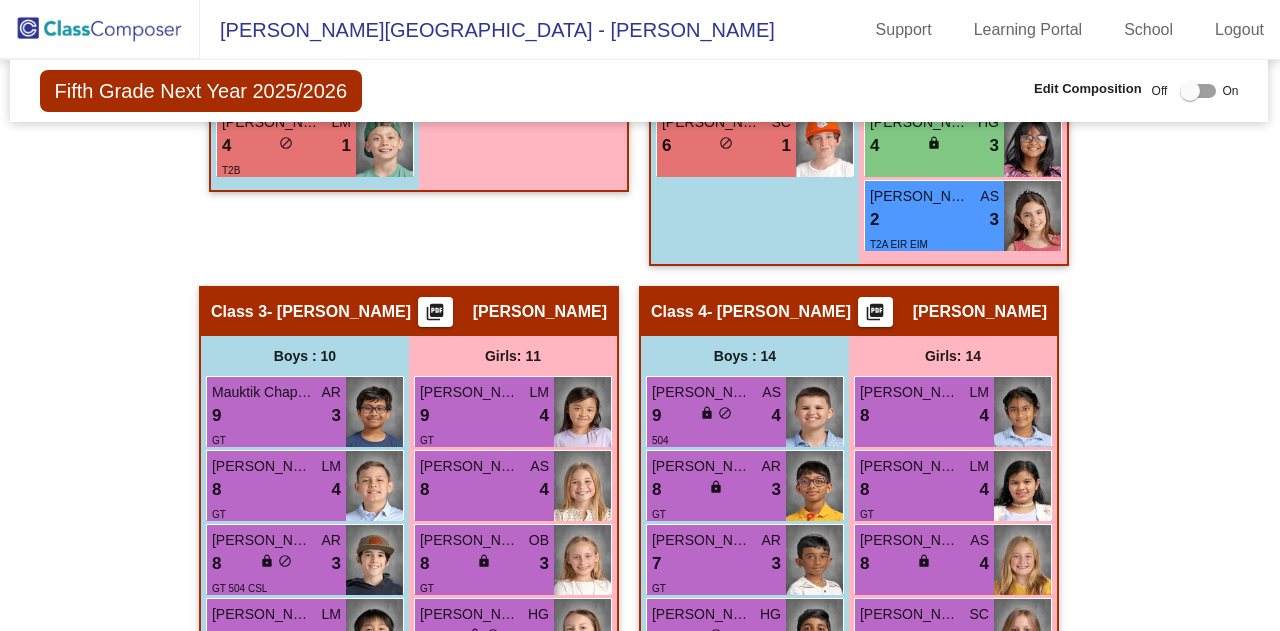 scroll, scrollTop: 2533, scrollLeft: 1, axis: both 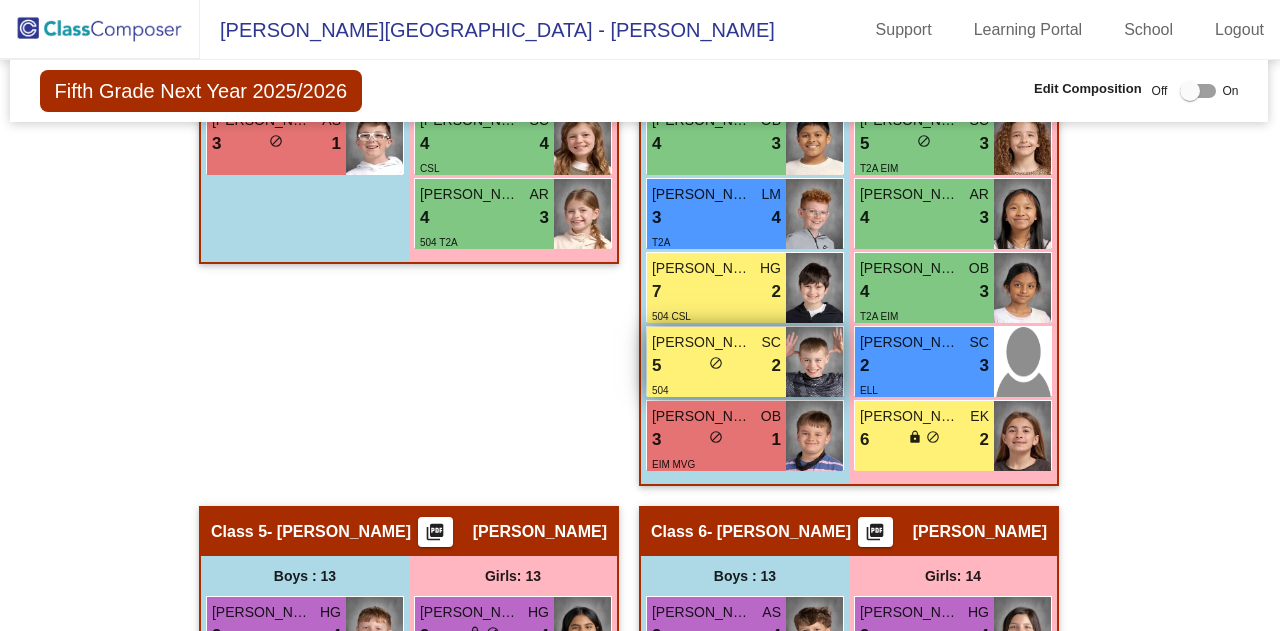 click on "5 lock do_not_disturb_alt 2" at bounding box center [716, 366] 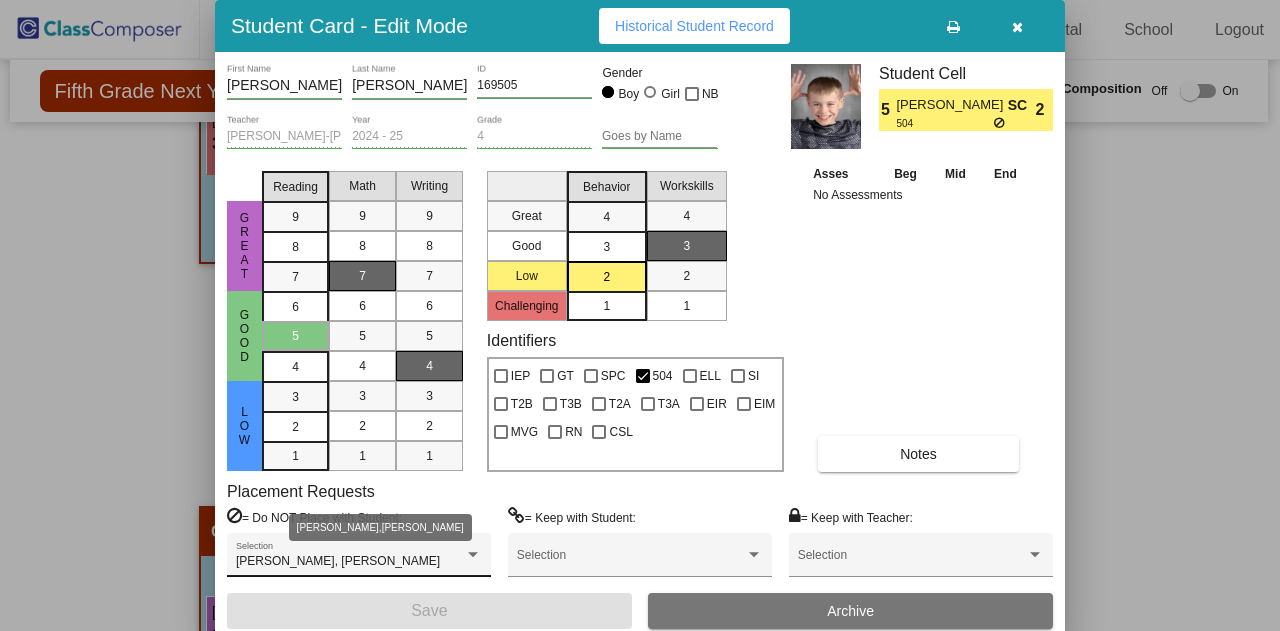 click at bounding box center (473, 555) 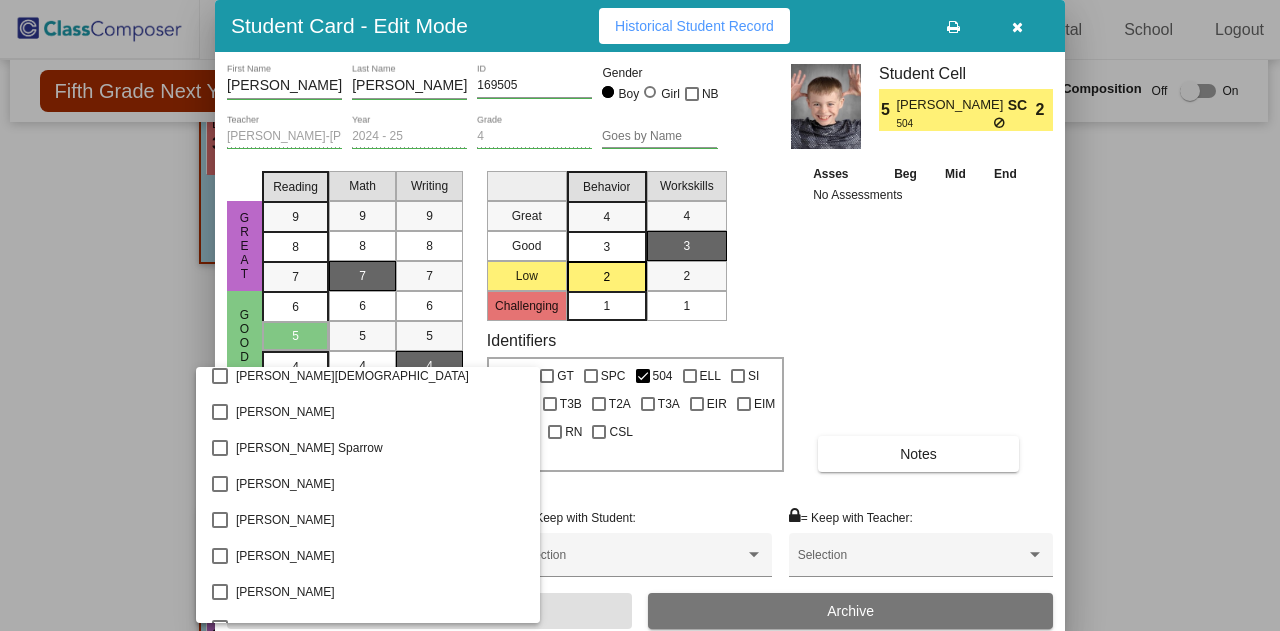 scroll, scrollTop: 1041, scrollLeft: 0, axis: vertical 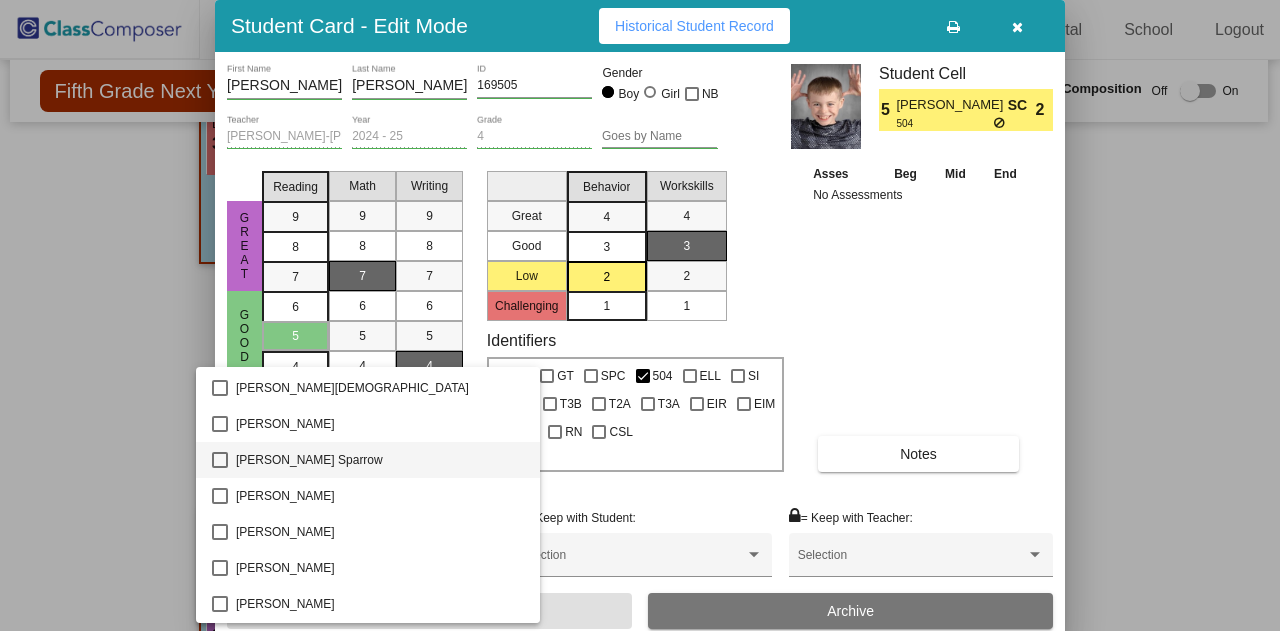click at bounding box center (220, 460) 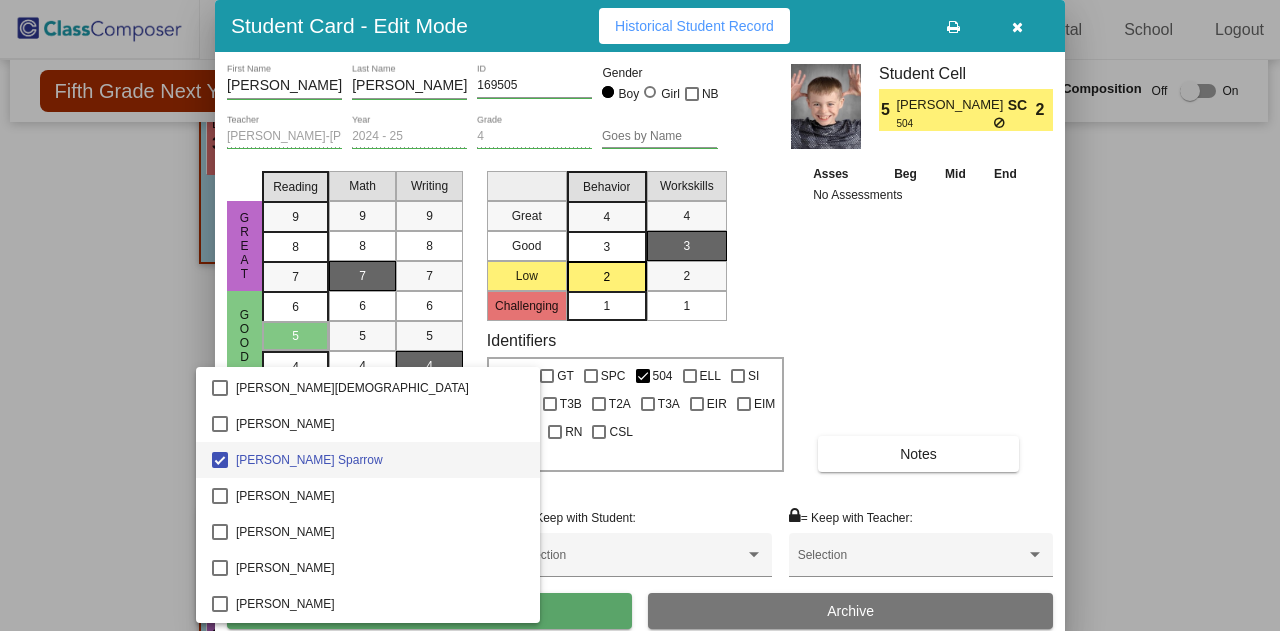 click at bounding box center (640, 315) 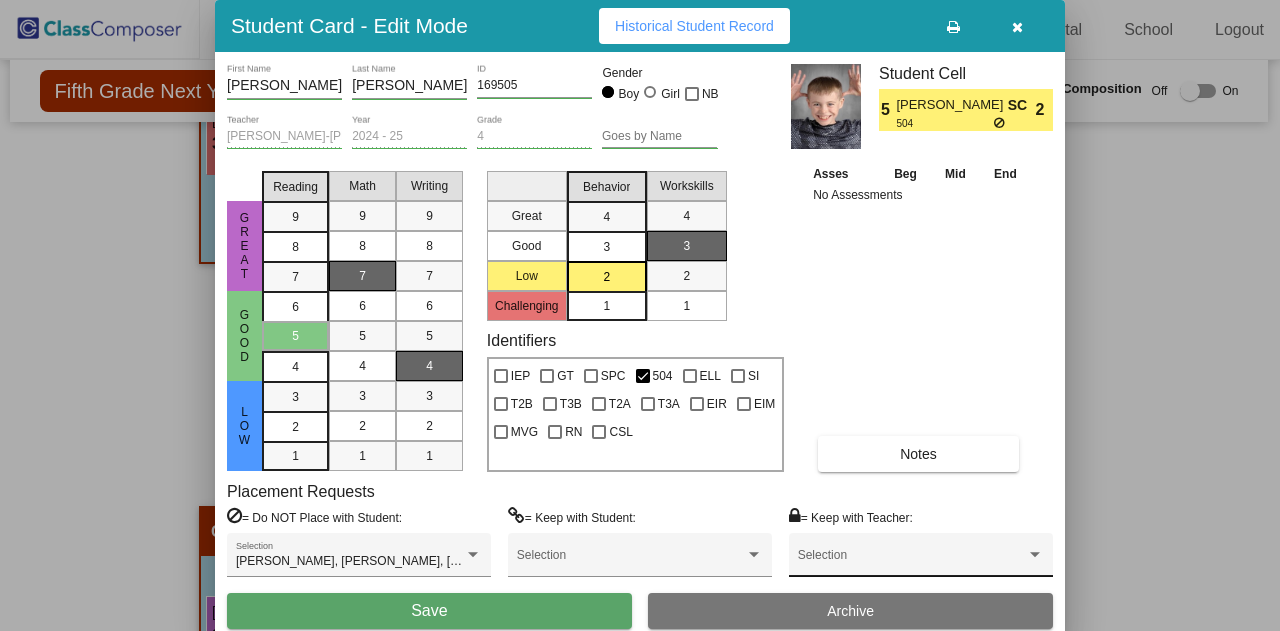 click at bounding box center (912, 562) 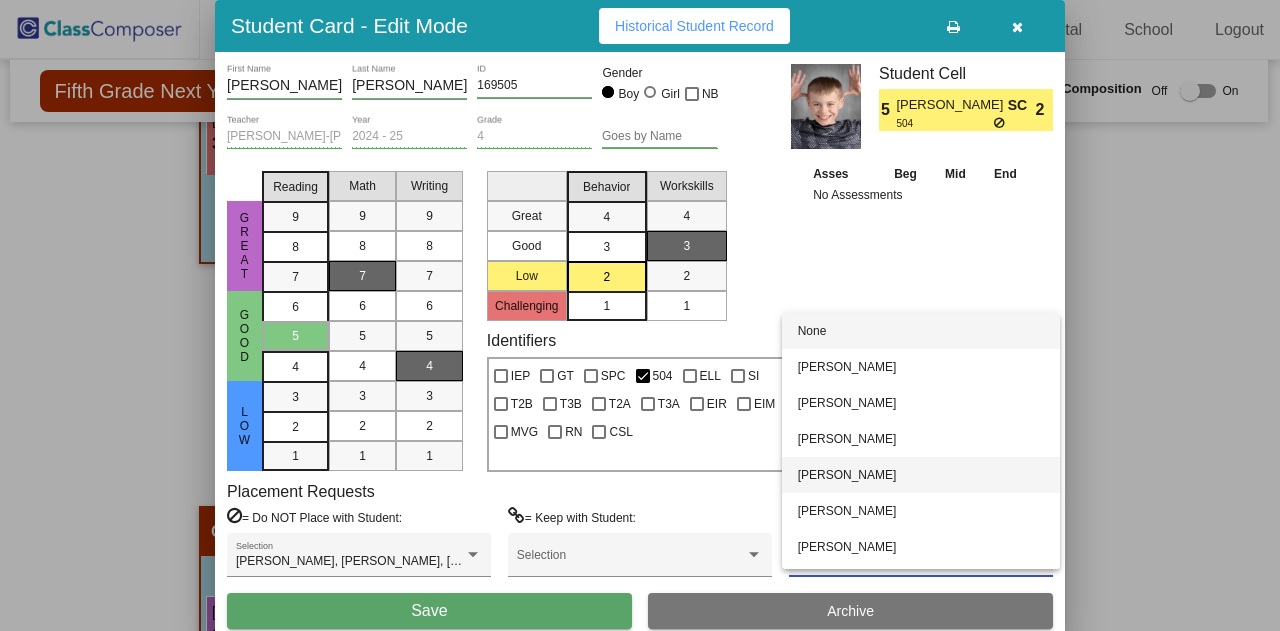 click on "[PERSON_NAME]" at bounding box center [921, 475] 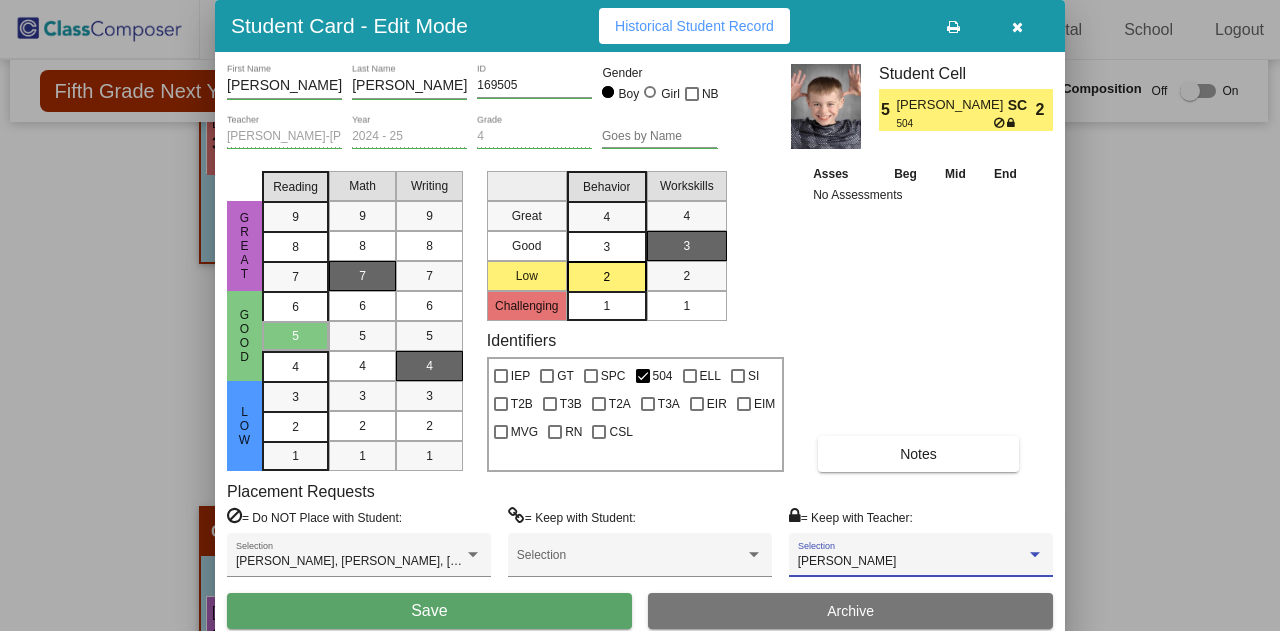click on "Save" at bounding box center (429, 611) 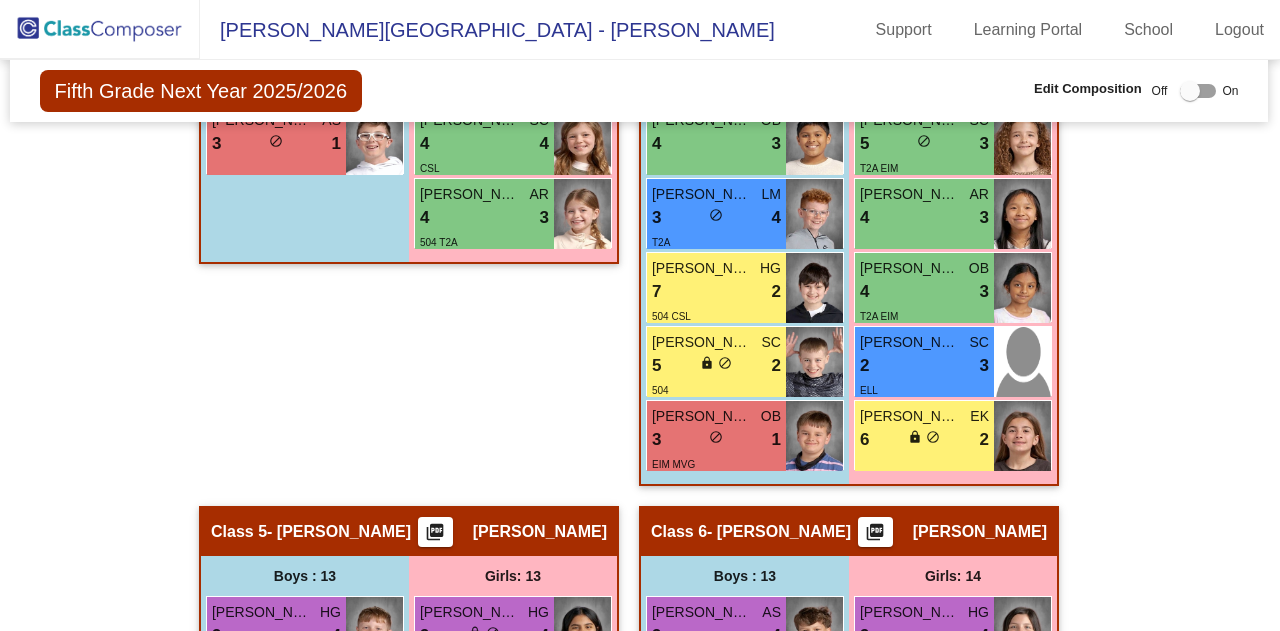 scroll, scrollTop: 3961, scrollLeft: 1, axis: both 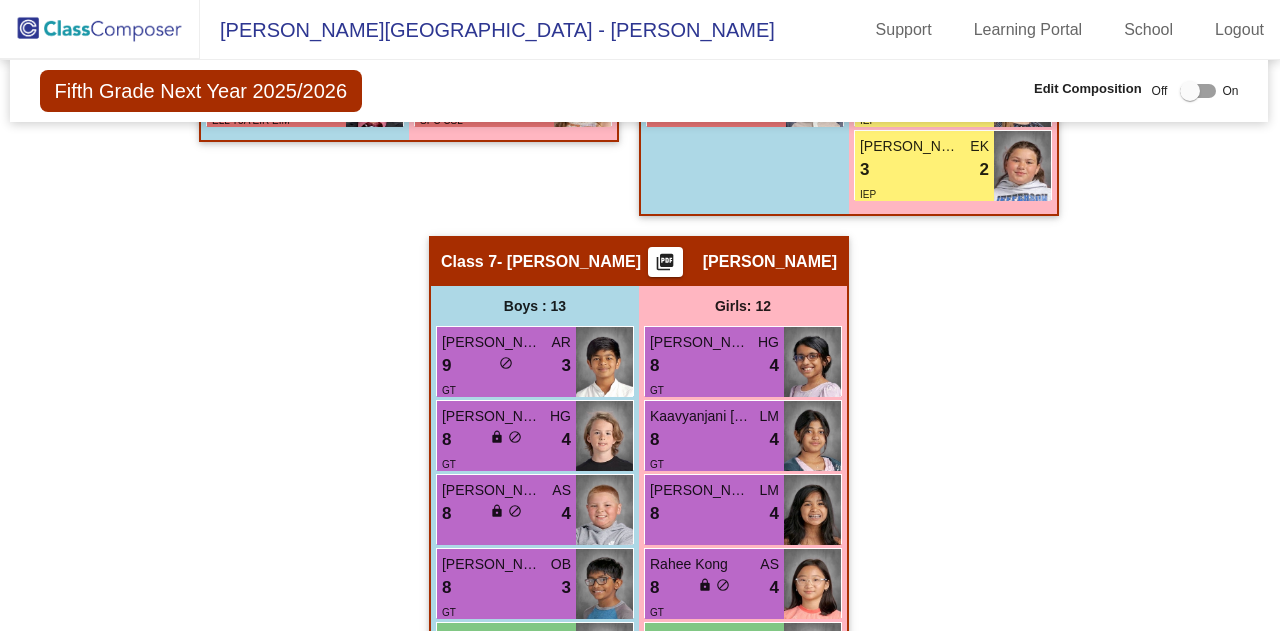 drag, startPoint x: 702, startPoint y: 375, endPoint x: 574, endPoint y: 177, distance: 235.77107 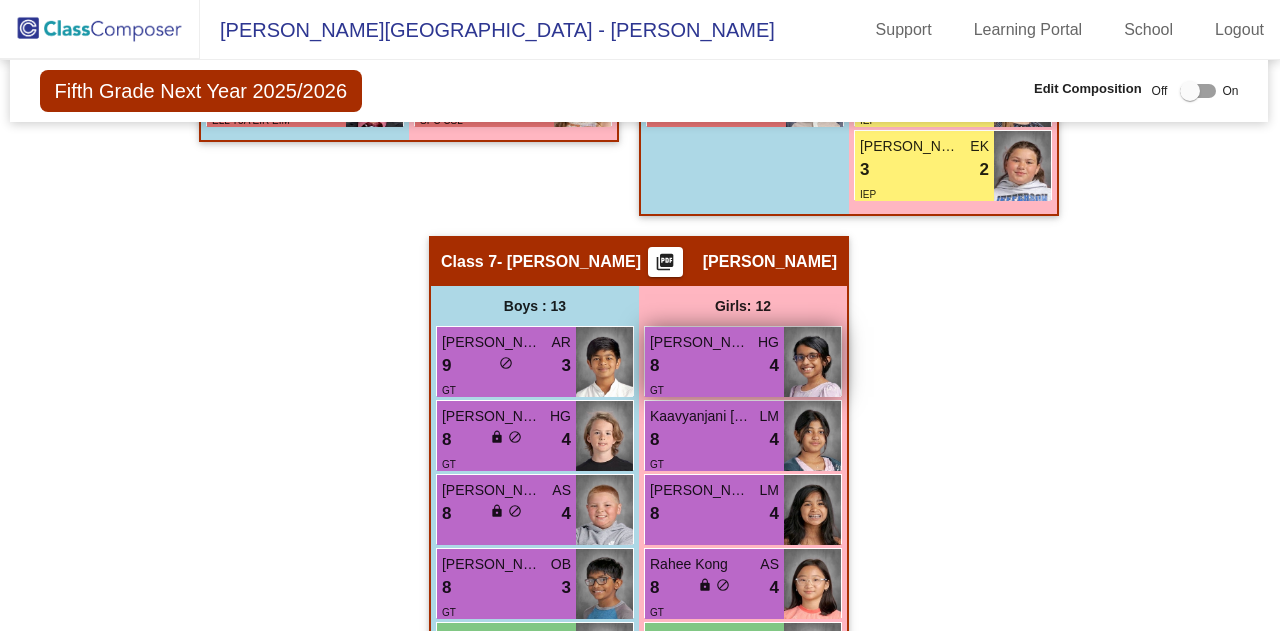 click on "8 lock do_not_disturb_alt 4" at bounding box center [714, 366] 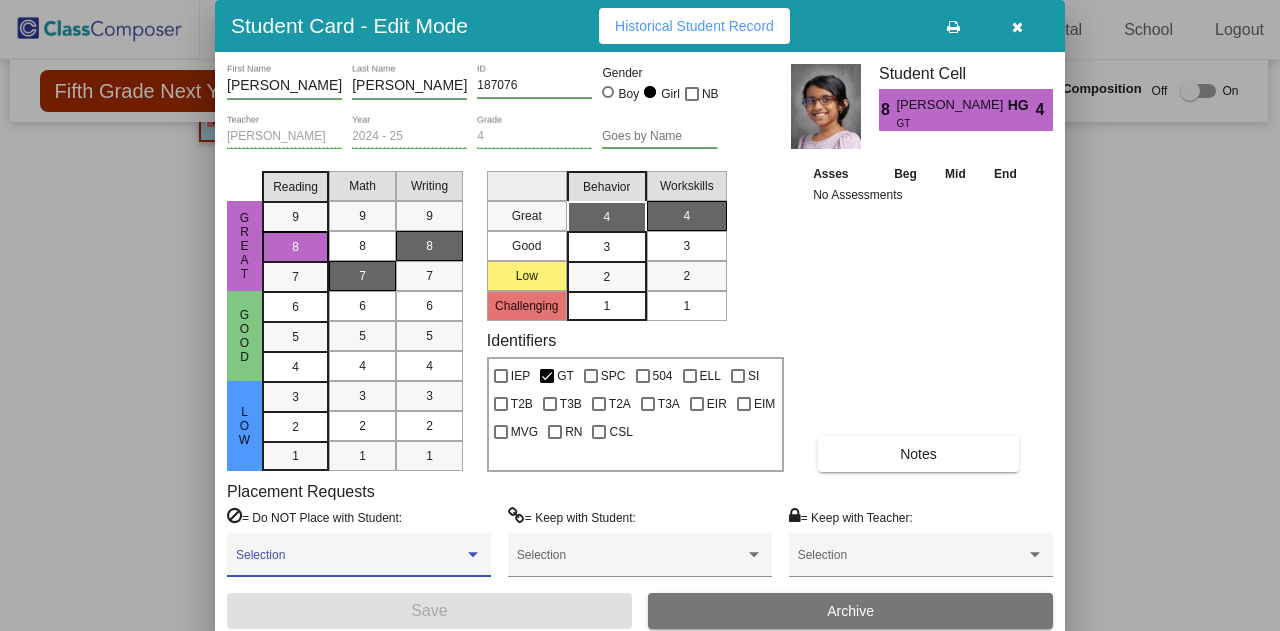 click at bounding box center (473, 555) 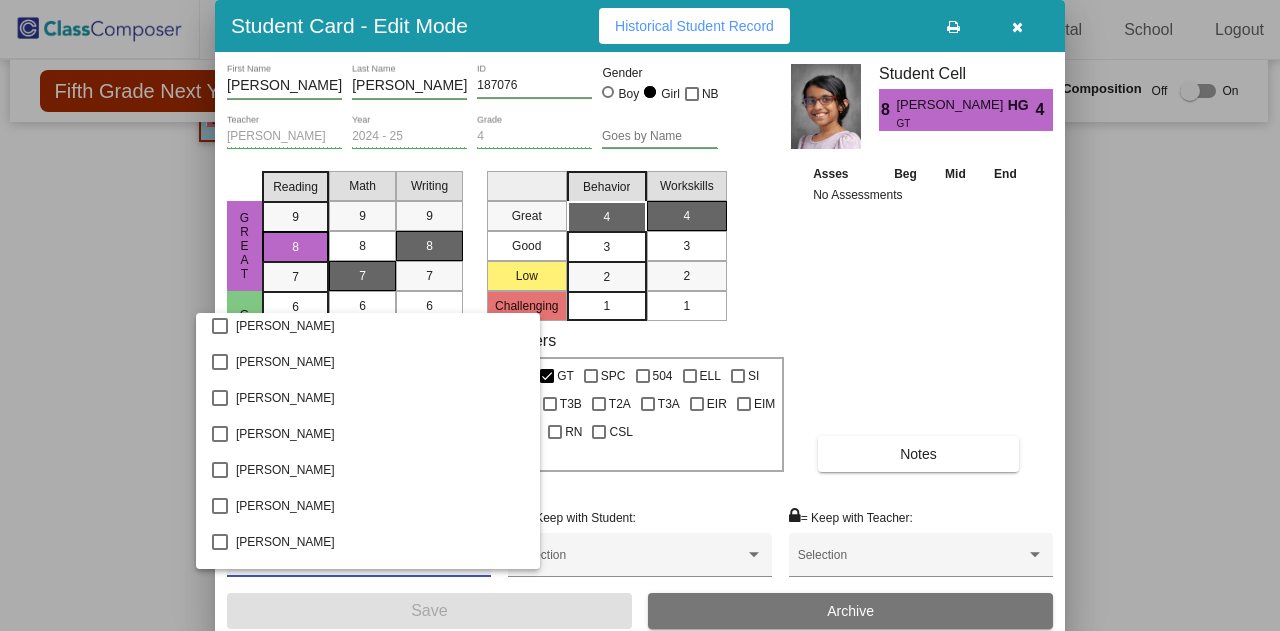 scroll, scrollTop: 4581, scrollLeft: 0, axis: vertical 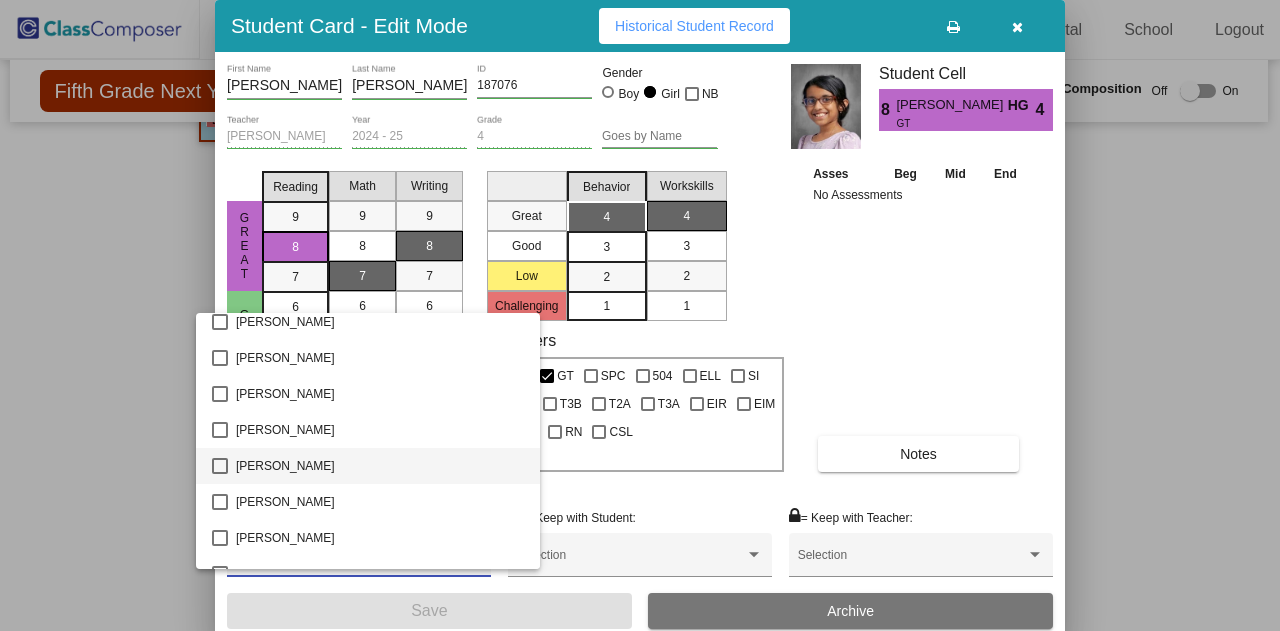 click at bounding box center (220, 466) 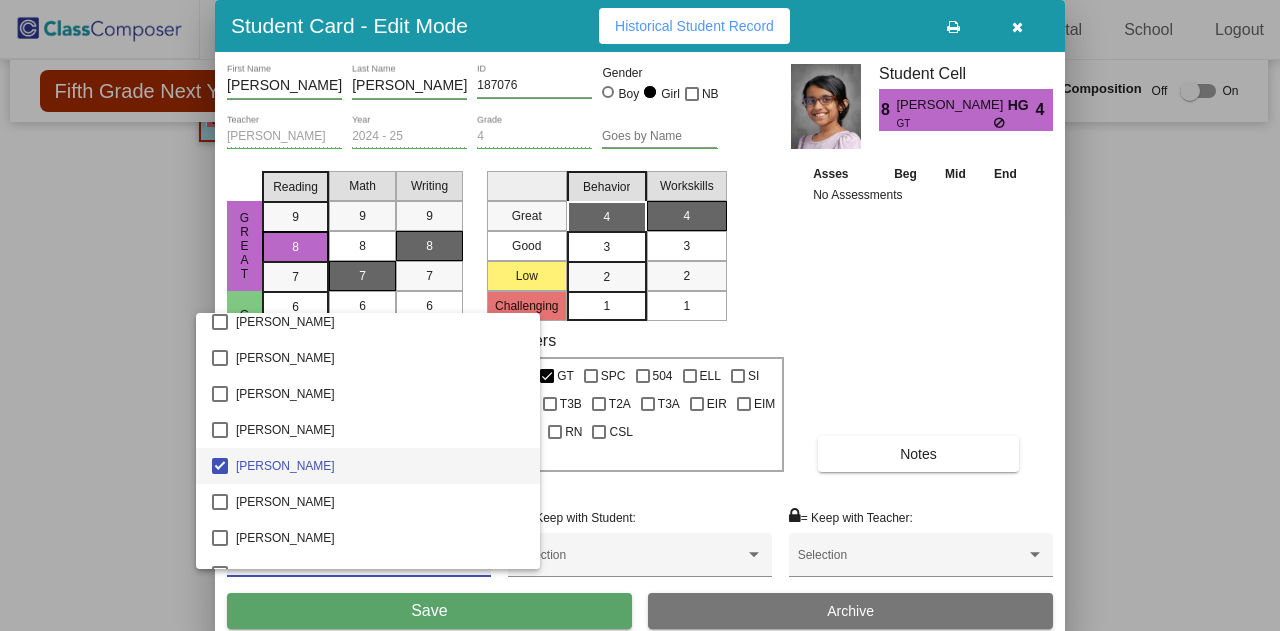 click at bounding box center [640, 315] 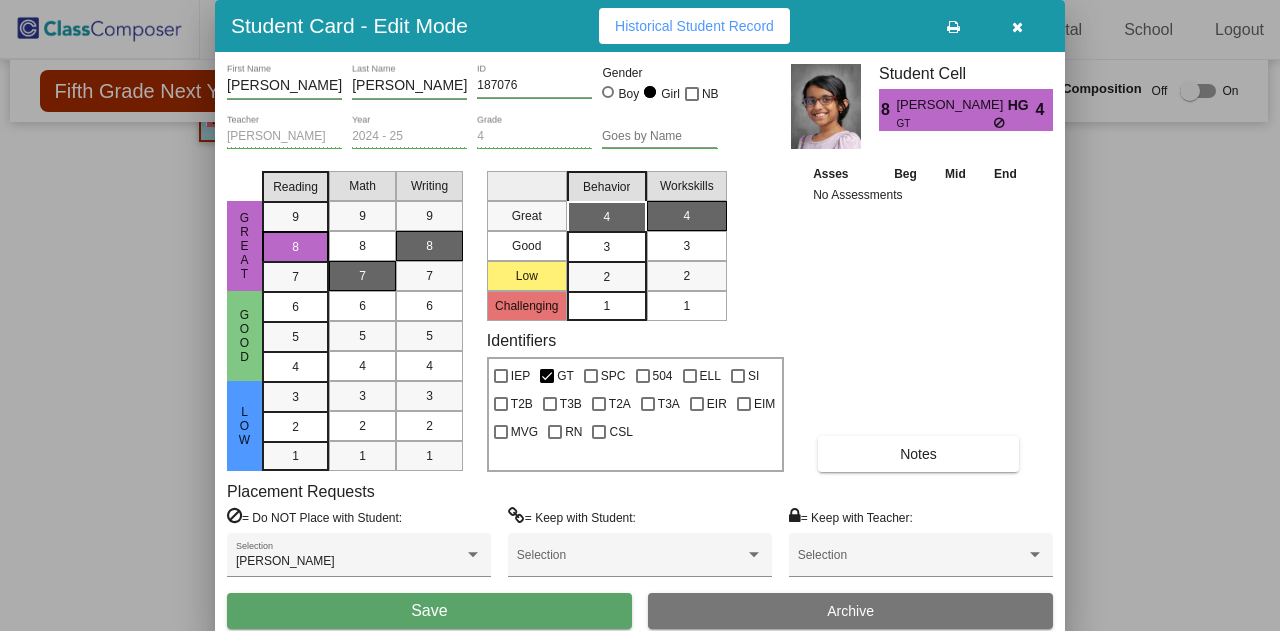 click on "Selection" at bounding box center (921, 560) 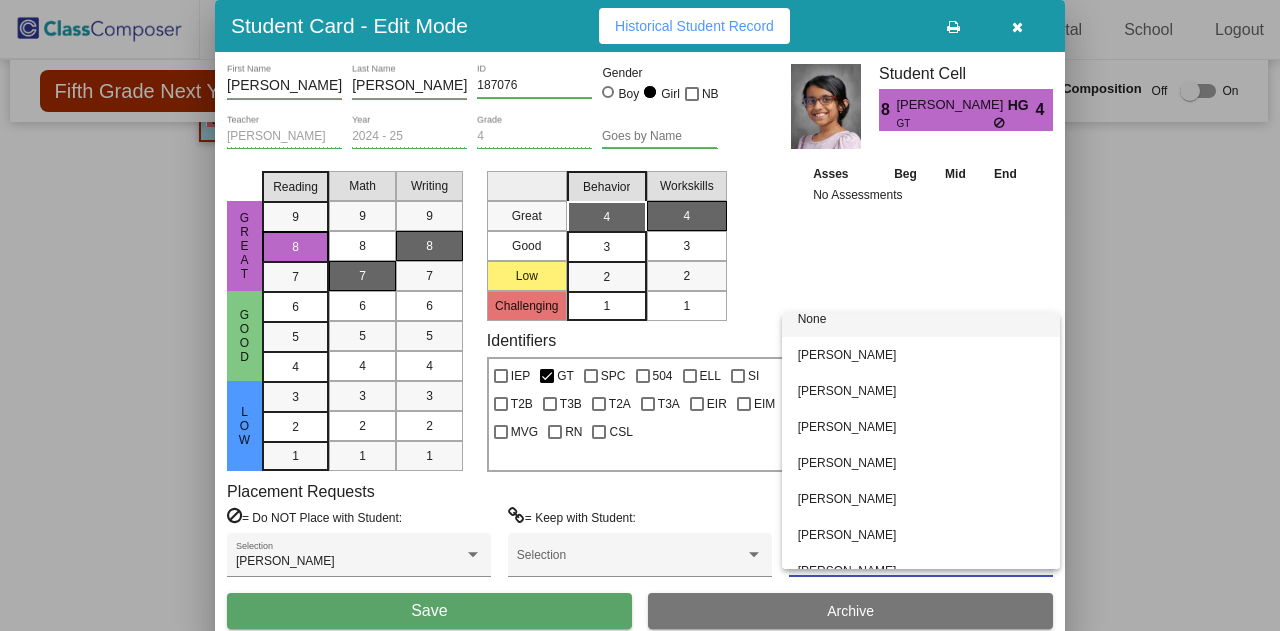 scroll, scrollTop: 0, scrollLeft: 0, axis: both 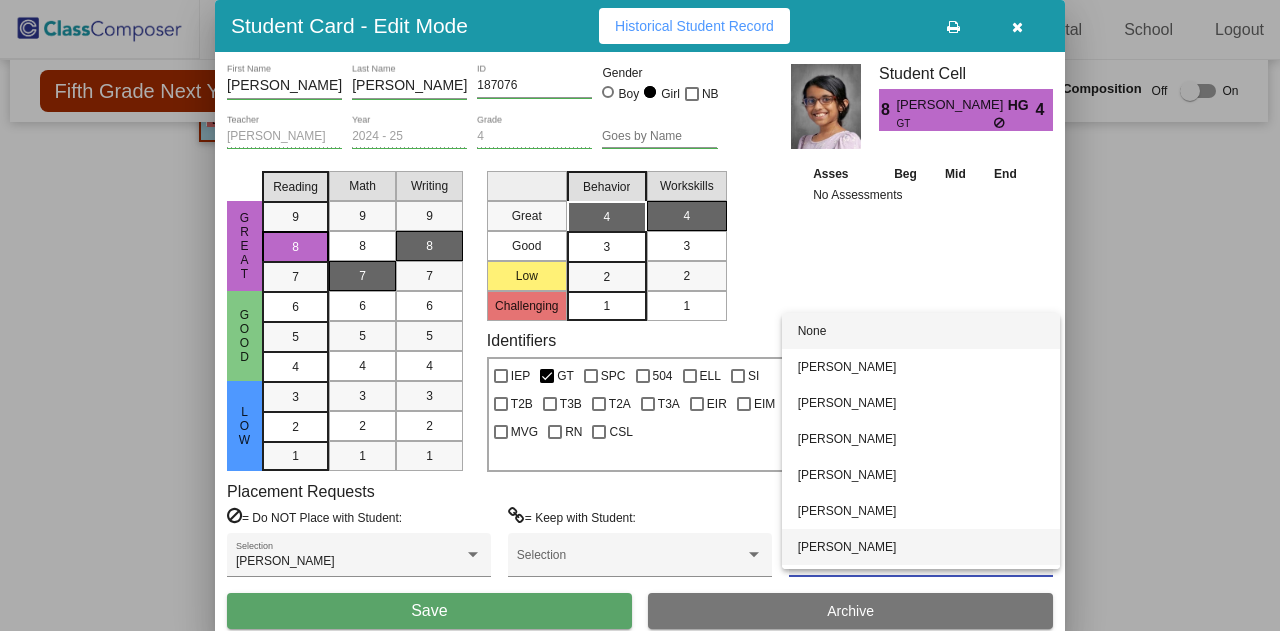 click on "[PERSON_NAME]" at bounding box center [921, 547] 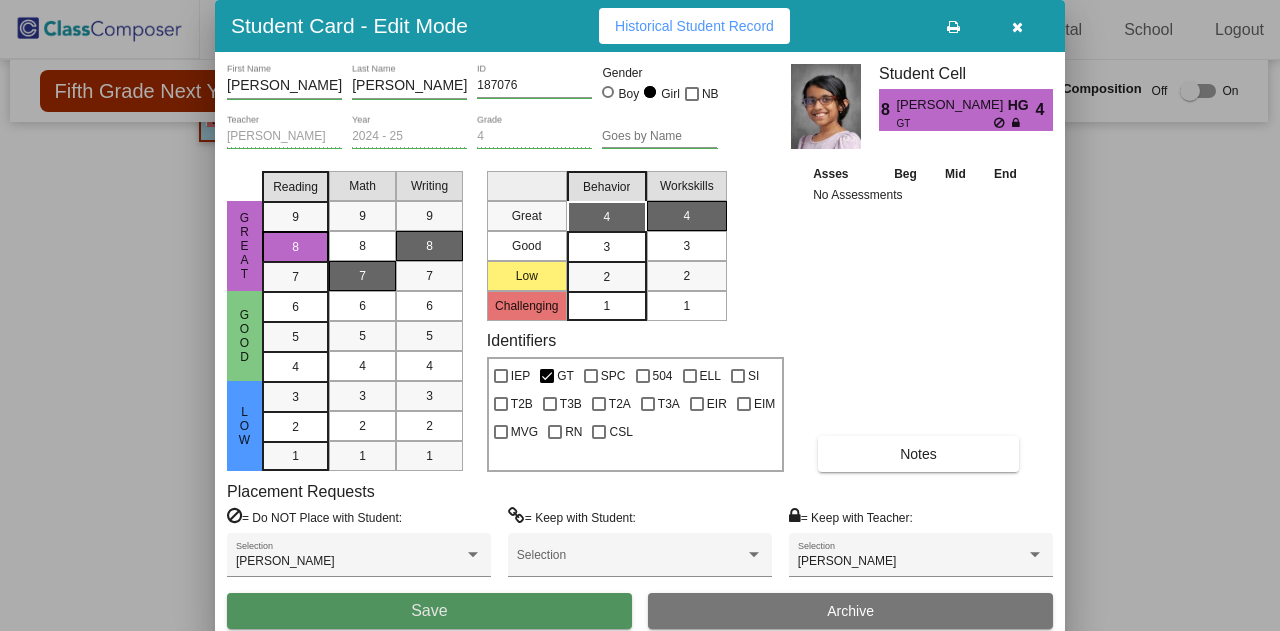 click on "Save" at bounding box center [429, 611] 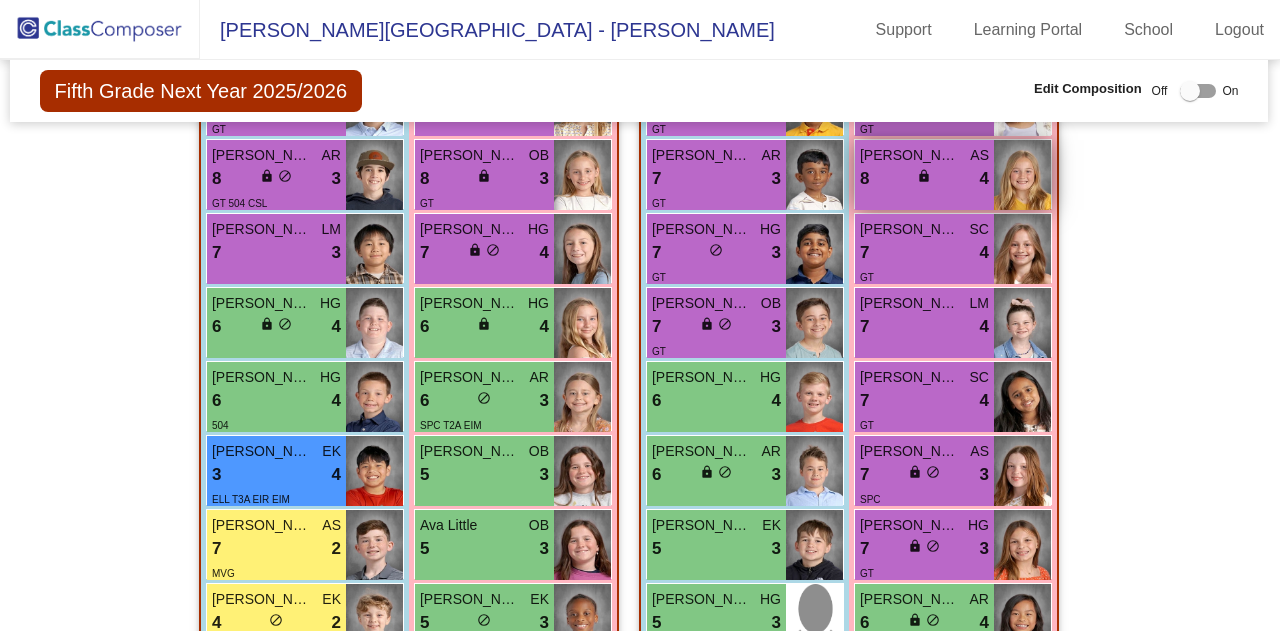 scroll, scrollTop: 1989, scrollLeft: 1, axis: both 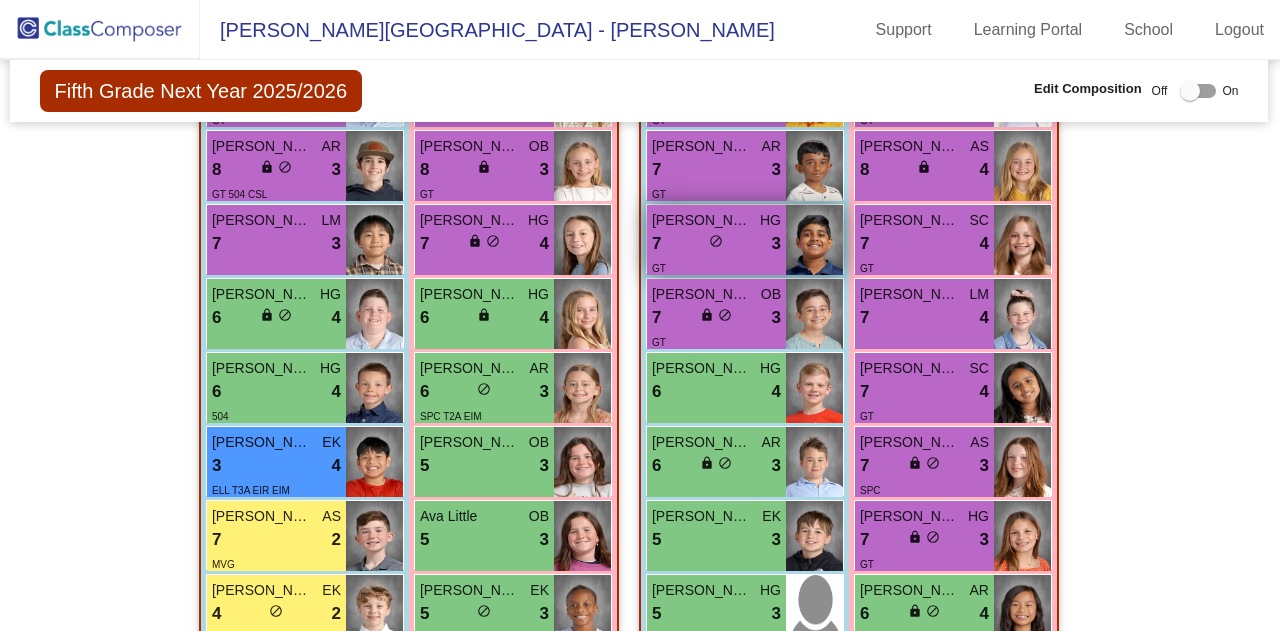 click on "GT" at bounding box center (716, 267) 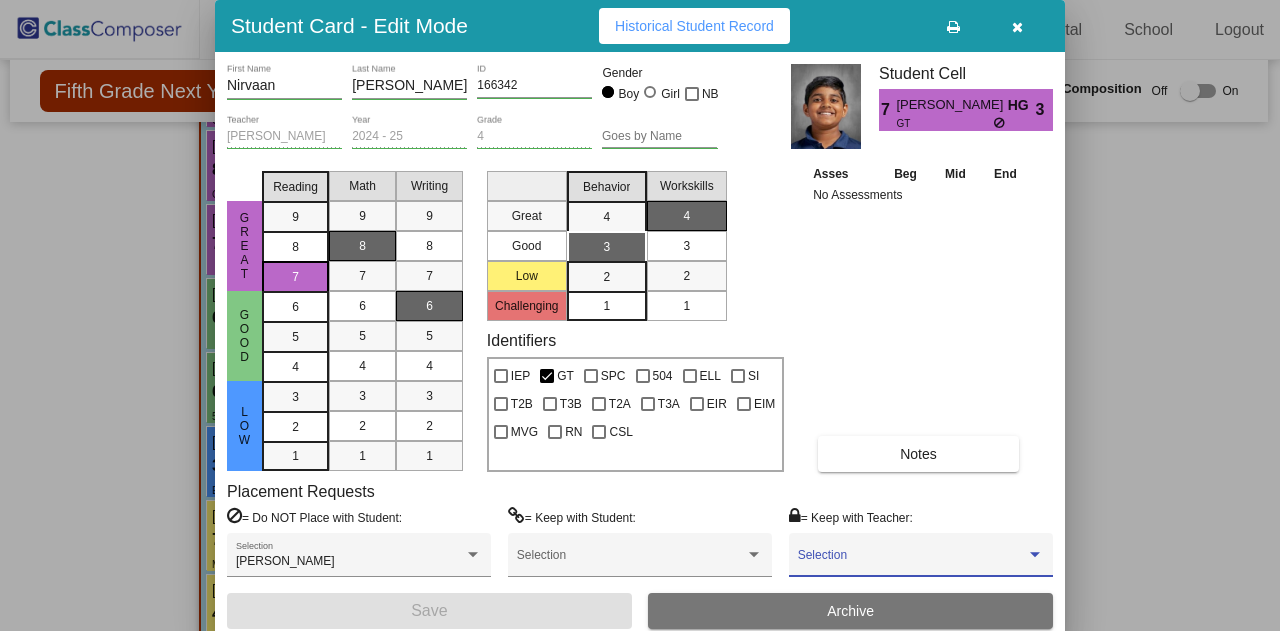 click at bounding box center (912, 562) 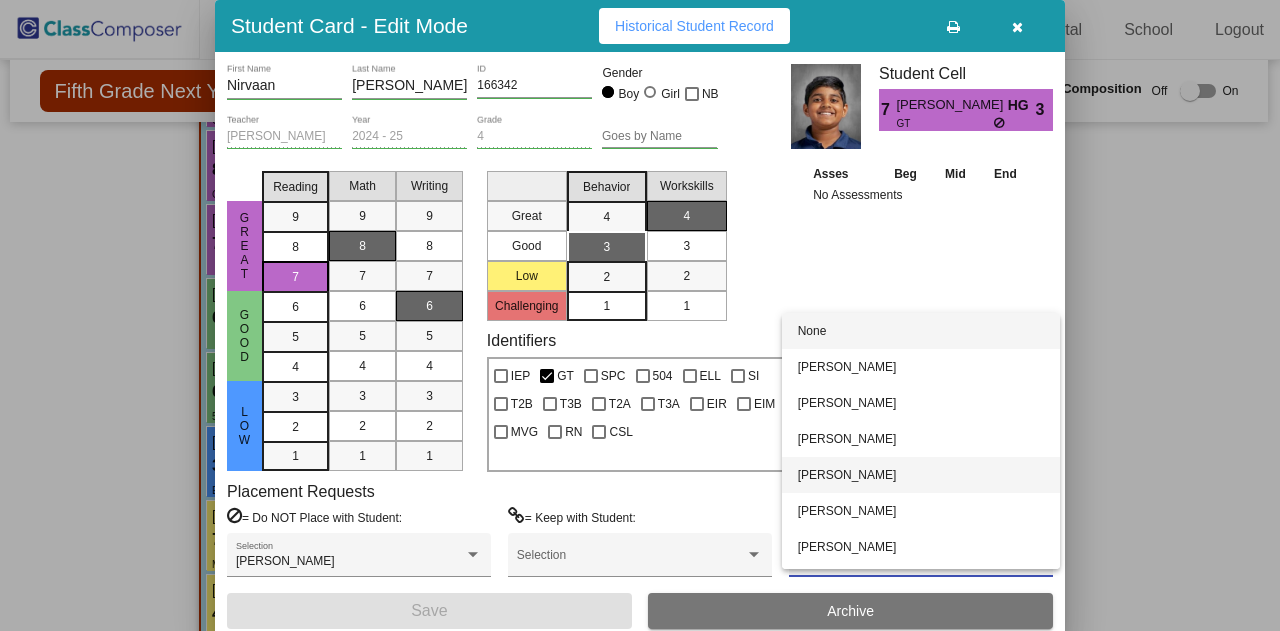 click on "[PERSON_NAME]" at bounding box center (921, 475) 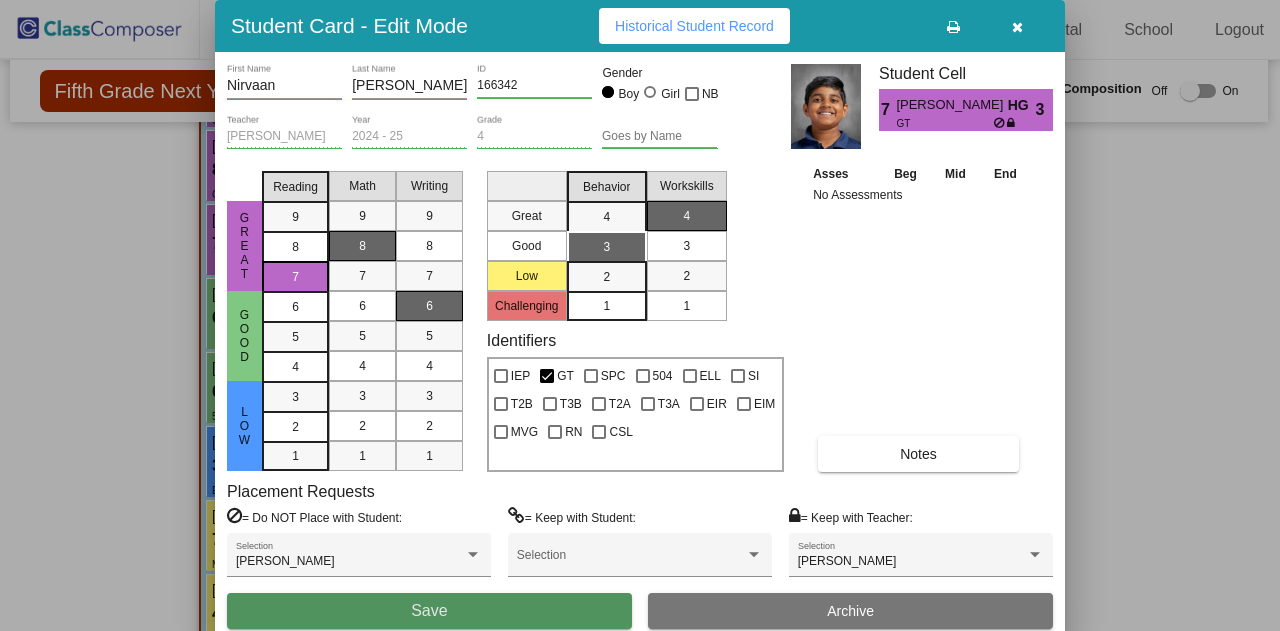 click on "Save" at bounding box center (429, 611) 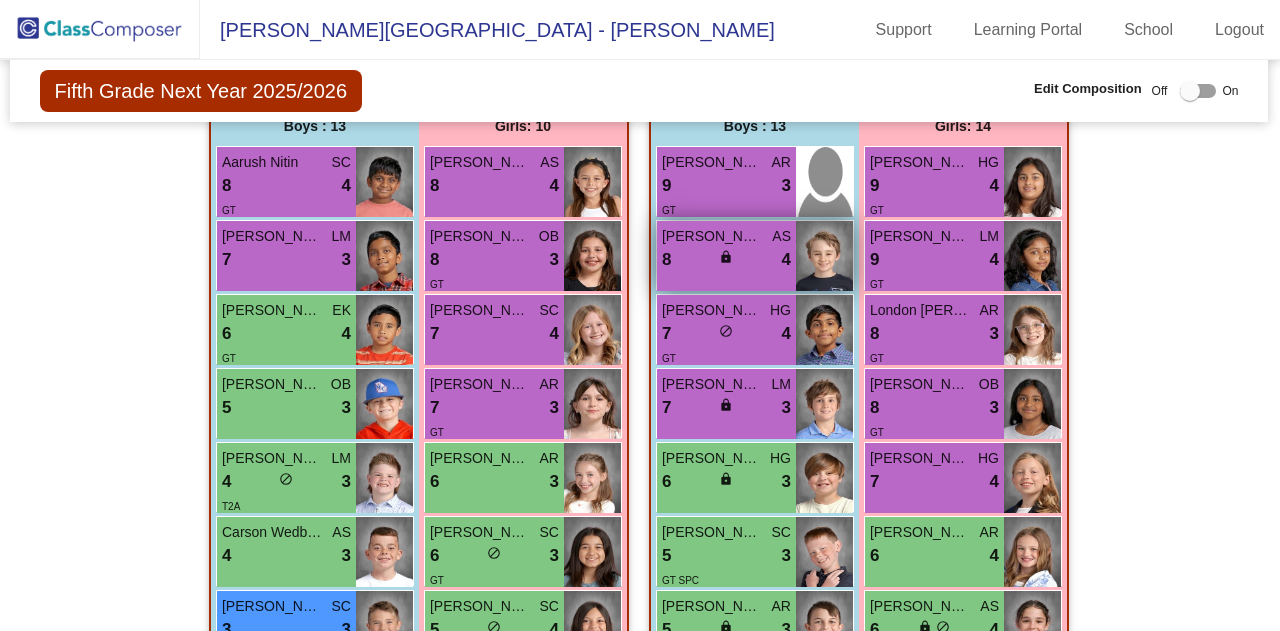 scroll, scrollTop: 670, scrollLeft: 1, axis: both 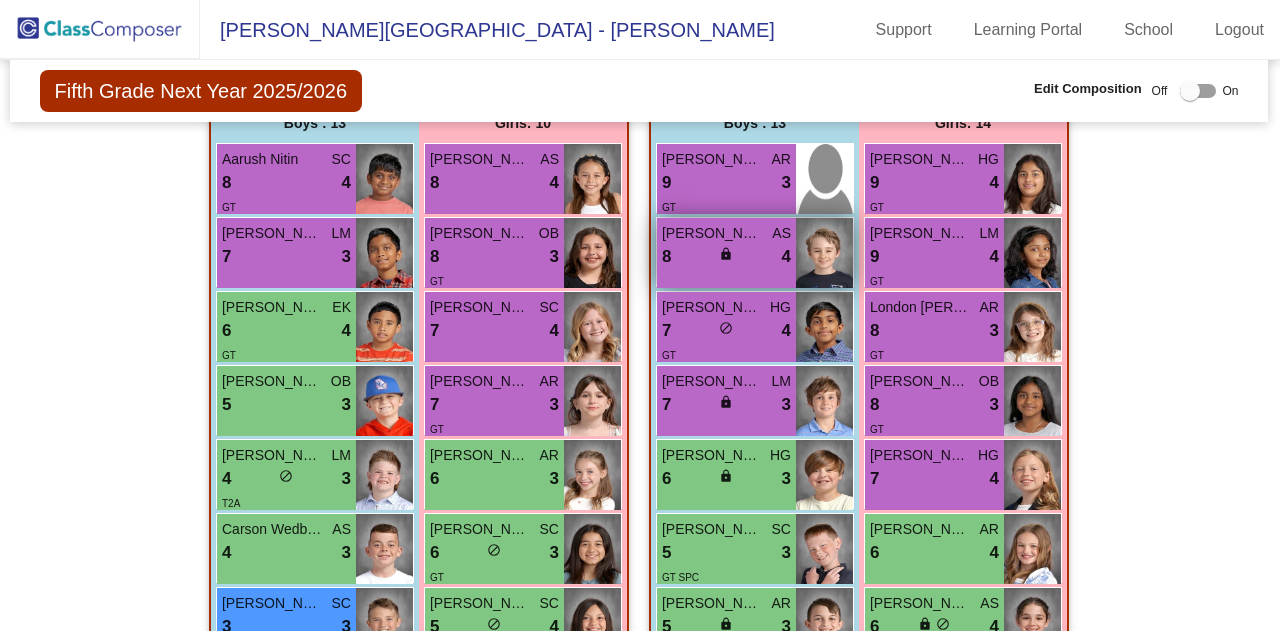 click on "[PERSON_NAME] AS 8 lock do_not_disturb_alt 4" at bounding box center (726, 253) 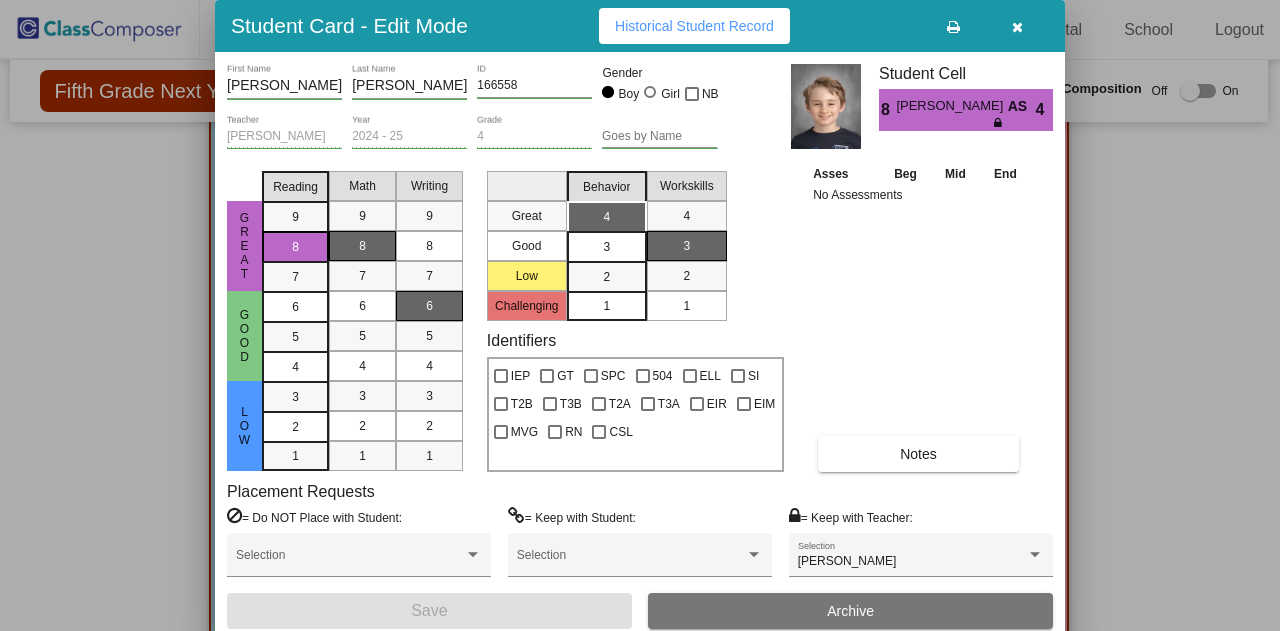 click at bounding box center [640, 315] 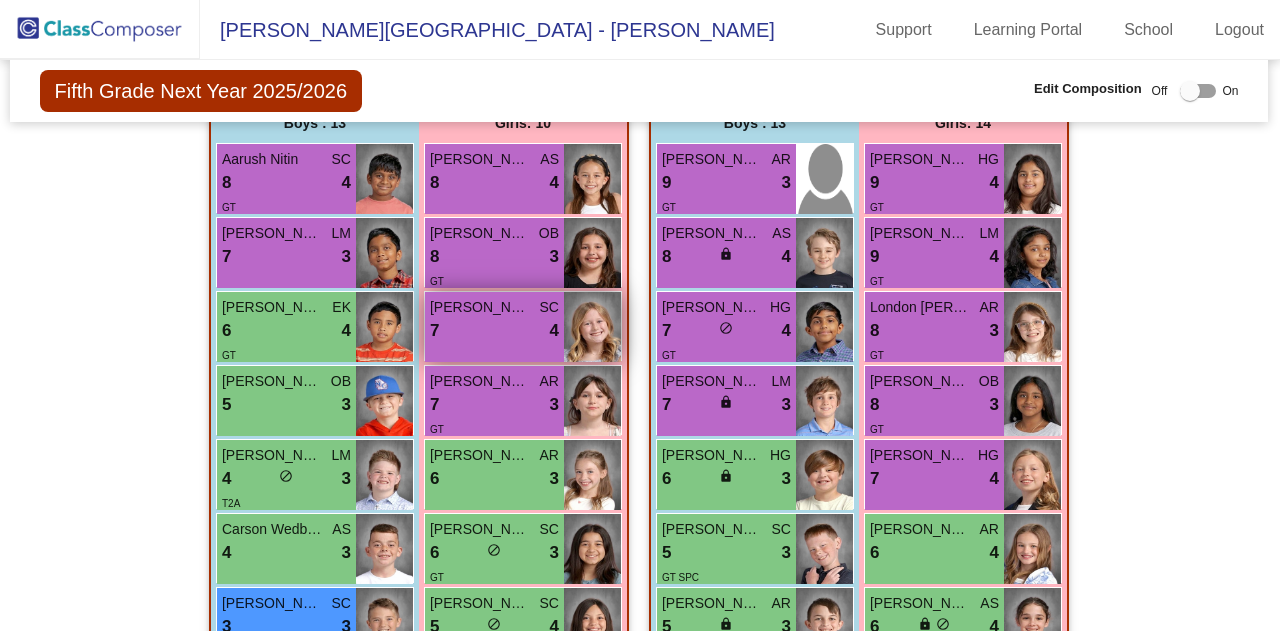 drag, startPoint x: 900, startPoint y: 469, endPoint x: 421, endPoint y: 318, distance: 502.237 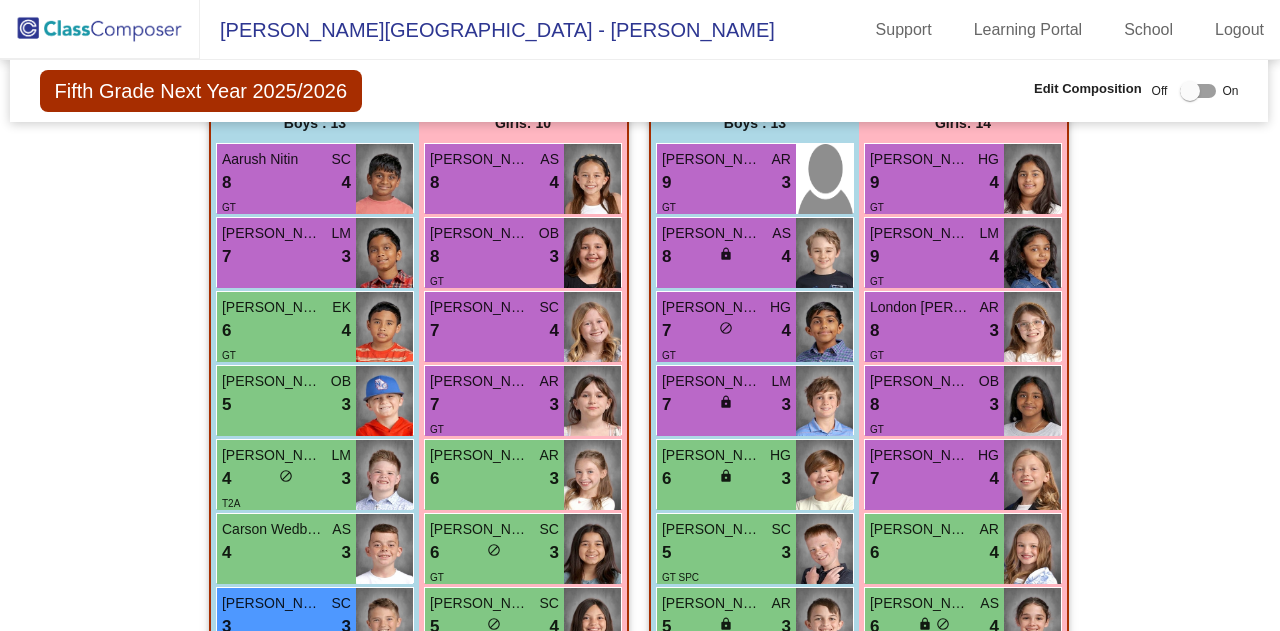 click on "Hallway   - Hallway Class  picture_as_pdf  Add Student  First Name Last Name Student Id  (Recommended)   Boy   Girl   [DEMOGRAPHIC_DATA] Add Close  Boys : 1  [PERSON_NAME] lock do_not_disturb_alt Girls: 0   No Students   Class 1   - Brown  picture_as_pdf [PERSON_NAME]  Add Student  First Name Last Name Student Id  (Recommended)   Boy   Girl   [DEMOGRAPHIC_DATA] Add Close  Boys : 13  Aarush Nitin SC 8 lock do_not_disturb_alt 4 GT [PERSON_NAME] Krishna LM 7 lock do_not_disturb_alt 3 [PERSON_NAME] EK 6 lock do_not_disturb_alt 4 [PERSON_NAME] [PERSON_NAME] 5 lock do_not_disturb_alt 3 [PERSON_NAME] [PERSON_NAME] 4 lock do_not_disturb_alt 3 T2A Carson Wedbush AS 4 lock do_not_disturb_alt 3 [PERSON_NAME] SC 3 lock do_not_disturb_alt 3 [PERSON_NAME] AR 3 lock do_not_disturb_alt 3 ELL [PERSON_NAME] SC 4 lock do_not_disturb_alt 2 [PERSON_NAME] EK 4 lock do_not_disturb_alt 2 T2B [PERSON_NAME] OB 3 lock do_not_disturb_alt 2 504 [PERSON_NAME] OB 5 lock do_not_disturb_alt 1 504 [PERSON_NAME] LM 4 lock do_not_disturb_alt 1 T2B Girls: 10 [PERSON_NAME] AS 8 lock" 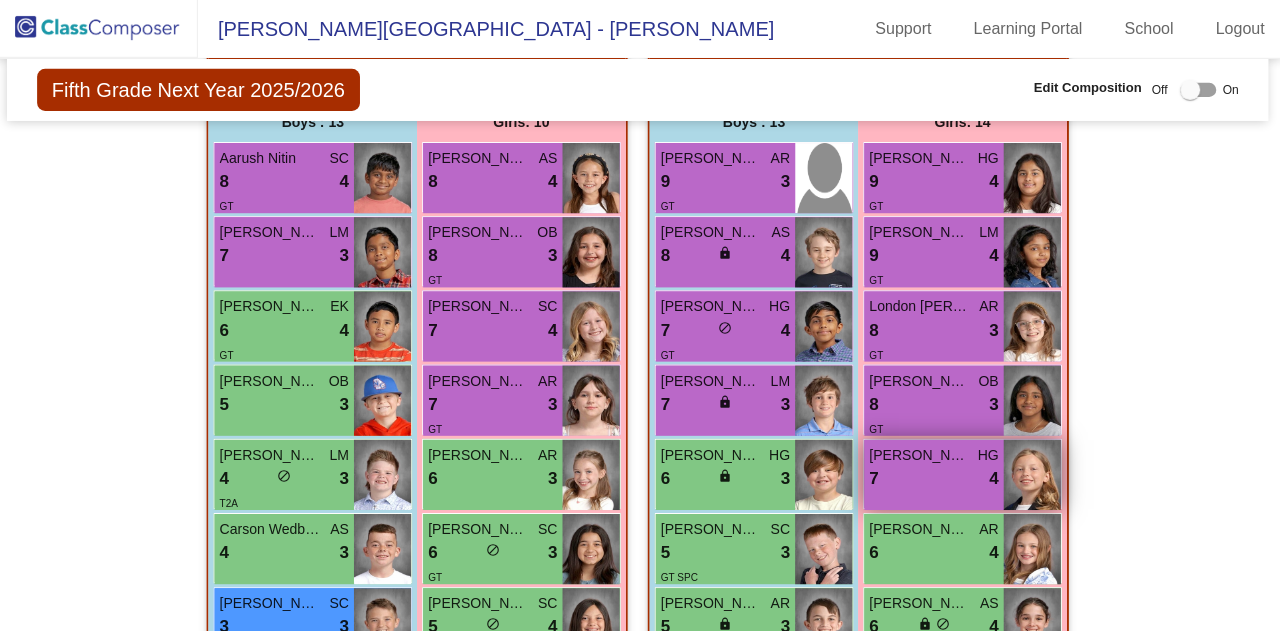 scroll, scrollTop: 0, scrollLeft: 0, axis: both 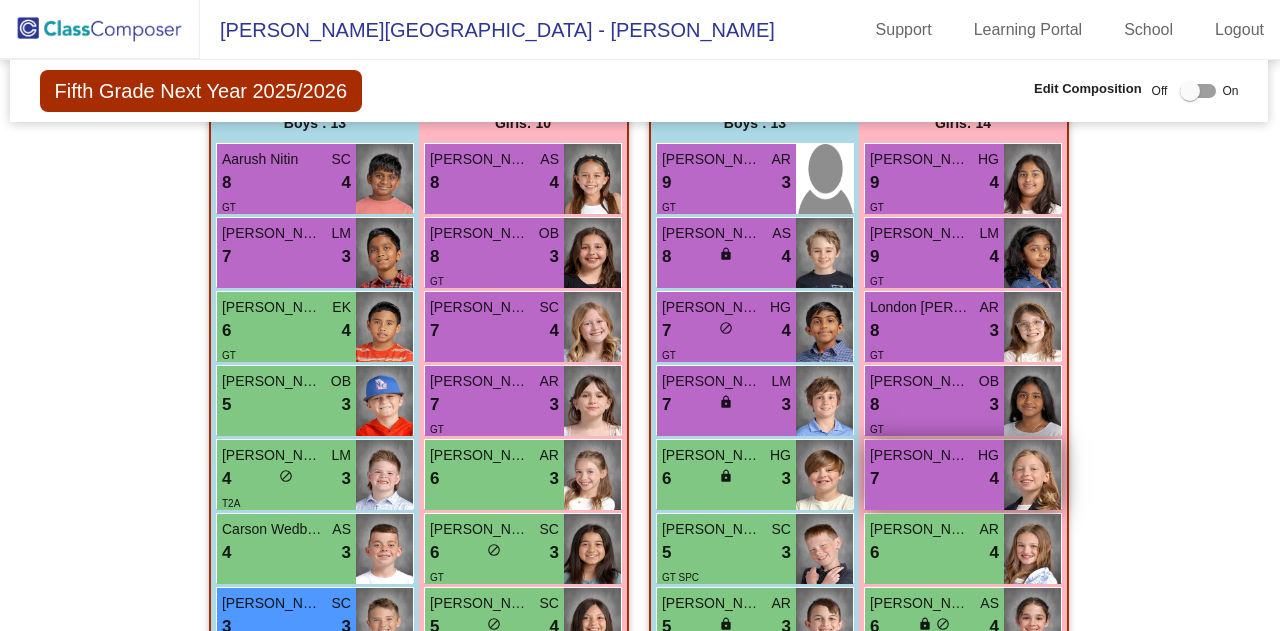 drag, startPoint x: 934, startPoint y: 475, endPoint x: 876, endPoint y: 444, distance: 65.76473 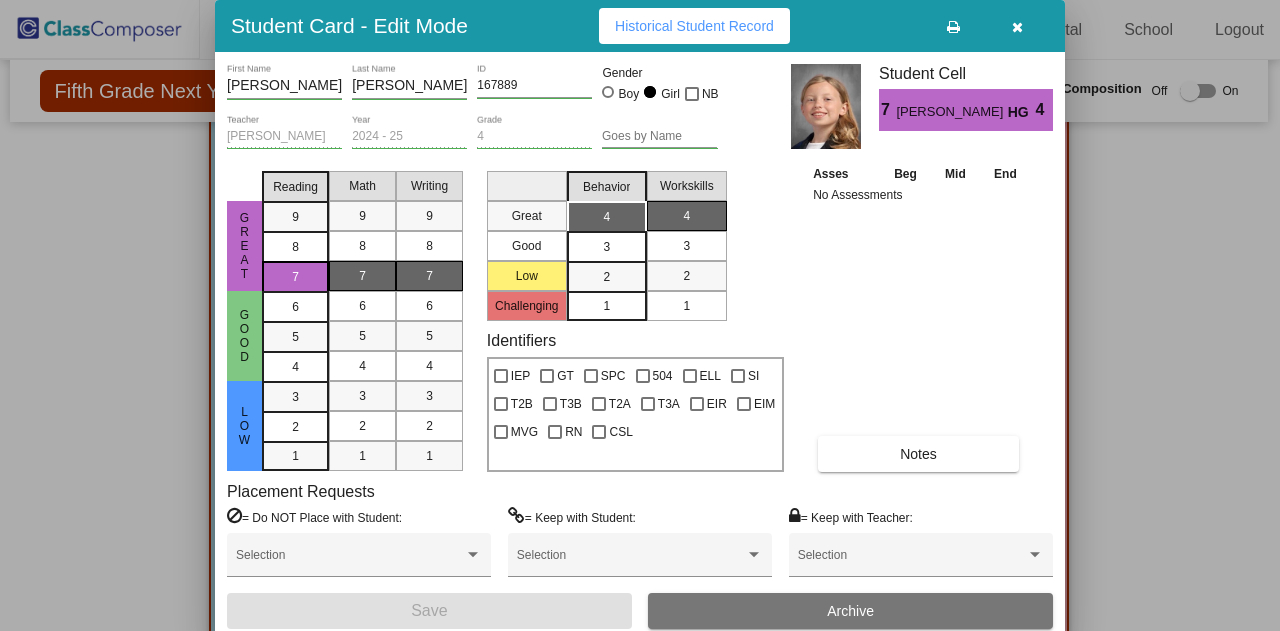 click at bounding box center (640, 315) 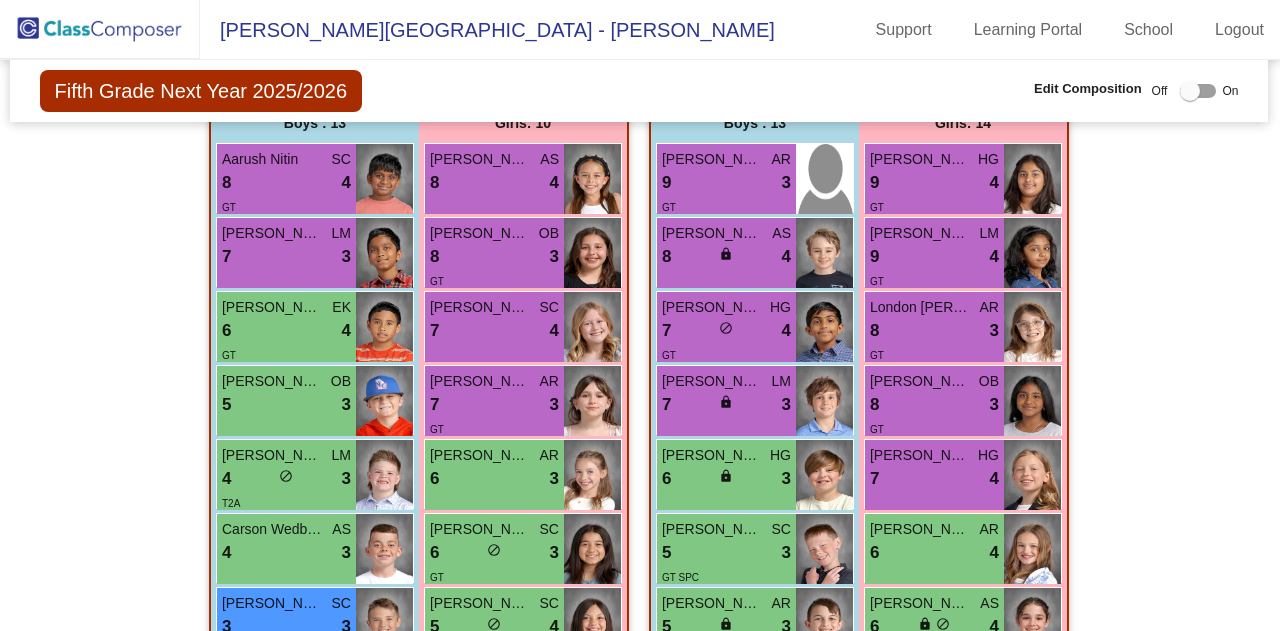 drag, startPoint x: 1138, startPoint y: 364, endPoint x: 1142, endPoint y: 439, distance: 75.10659 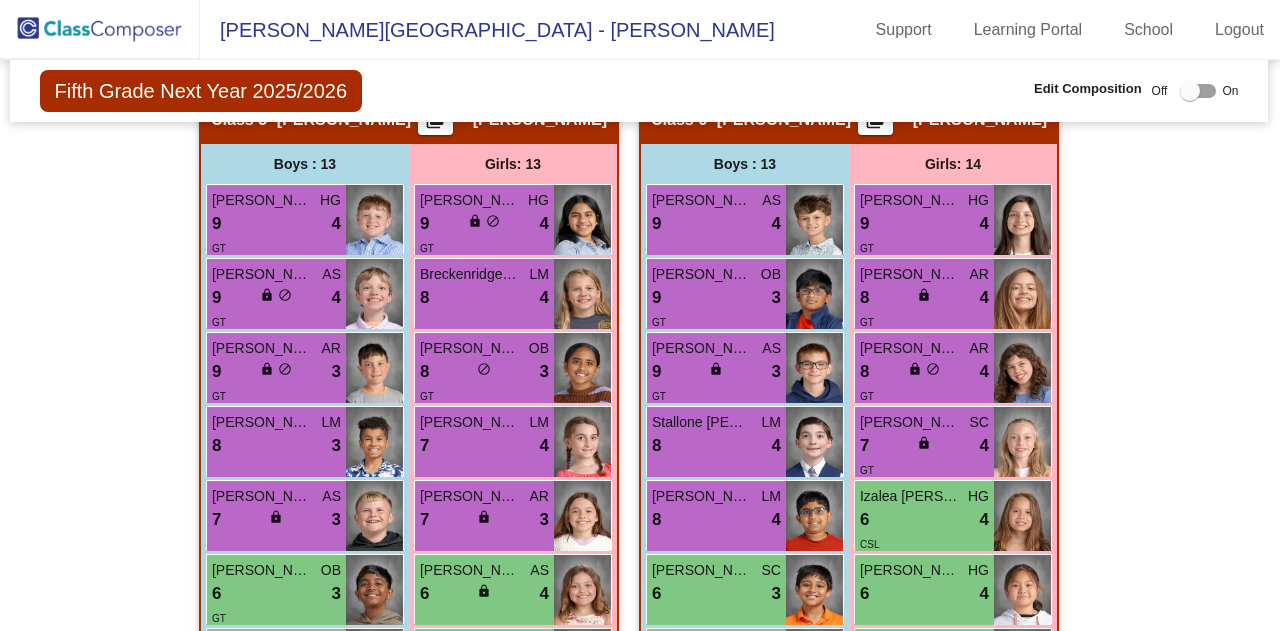 scroll, scrollTop: 2947, scrollLeft: 1, axis: both 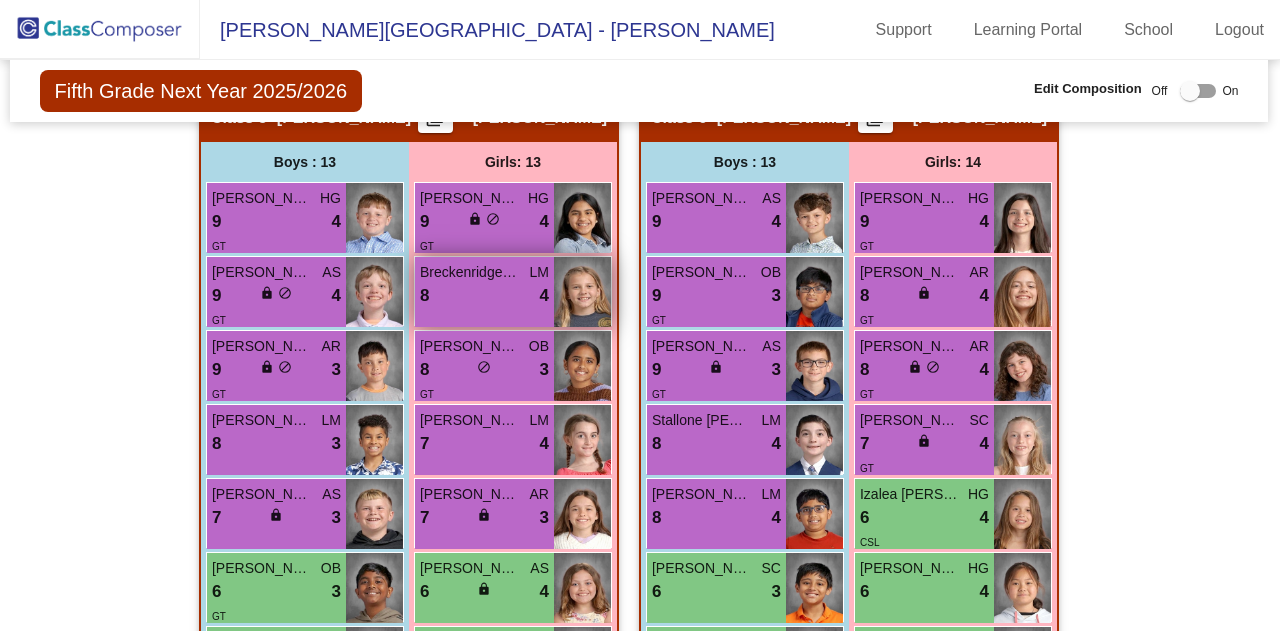 drag, startPoint x: 679, startPoint y: 448, endPoint x: 581, endPoint y: 275, distance: 198.82907 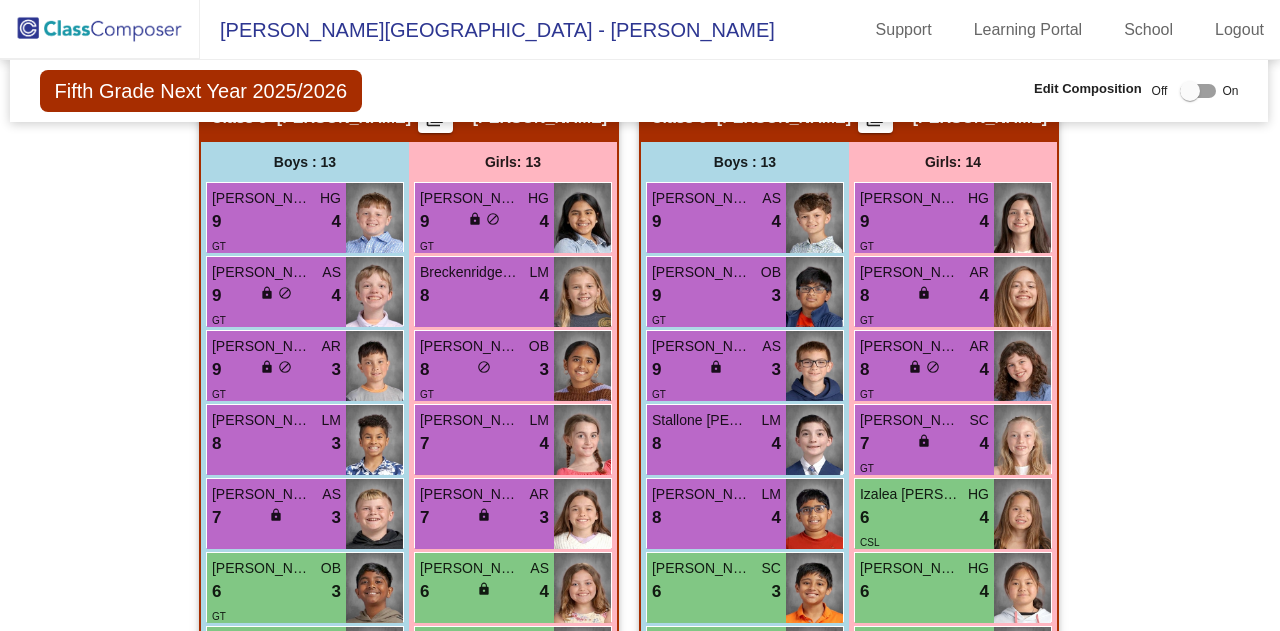 click on "Hallway   - Hallway Class  picture_as_pdf  Add Student  First Name Last Name Student Id  (Recommended)   Boy   Girl   [DEMOGRAPHIC_DATA] Add Close  Boys : 1  [PERSON_NAME] lock do_not_disturb_alt Girls: 0   No Students   Class 1   - Brown  picture_as_pdf [PERSON_NAME]  Add Student  First Name Last Name Student Id  (Recommended)   Boy   Girl   [DEMOGRAPHIC_DATA] Add Close  Boys : 13  Aarush Nitin SC 8 lock do_not_disturb_alt 4 GT [PERSON_NAME] Krishna LM 7 lock do_not_disturb_alt 3 [PERSON_NAME] EK 6 lock do_not_disturb_alt 4 [PERSON_NAME] [PERSON_NAME] 5 lock do_not_disturb_alt 3 [PERSON_NAME] [PERSON_NAME] 4 lock do_not_disturb_alt 3 T2A Carson Wedbush AS 4 lock do_not_disturb_alt 3 [PERSON_NAME] SC 3 lock do_not_disturb_alt 3 [PERSON_NAME] AR 3 lock do_not_disturb_alt 3 ELL [PERSON_NAME] SC 4 lock do_not_disturb_alt 2 [PERSON_NAME] EK 4 lock do_not_disturb_alt 2 T2B [PERSON_NAME] OB 3 lock do_not_disturb_alt 2 504 [PERSON_NAME] OB 5 lock do_not_disturb_alt 1 504 [PERSON_NAME] LM 4 lock do_not_disturb_alt 1 T2B Girls: 10 [PERSON_NAME] AS 8 lock" 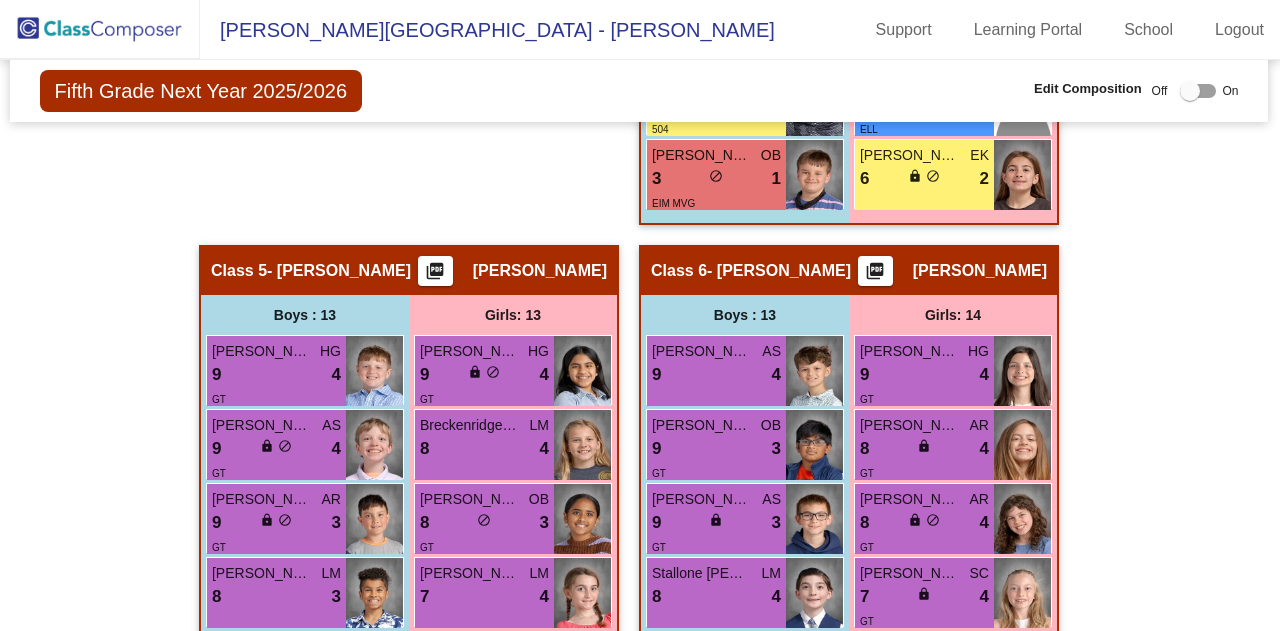 scroll, scrollTop: 2792, scrollLeft: 1, axis: both 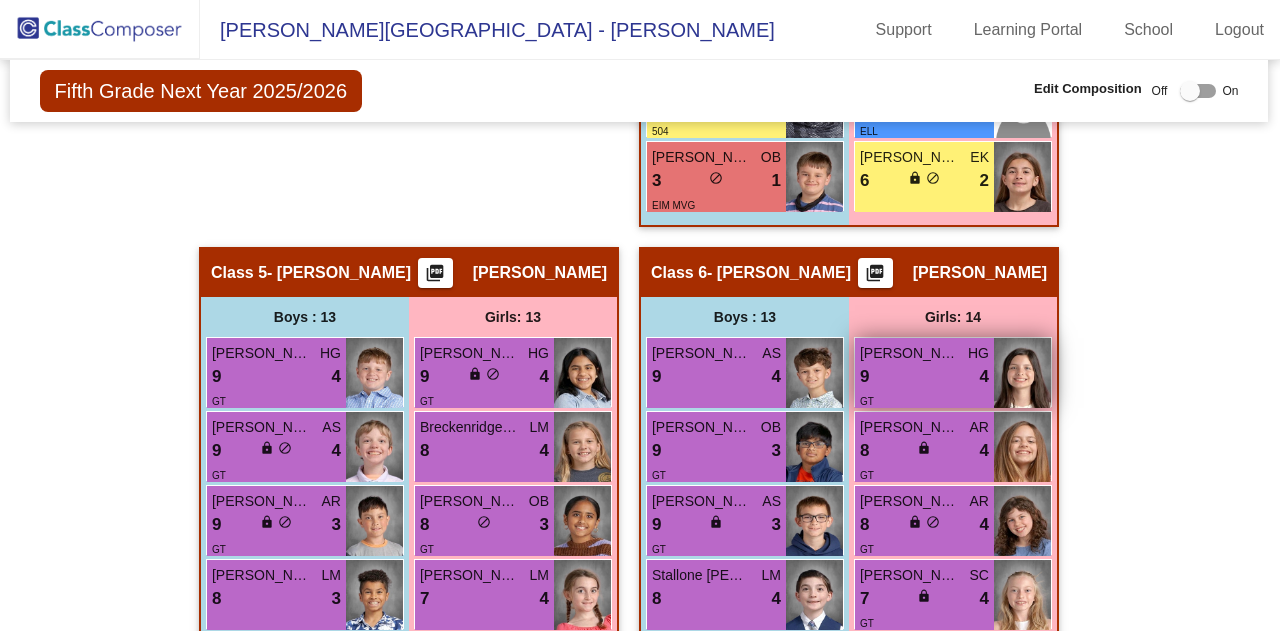 drag, startPoint x: 896, startPoint y: 388, endPoint x: 890, endPoint y: 371, distance: 18.027756 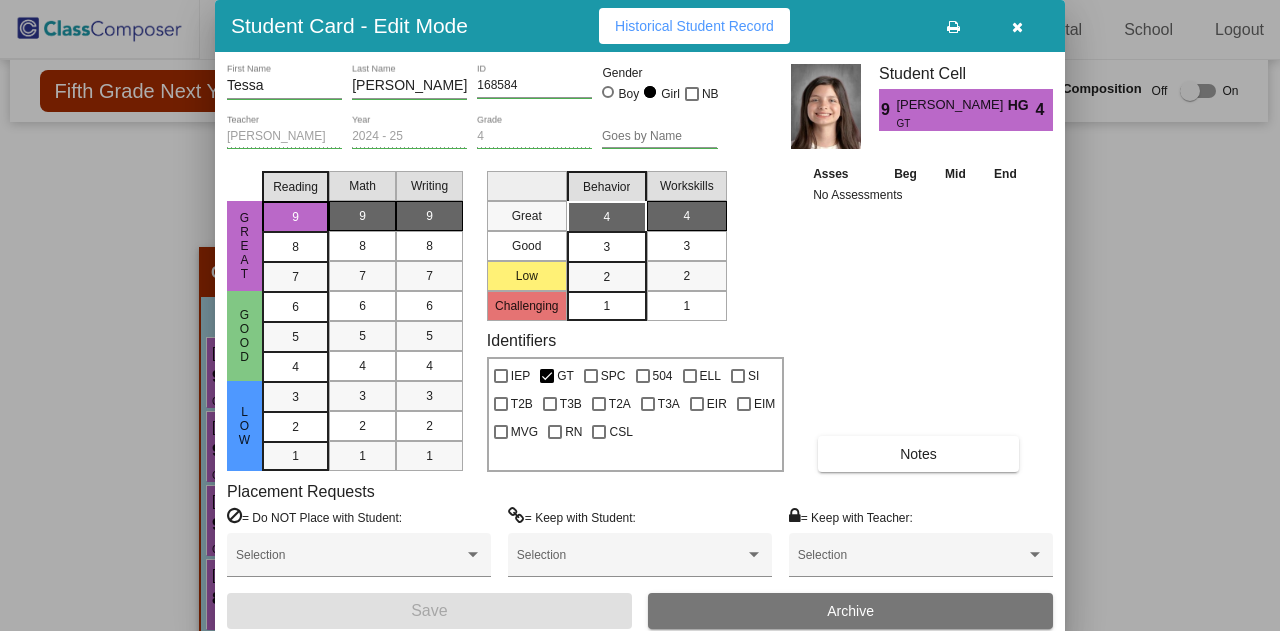 click at bounding box center (640, 315) 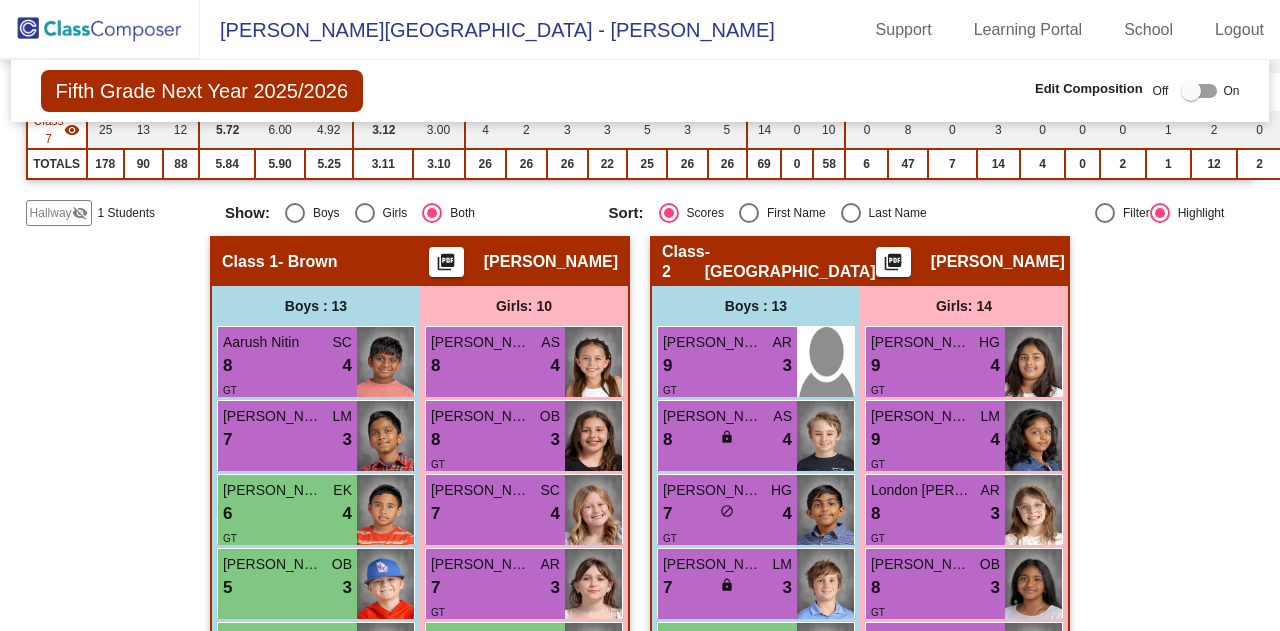 scroll, scrollTop: 0, scrollLeft: 0, axis: both 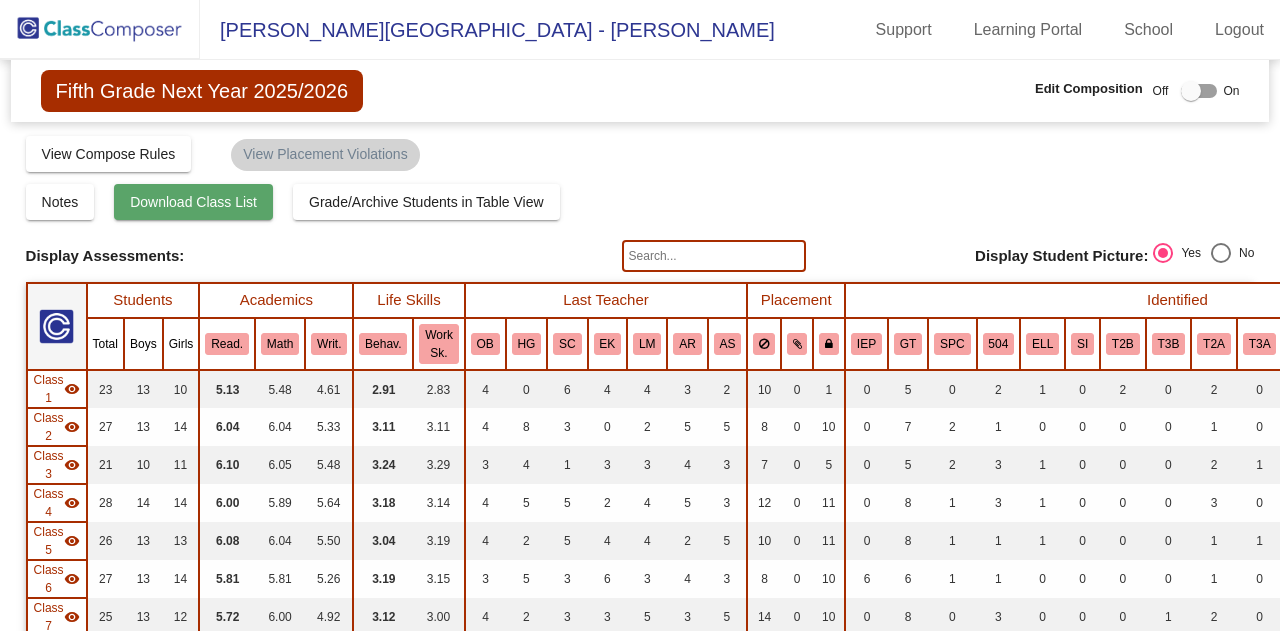 click on "Download Class List" 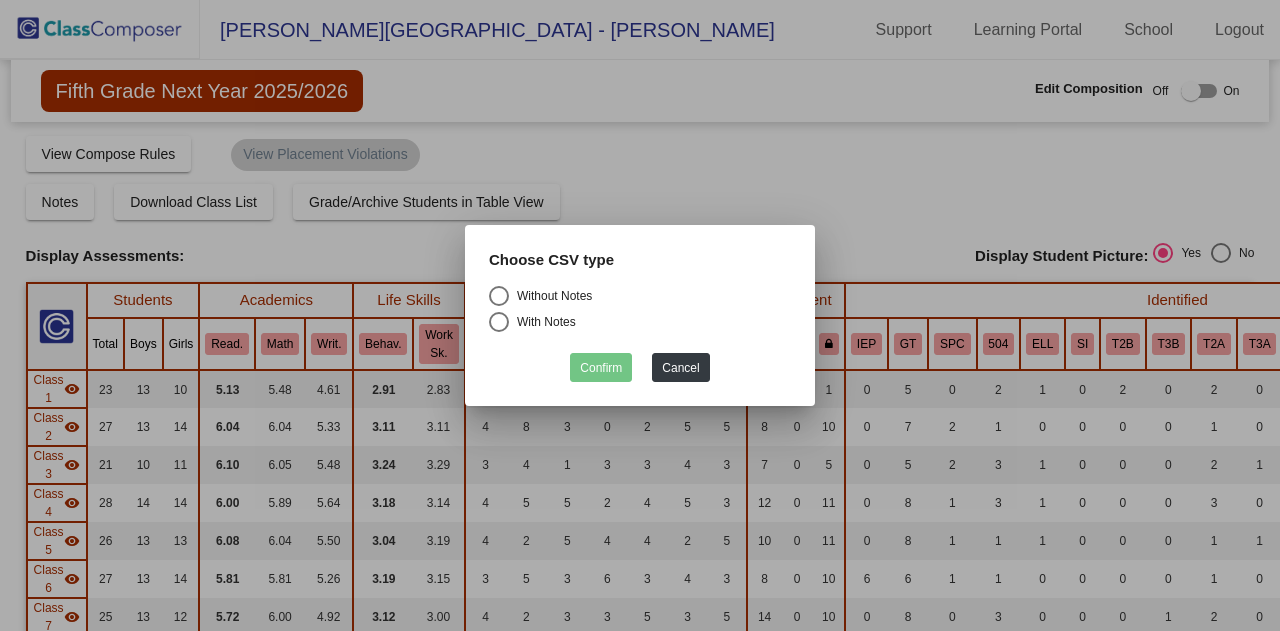 click at bounding box center (499, 296) 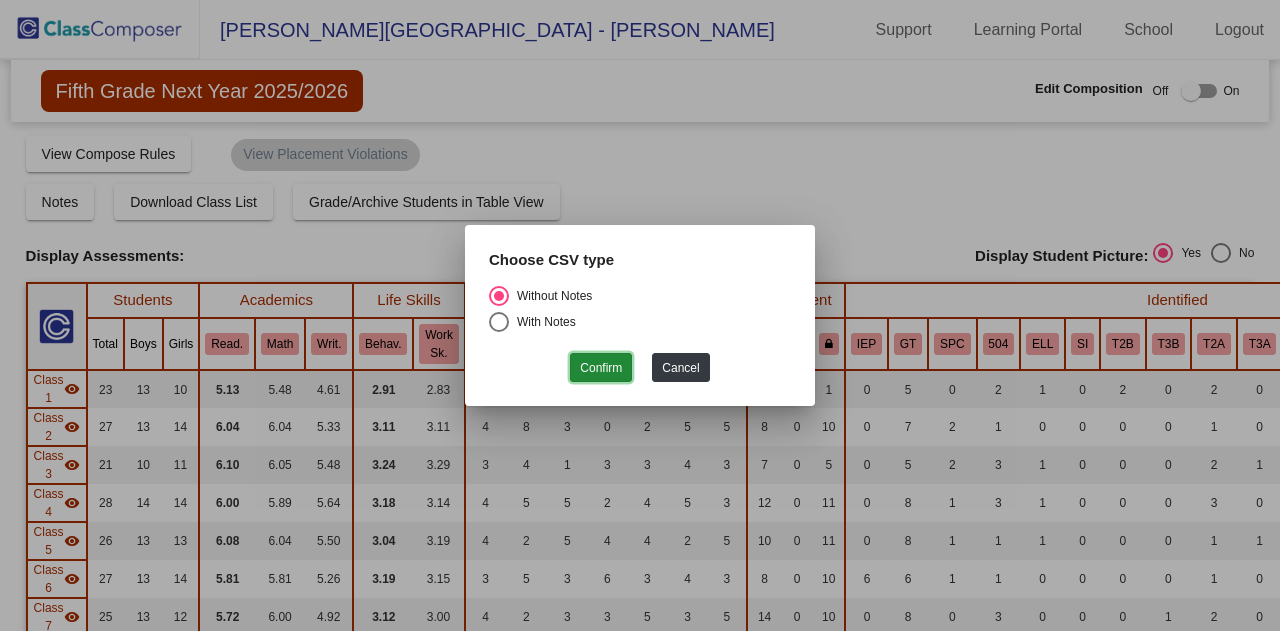 click on "Confirm" at bounding box center (601, 367) 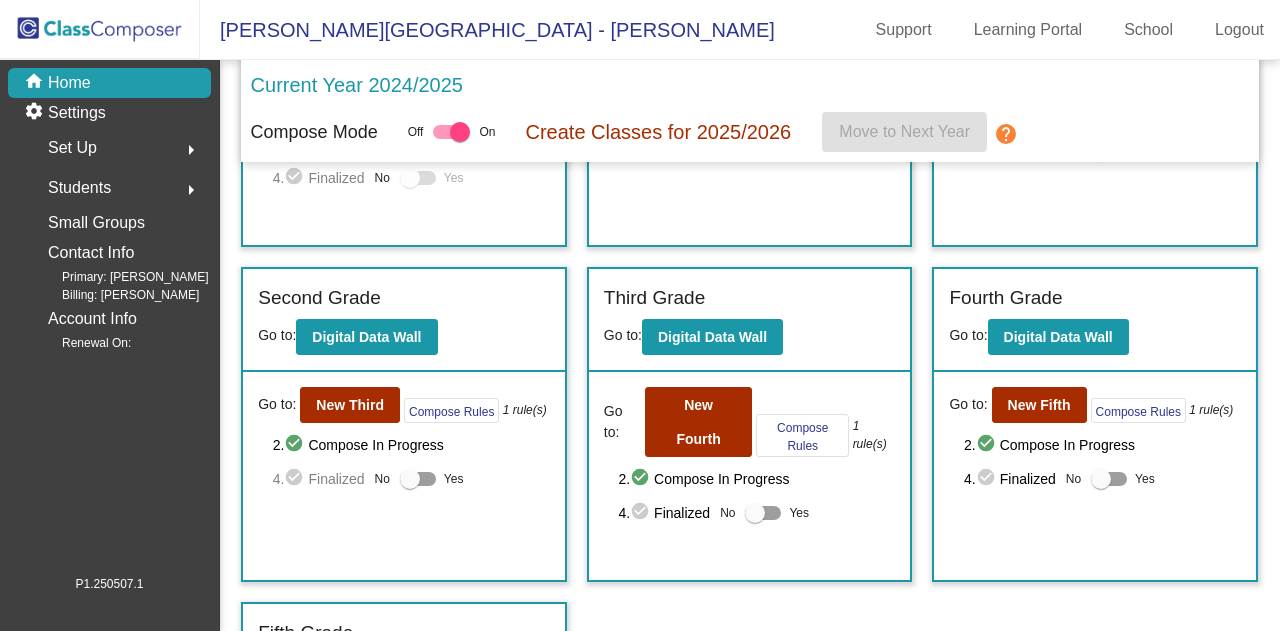 scroll, scrollTop: 284, scrollLeft: 0, axis: vertical 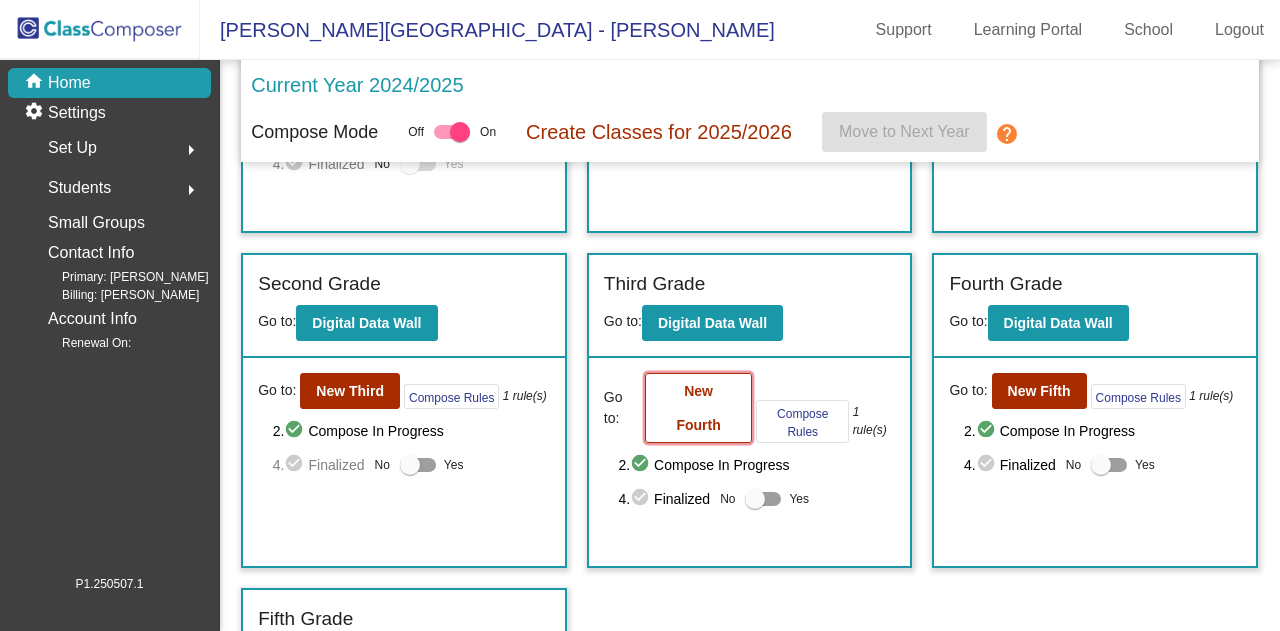 click on "New Fourth" 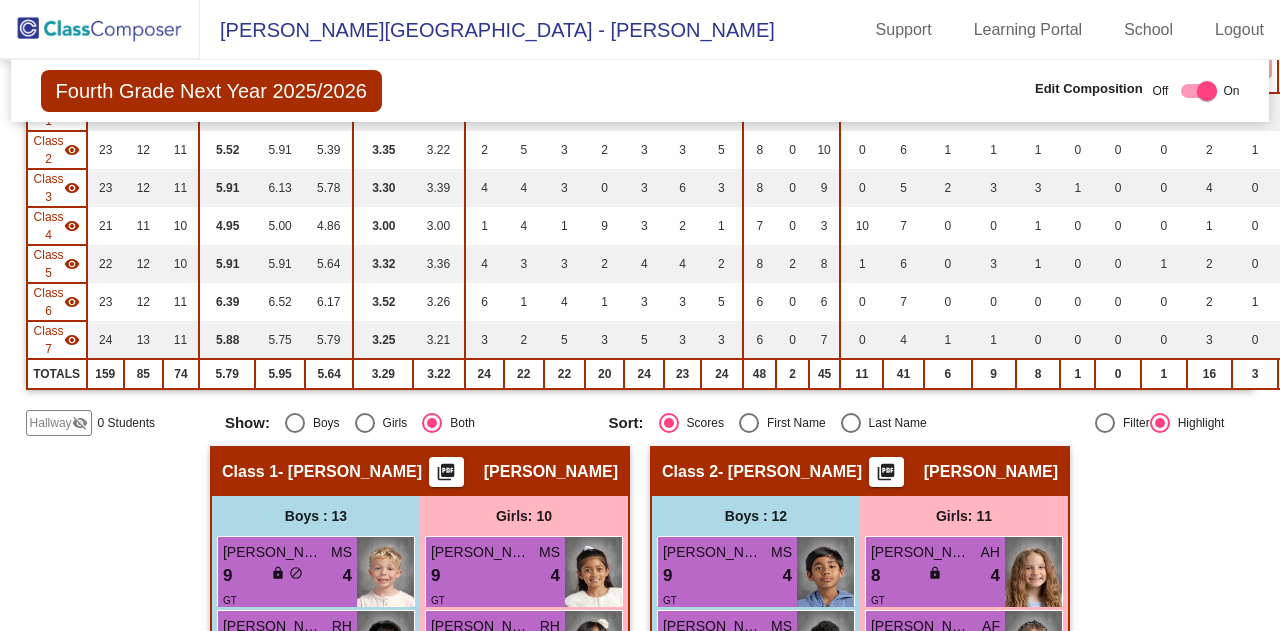 scroll, scrollTop: 0, scrollLeft: 0, axis: both 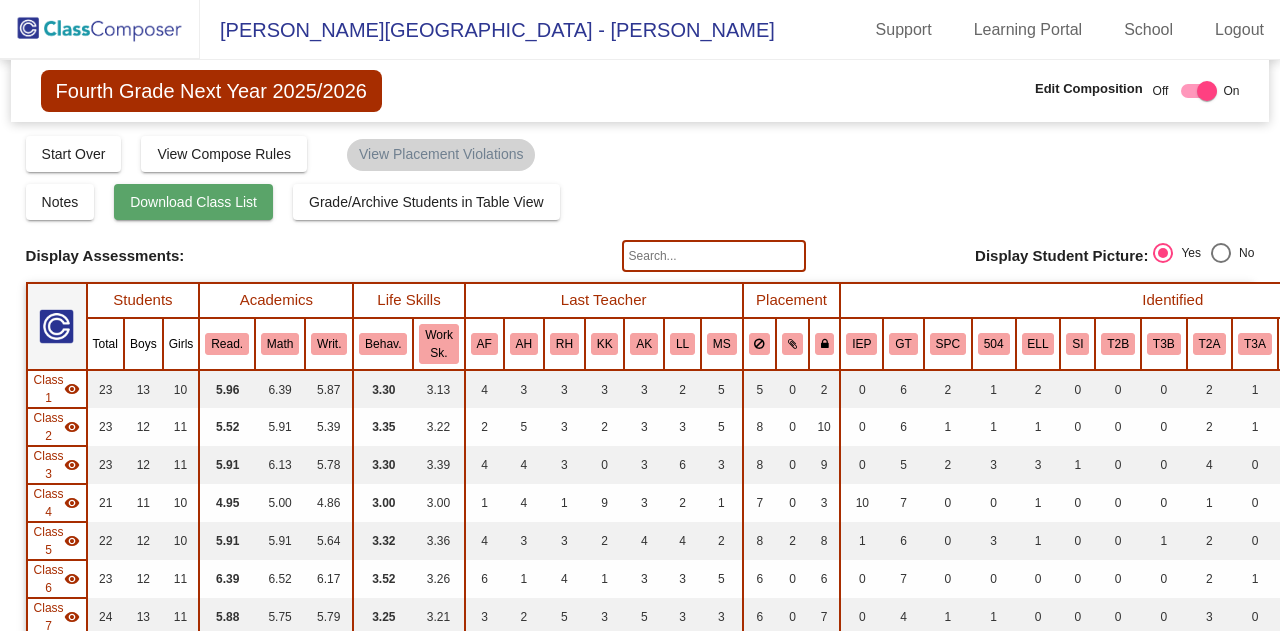 click on "Download Class List" 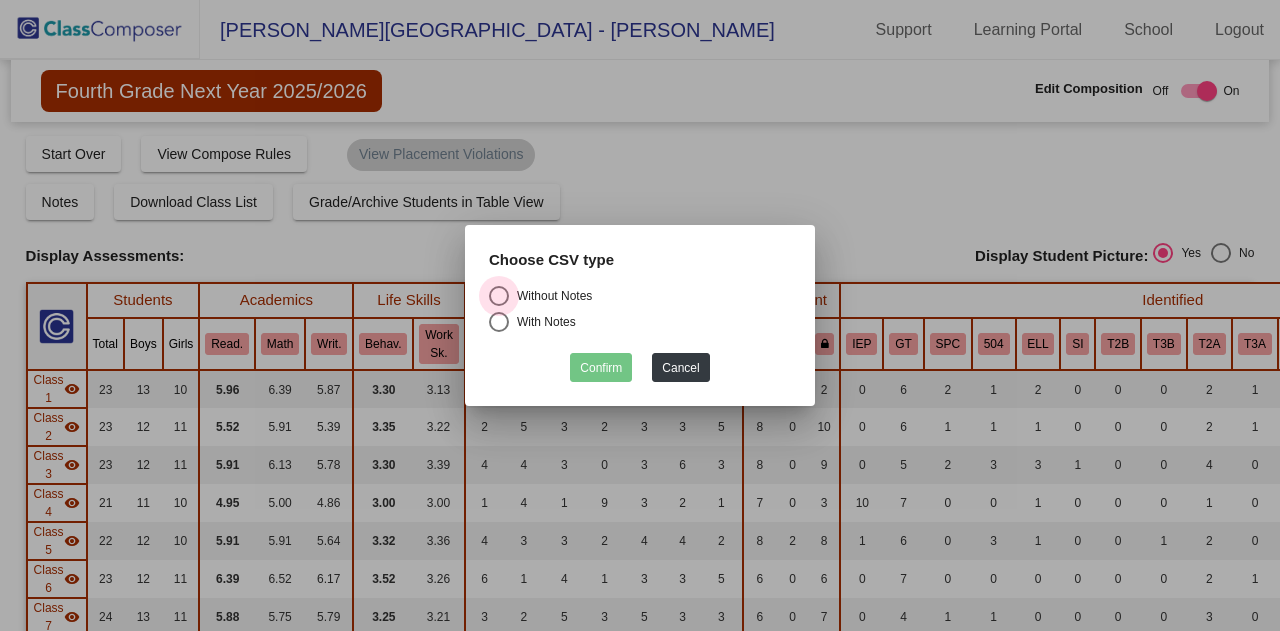 click at bounding box center (499, 296) 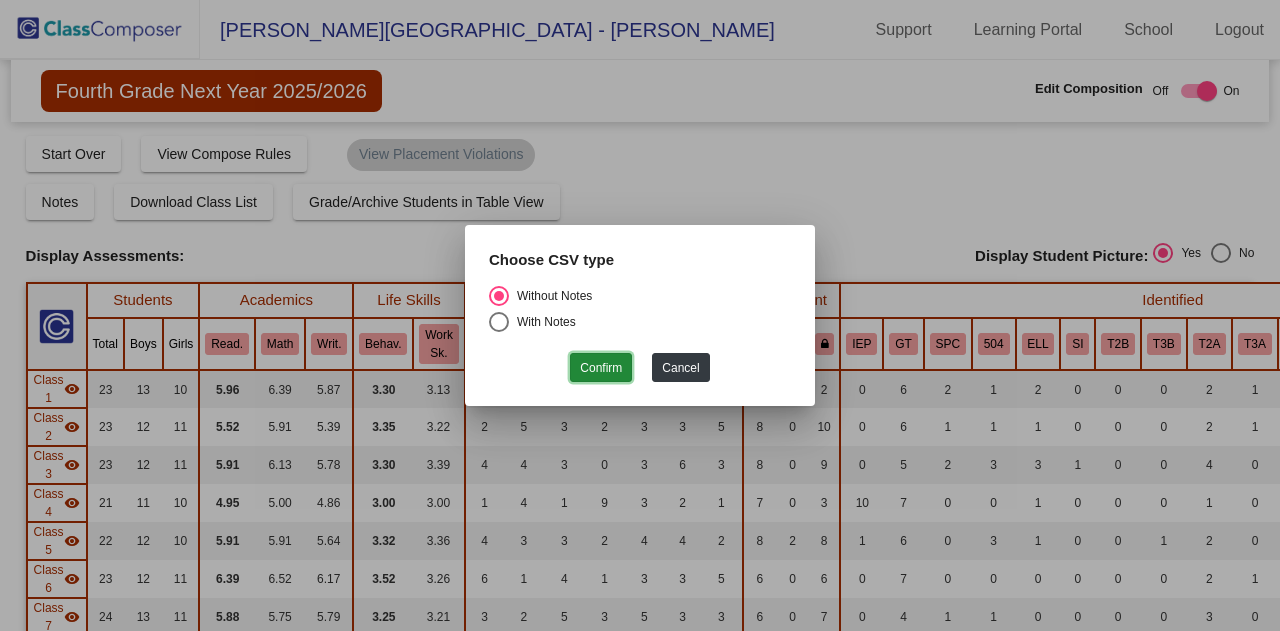 click on "Confirm" at bounding box center [601, 367] 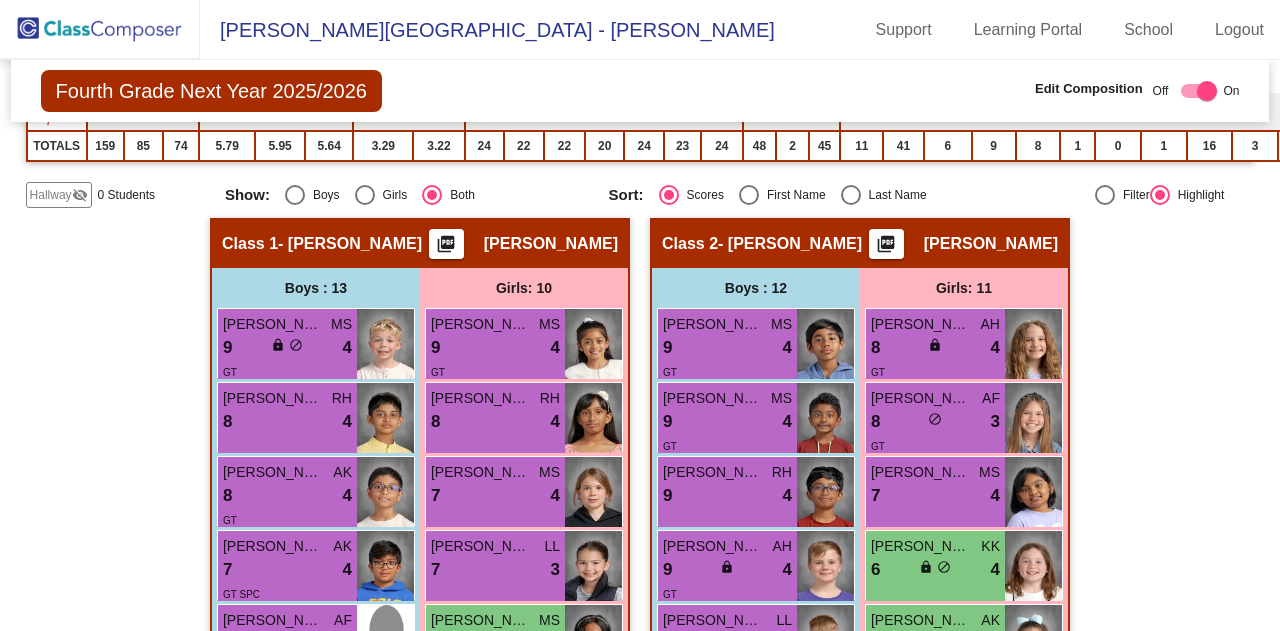 scroll, scrollTop: 506, scrollLeft: 0, axis: vertical 